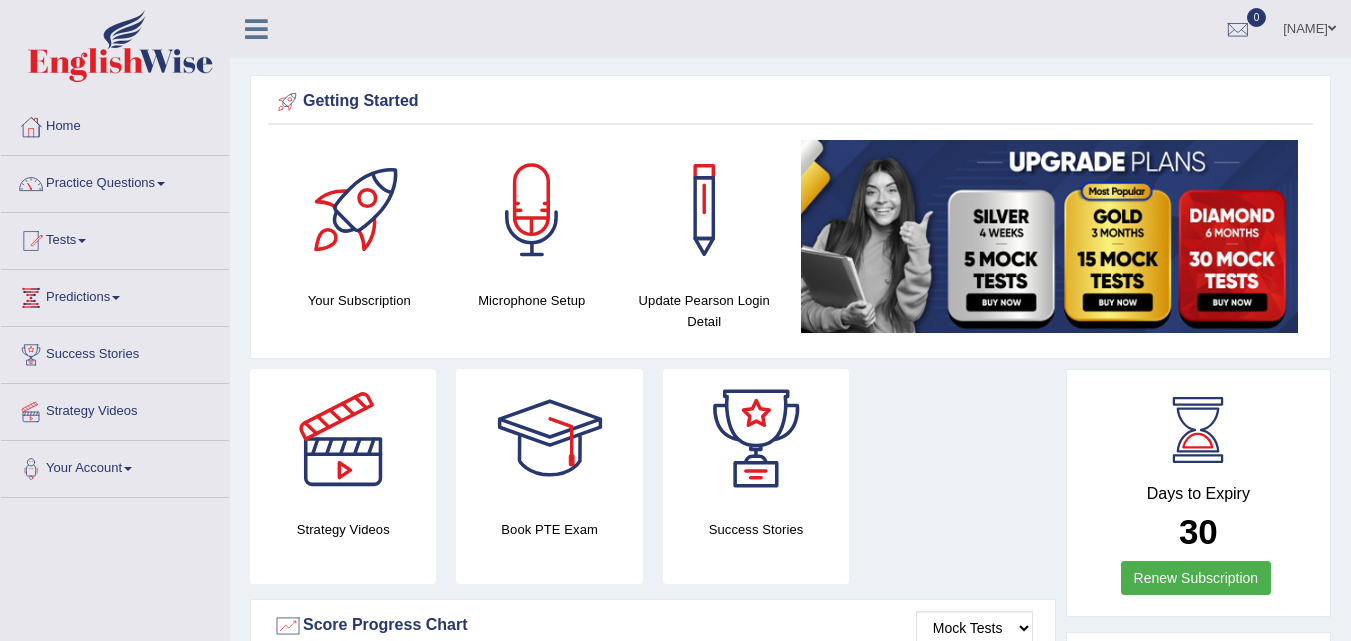 scroll, scrollTop: 0, scrollLeft: 0, axis: both 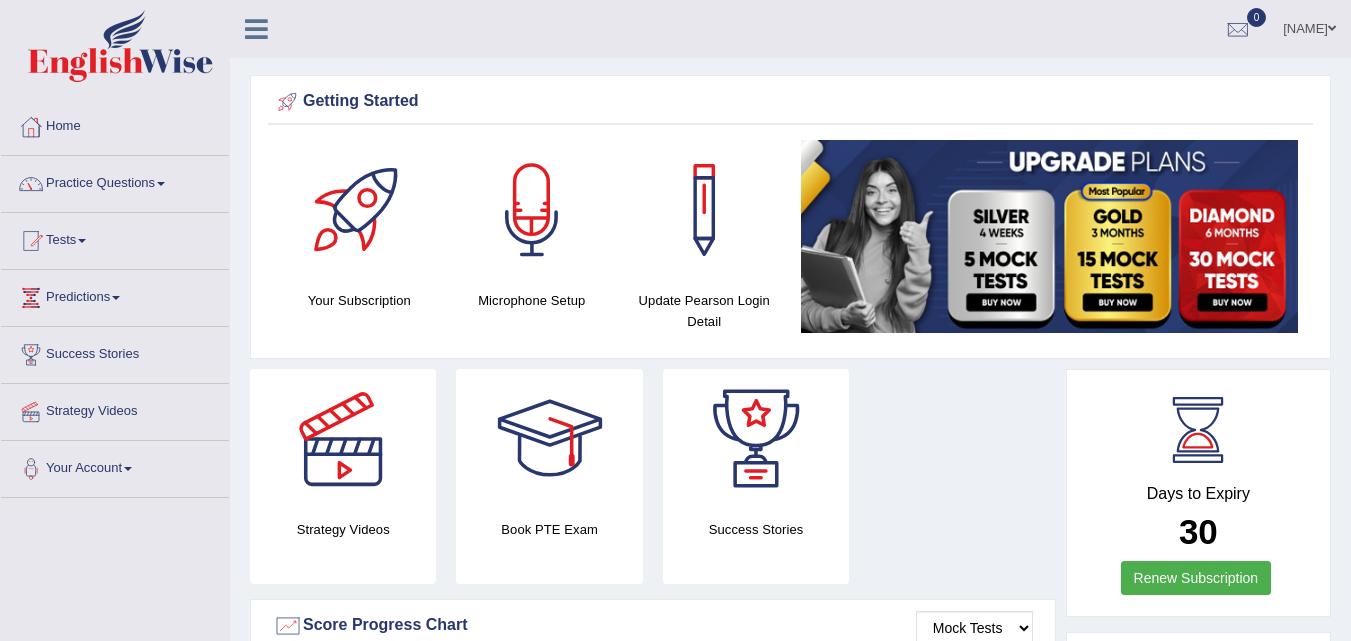click at bounding box center (161, 184) 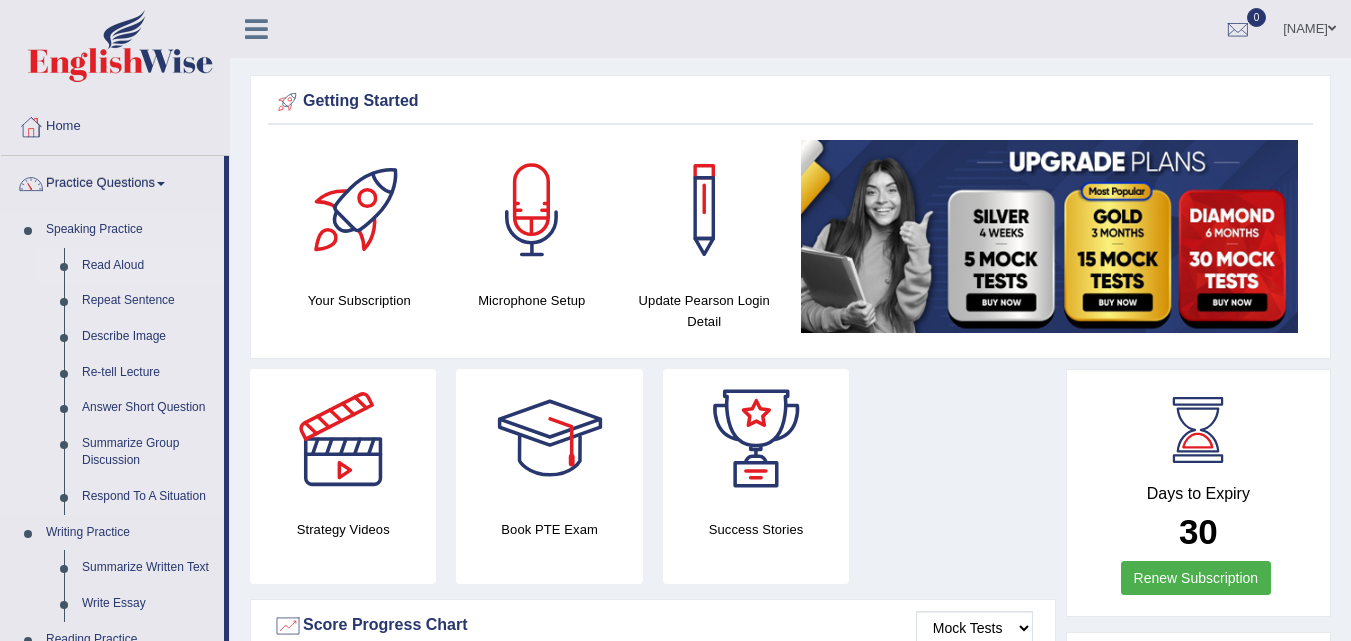 click on "Read Aloud" at bounding box center (148, 266) 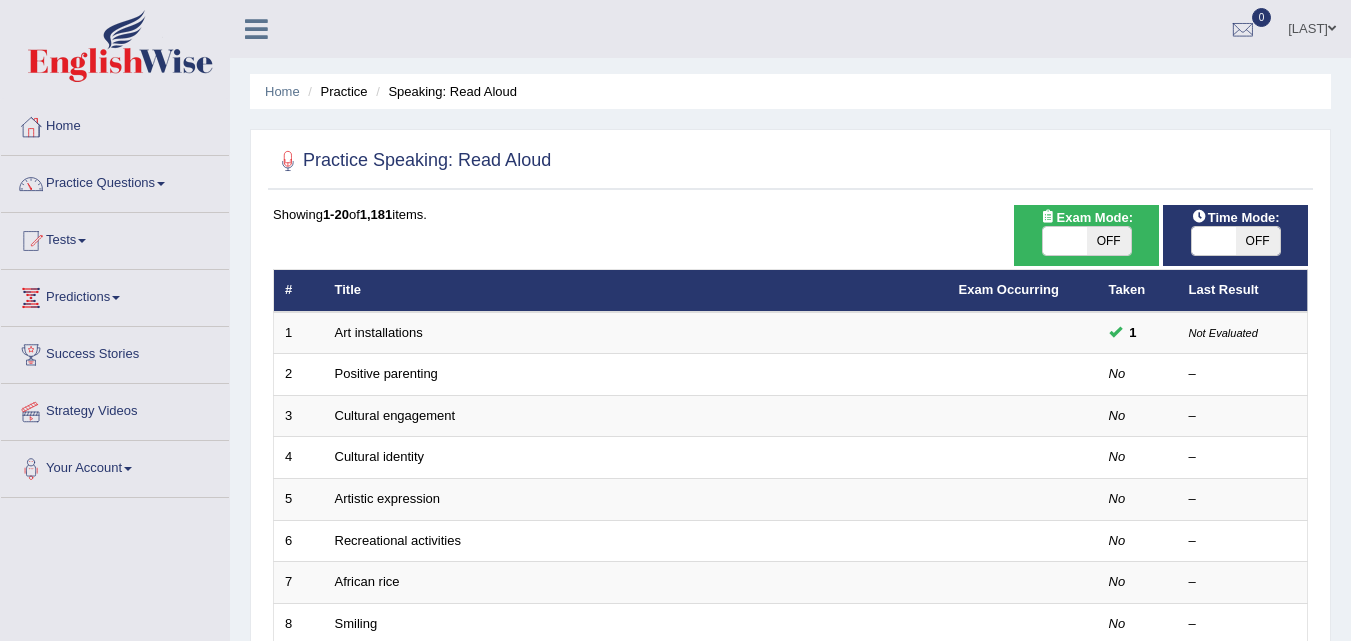 scroll, scrollTop: 0, scrollLeft: 0, axis: both 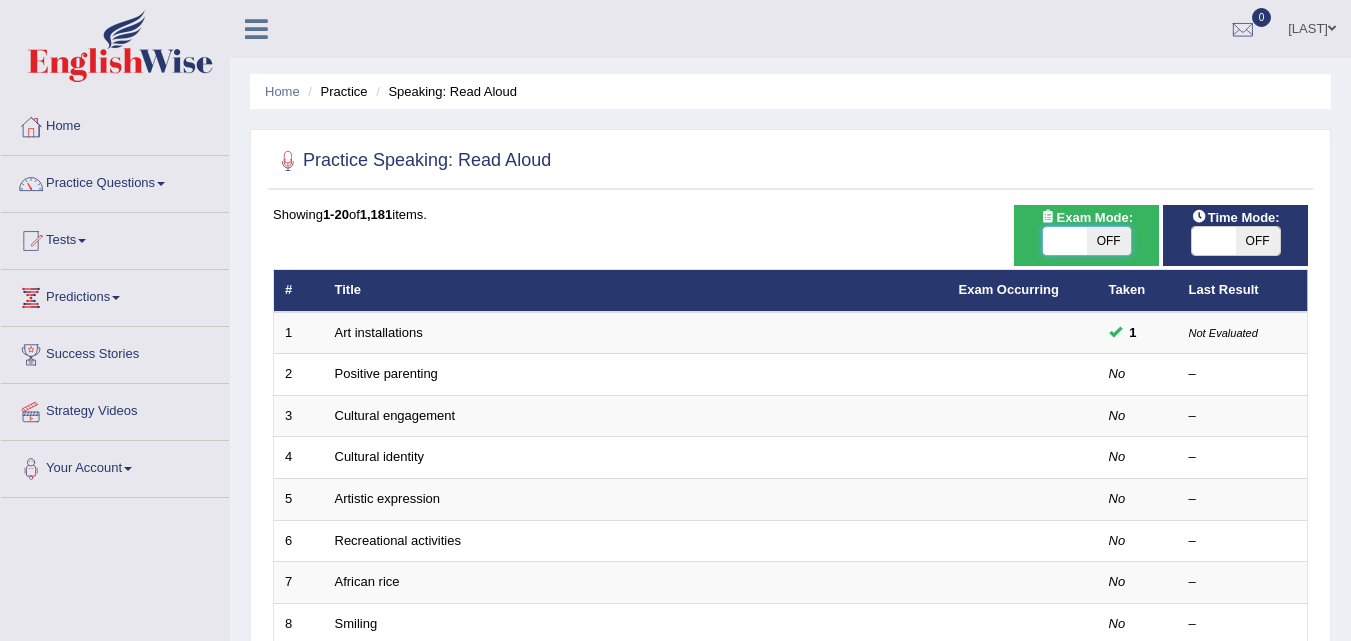 click at bounding box center [1065, 241] 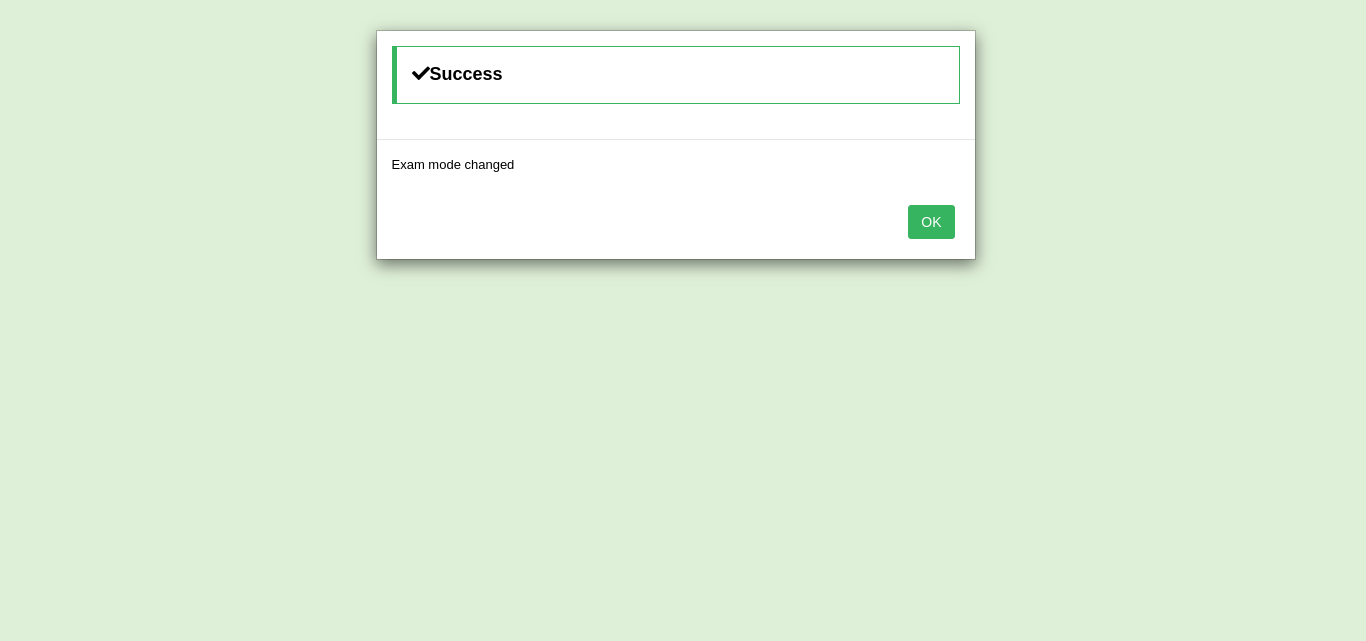click on "OK" at bounding box center [931, 222] 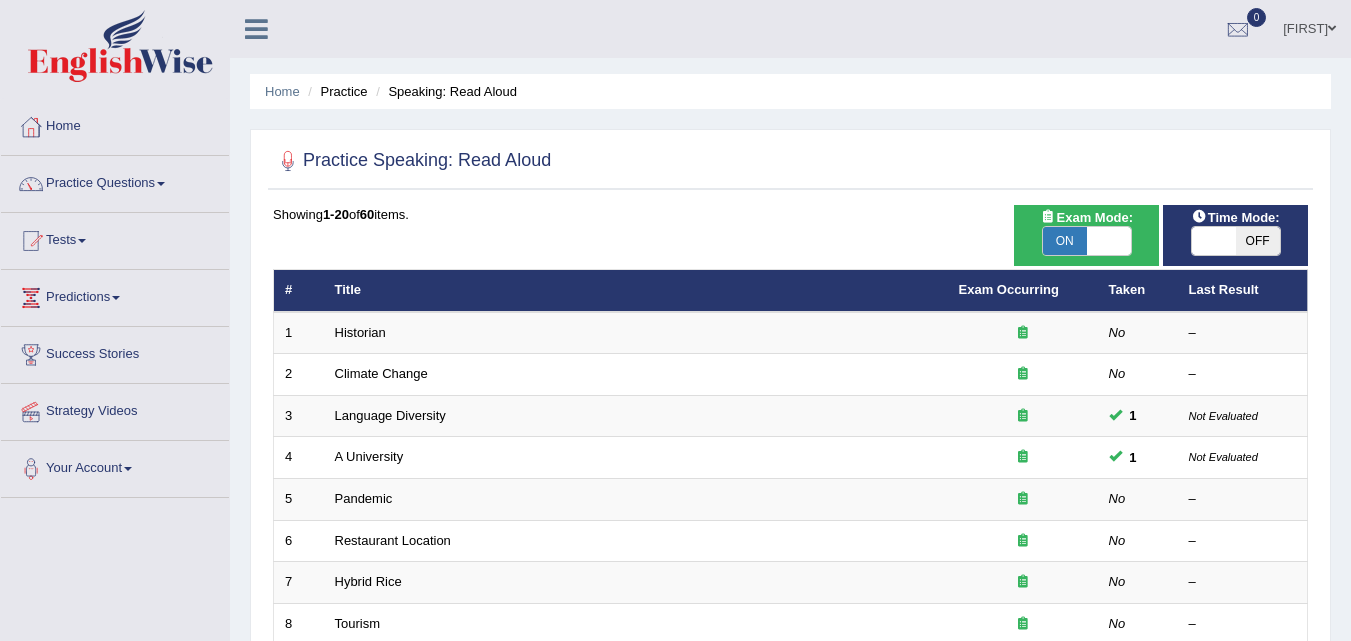 scroll, scrollTop: 0, scrollLeft: 0, axis: both 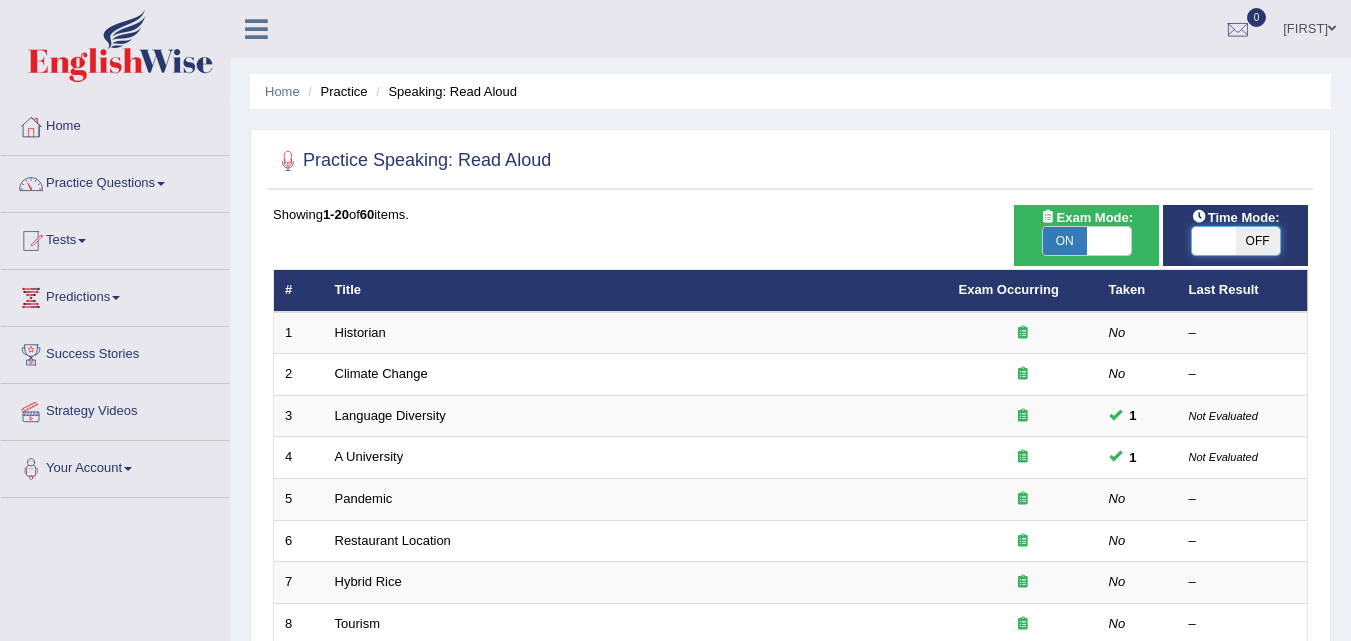 click at bounding box center [1214, 241] 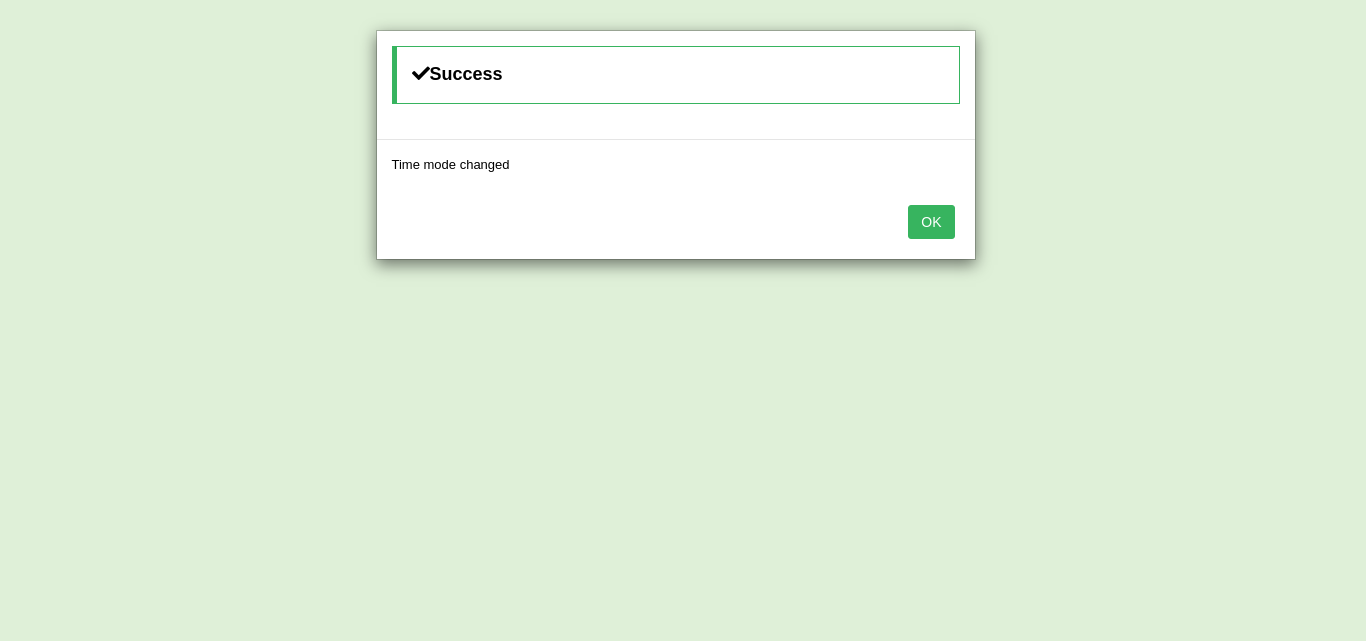 click on "OK" at bounding box center [931, 222] 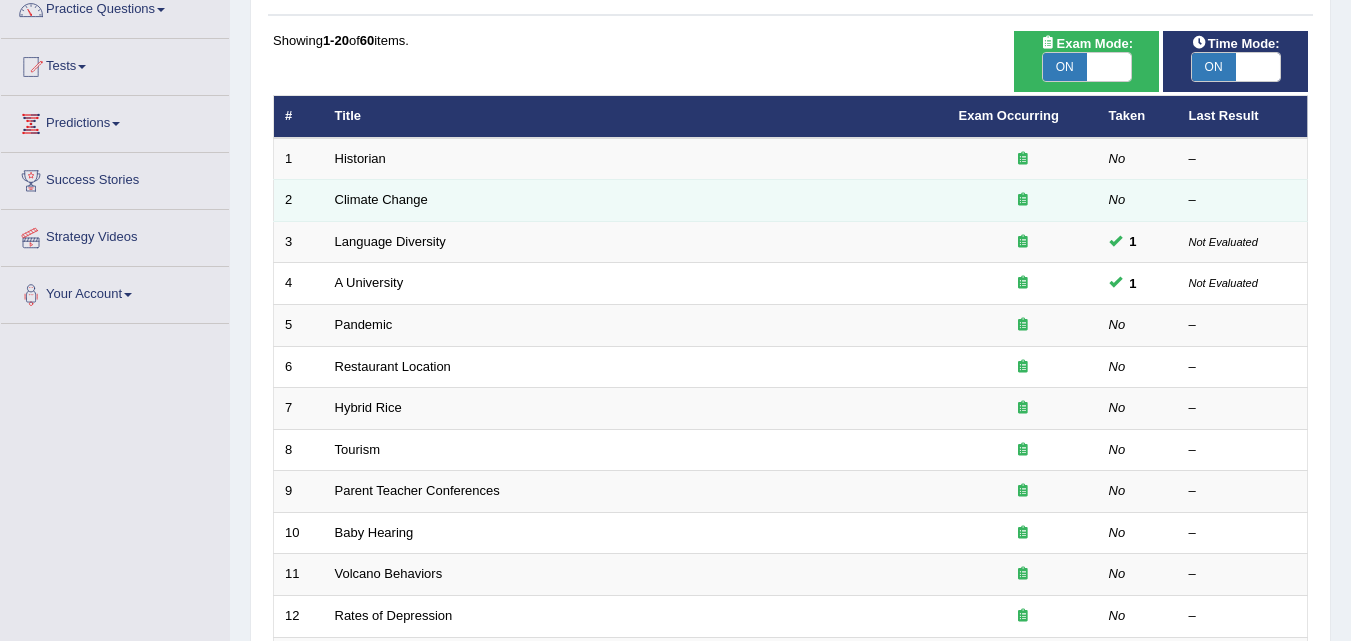 scroll, scrollTop: 175, scrollLeft: 0, axis: vertical 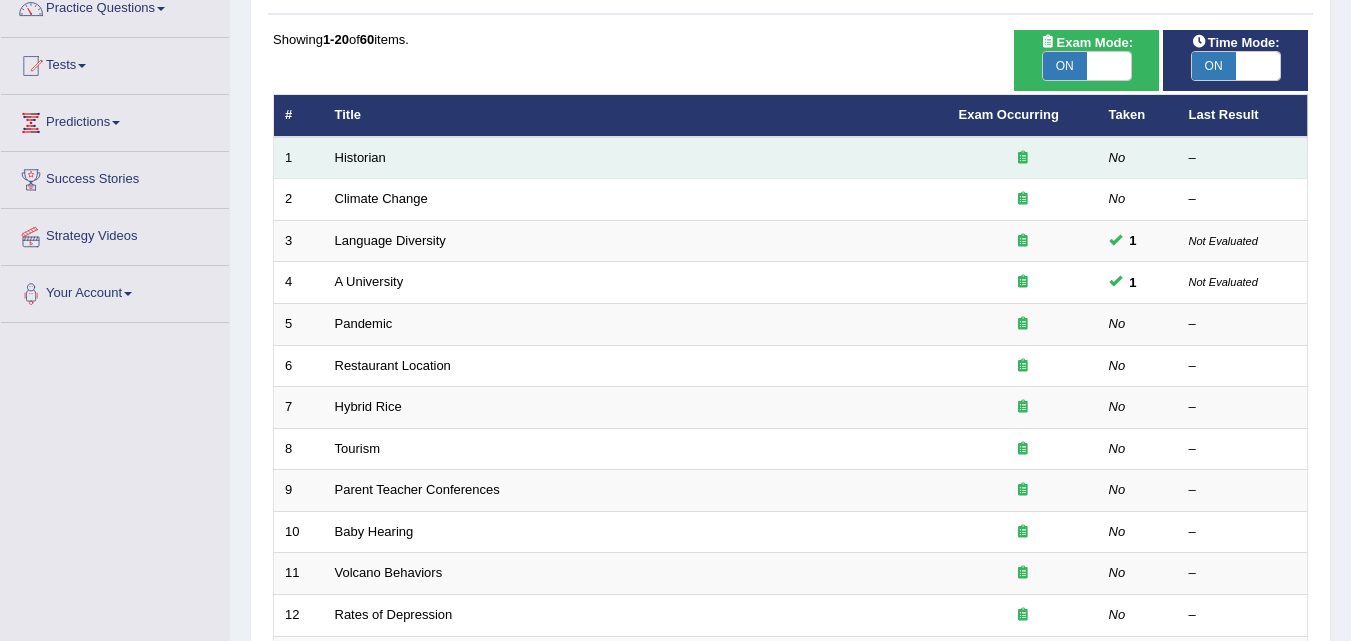click at bounding box center [1023, 157] 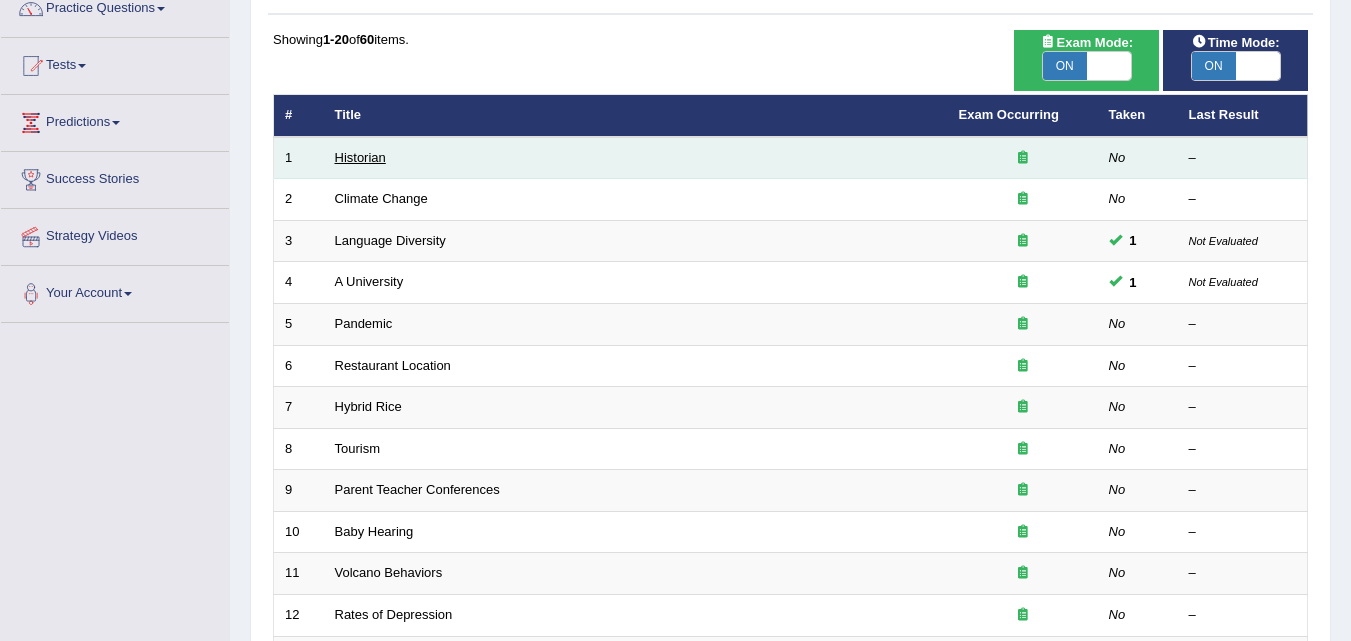 click on "Historian" at bounding box center (360, 157) 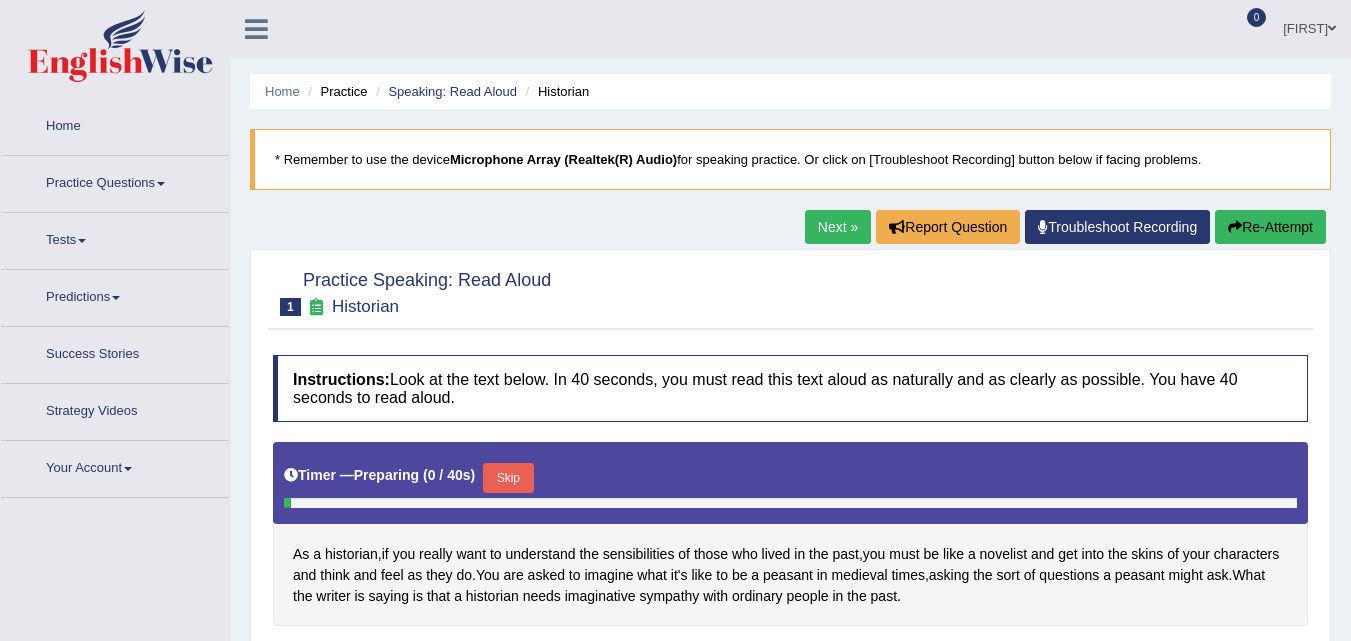 scroll, scrollTop: 0, scrollLeft: 0, axis: both 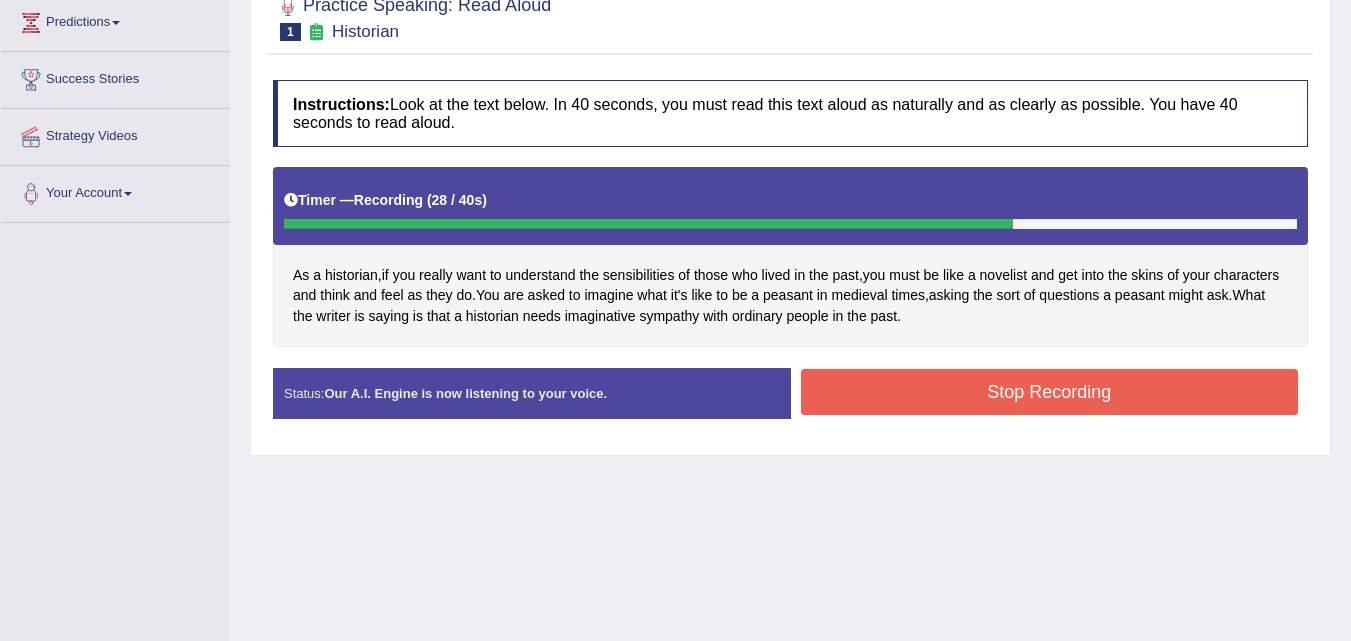 click on "Stop Recording" at bounding box center [1050, 392] 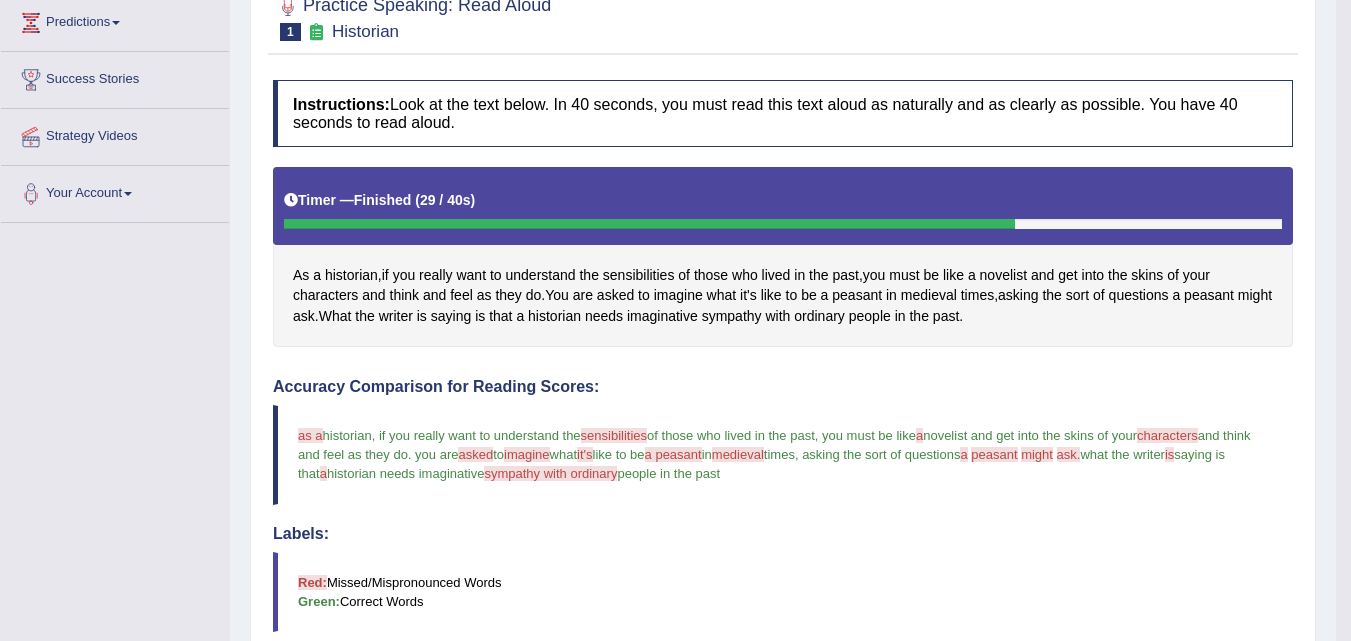 scroll, scrollTop: 0, scrollLeft: 0, axis: both 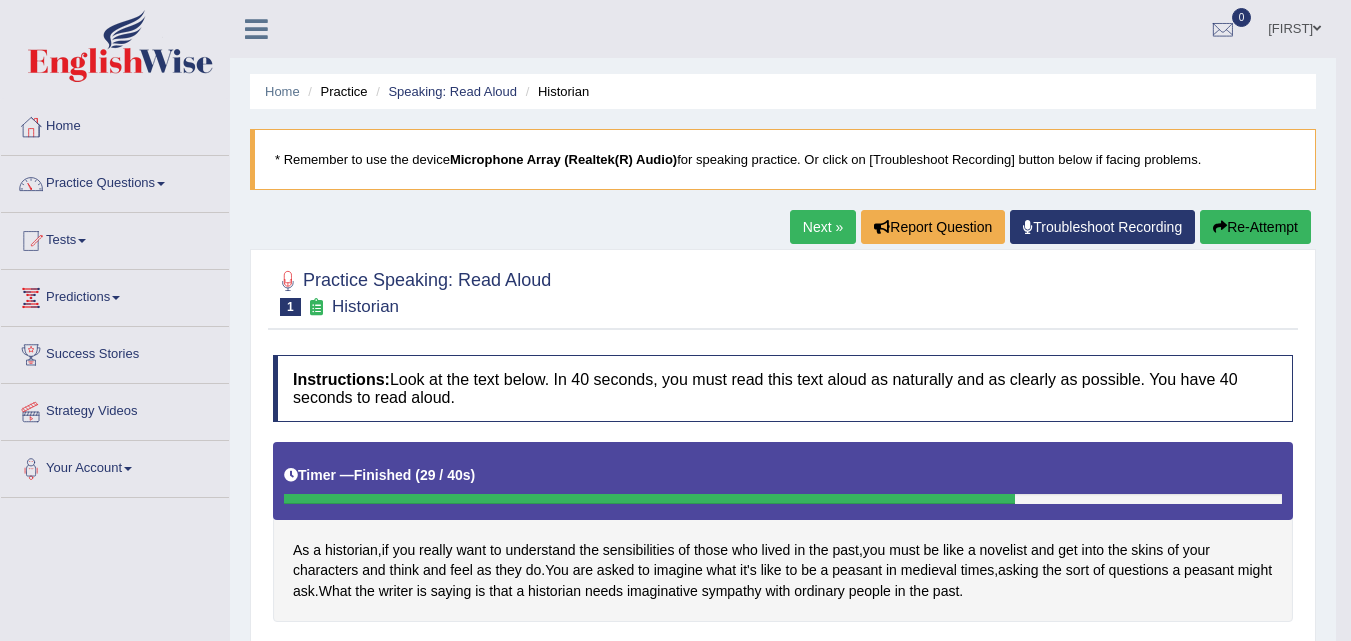 click on "Next »" at bounding box center (823, 227) 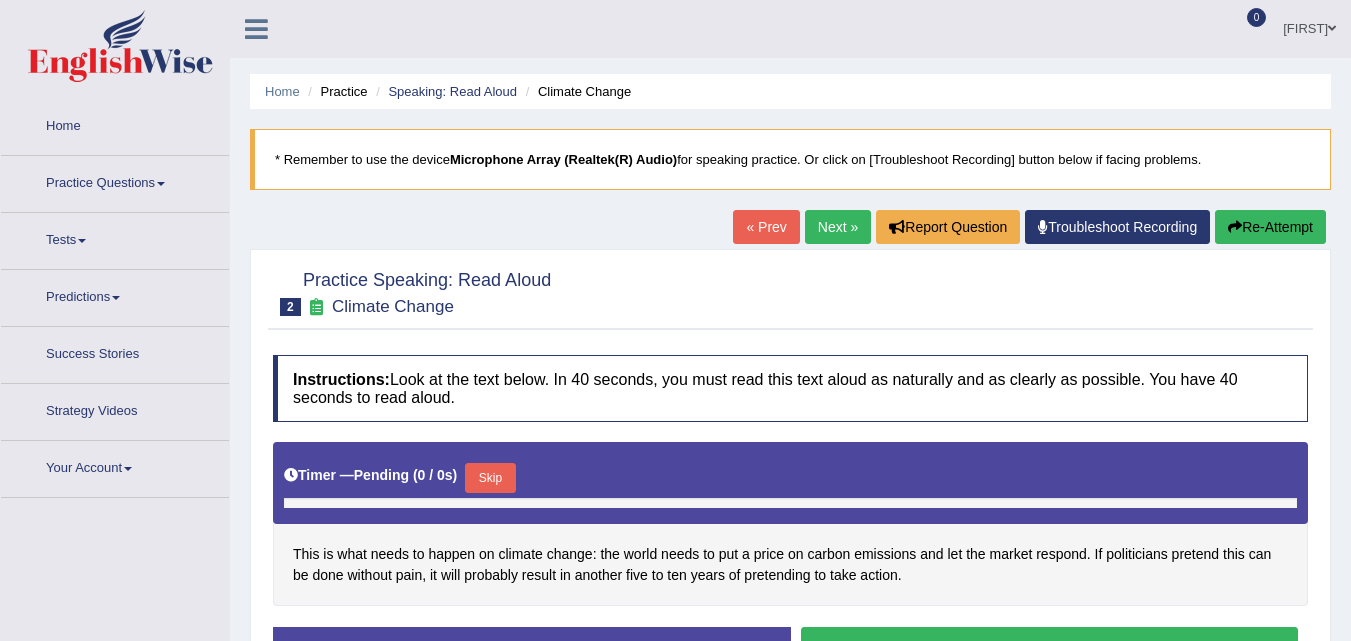 scroll, scrollTop: 0, scrollLeft: 0, axis: both 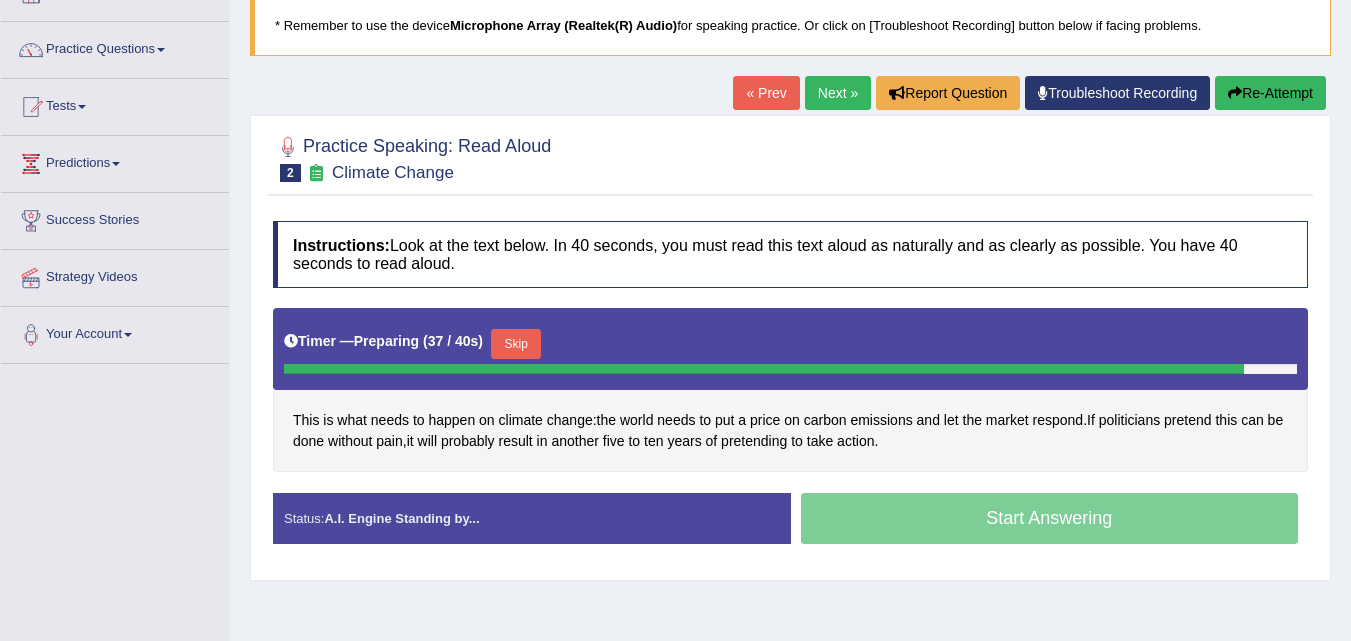 click on "Skip" at bounding box center (516, 344) 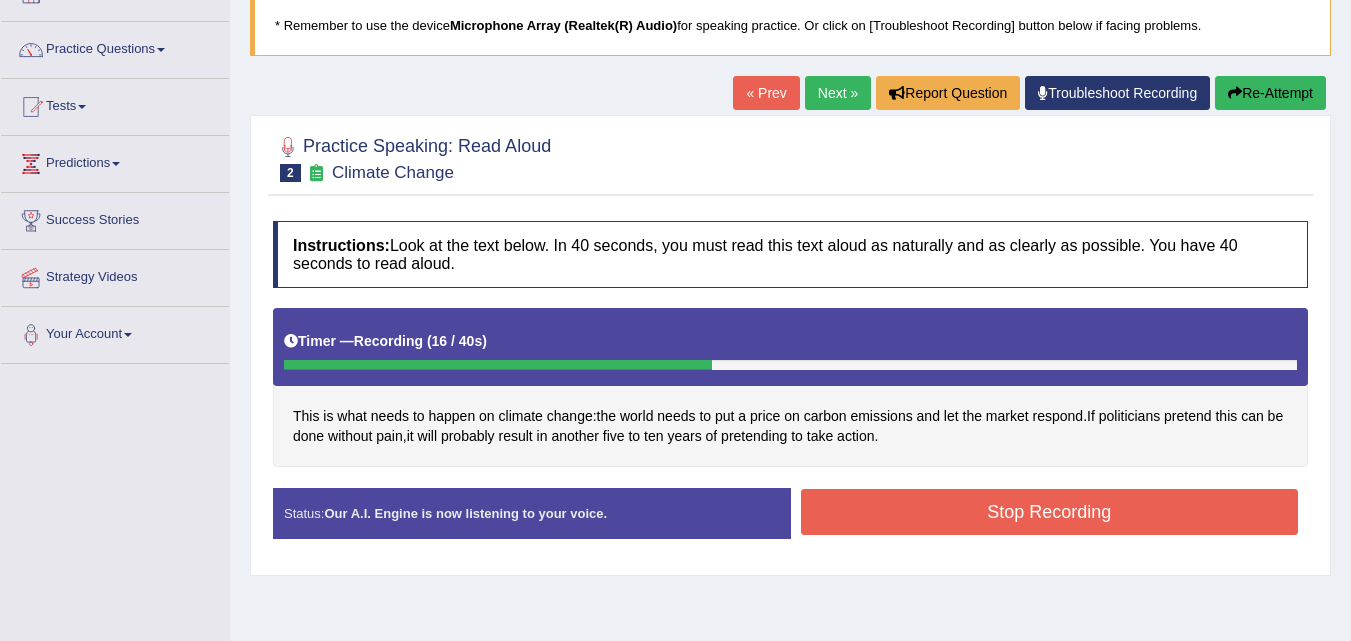 click on "Stop Recording" at bounding box center [1050, 512] 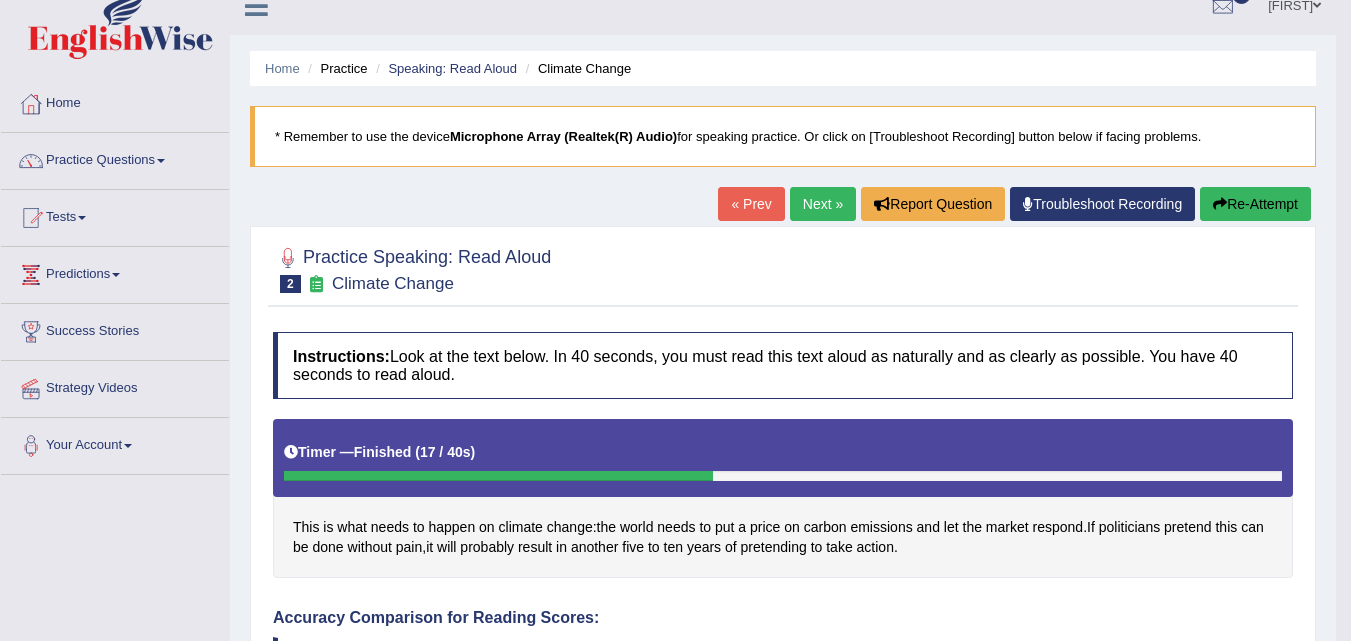 scroll, scrollTop: 0, scrollLeft: 0, axis: both 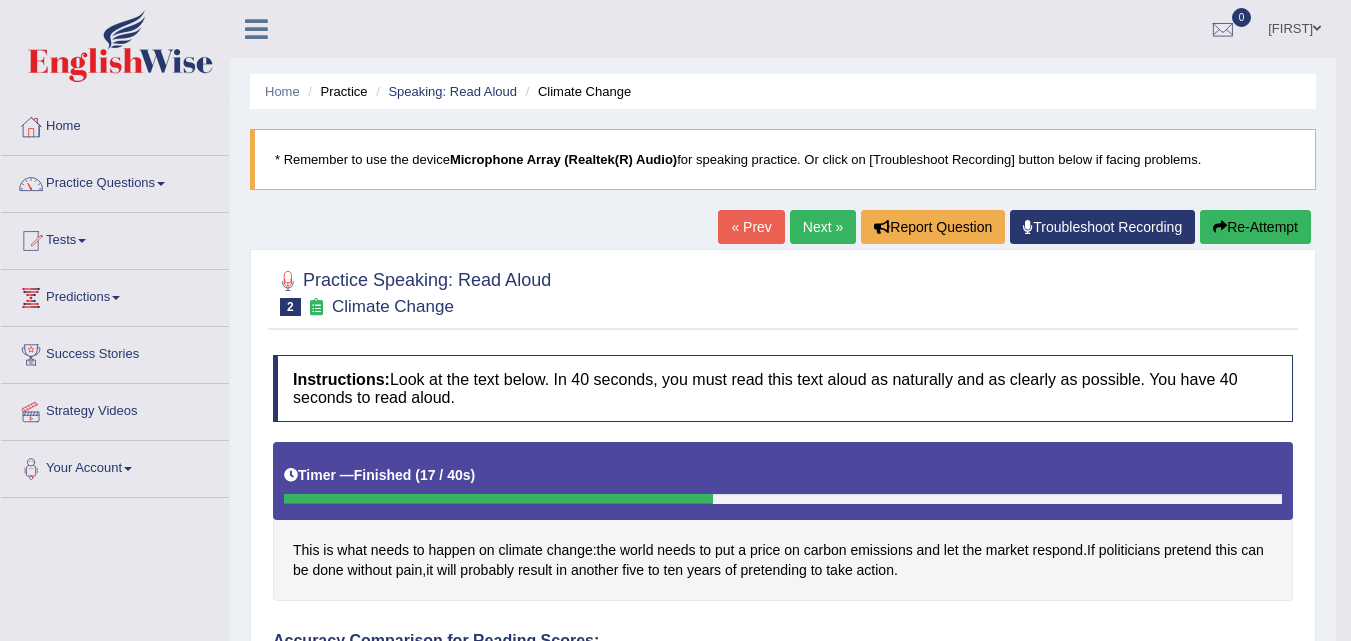 click on "Next »" at bounding box center (823, 227) 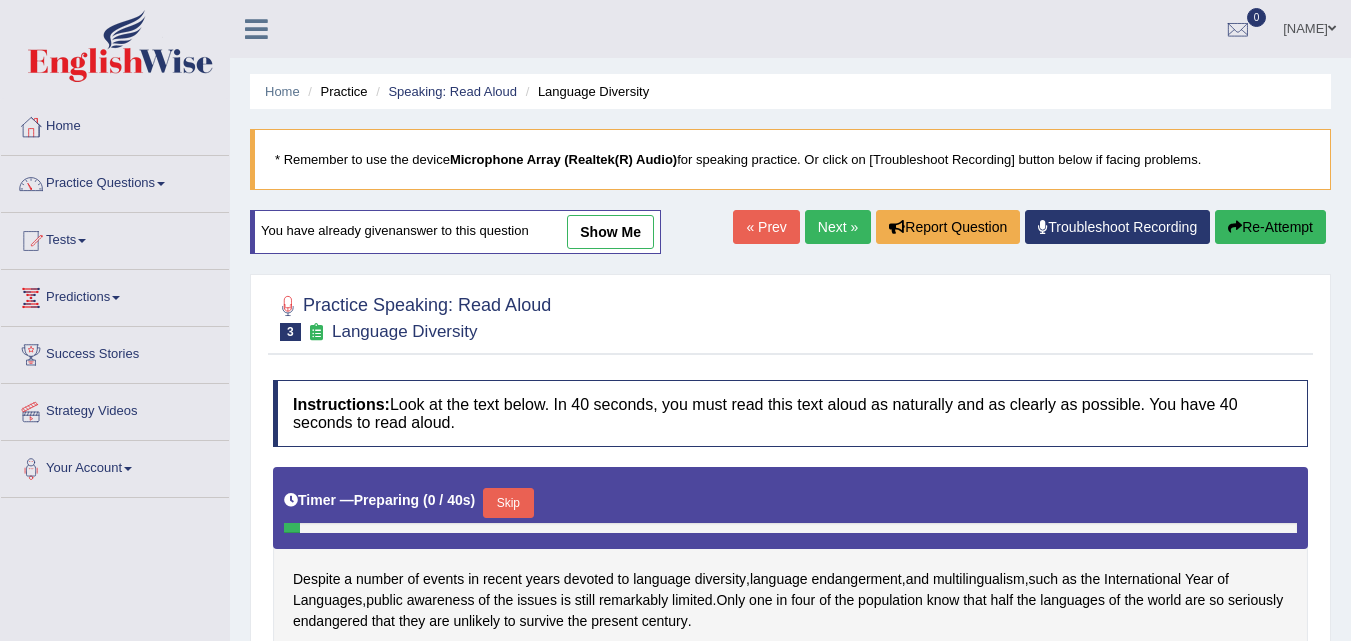 scroll, scrollTop: 0, scrollLeft: 0, axis: both 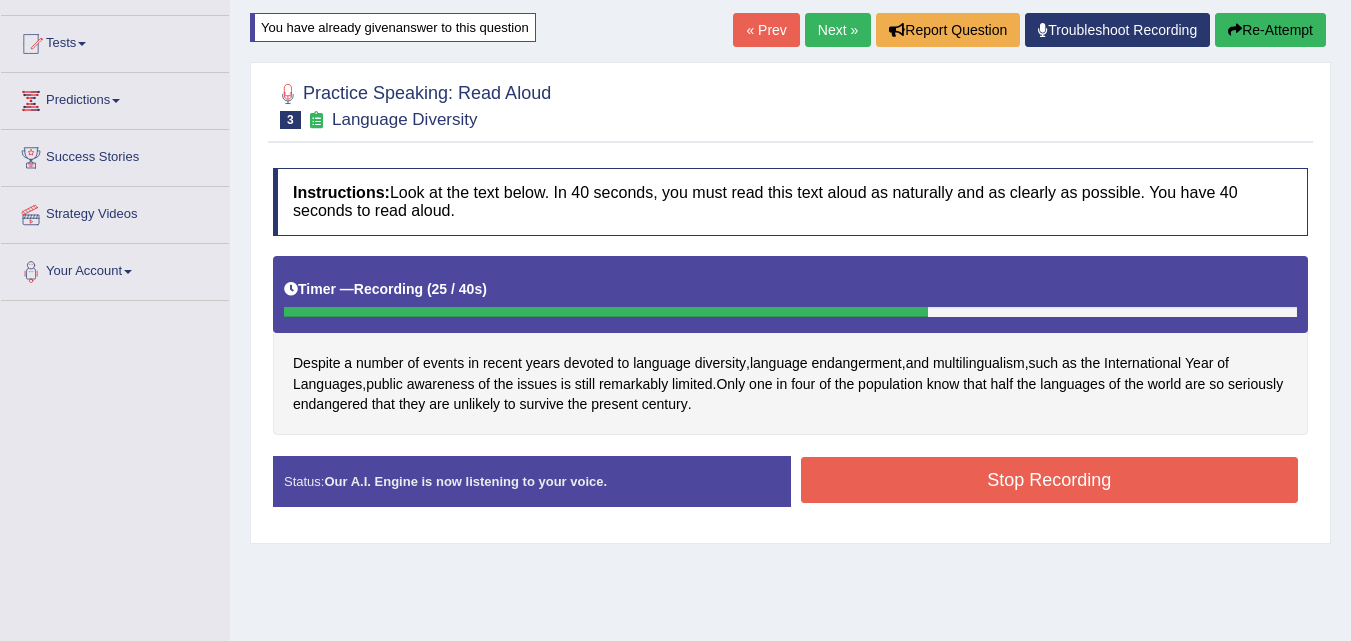 click on "Stop Recording" at bounding box center [1050, 480] 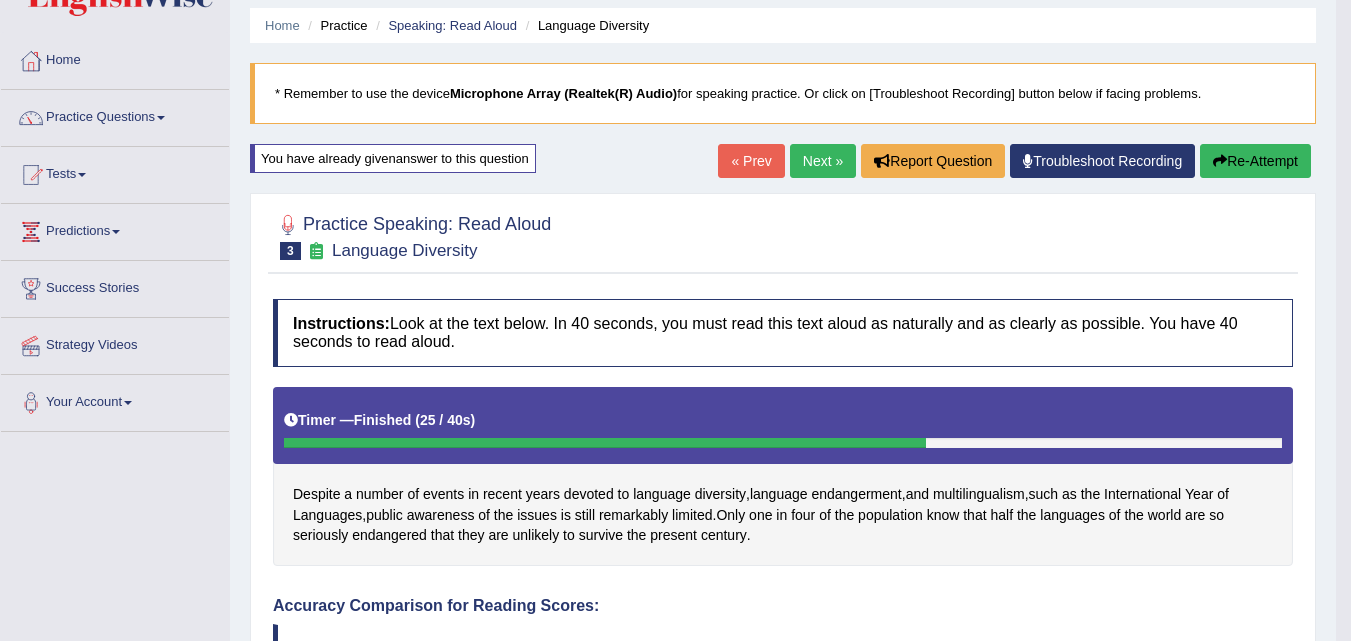 scroll, scrollTop: 0, scrollLeft: 0, axis: both 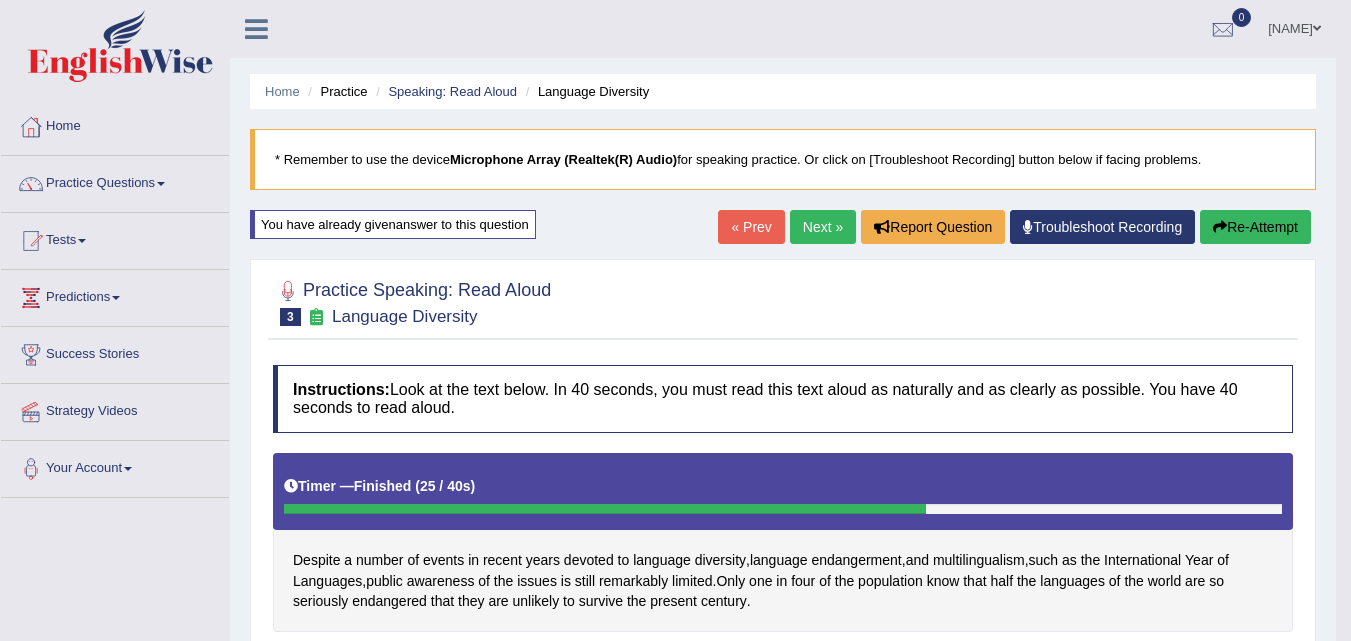 click on "Next »" at bounding box center (823, 227) 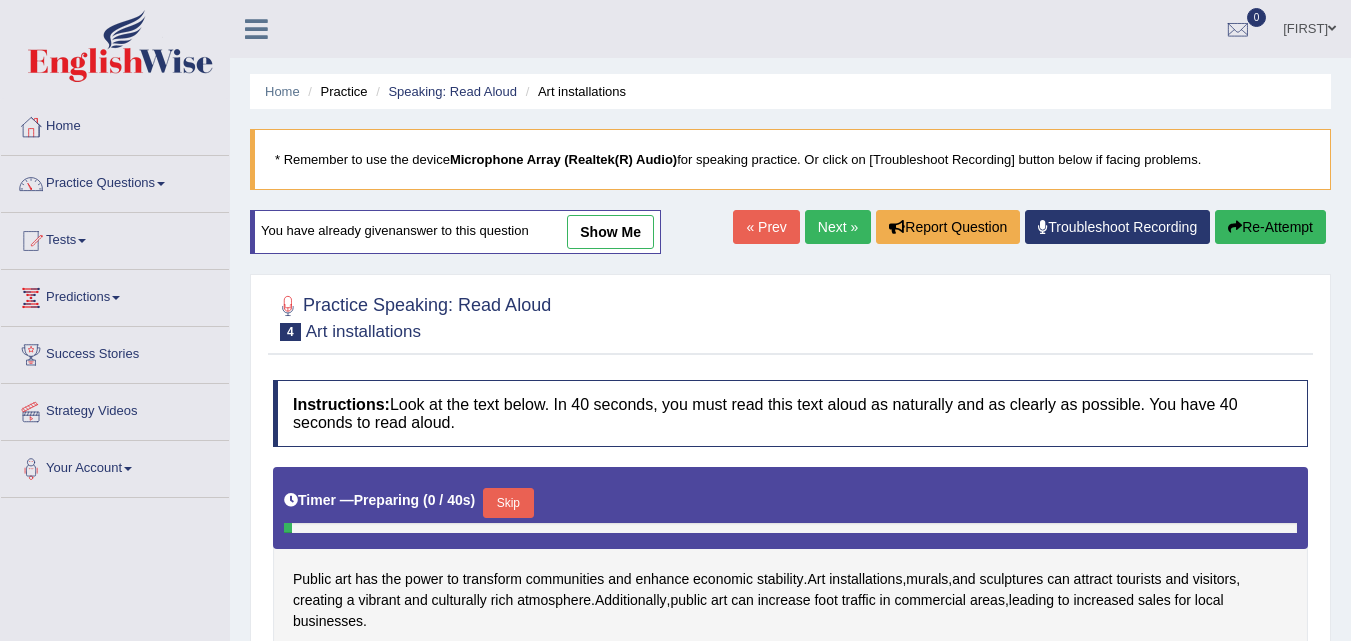 scroll, scrollTop: 0, scrollLeft: 0, axis: both 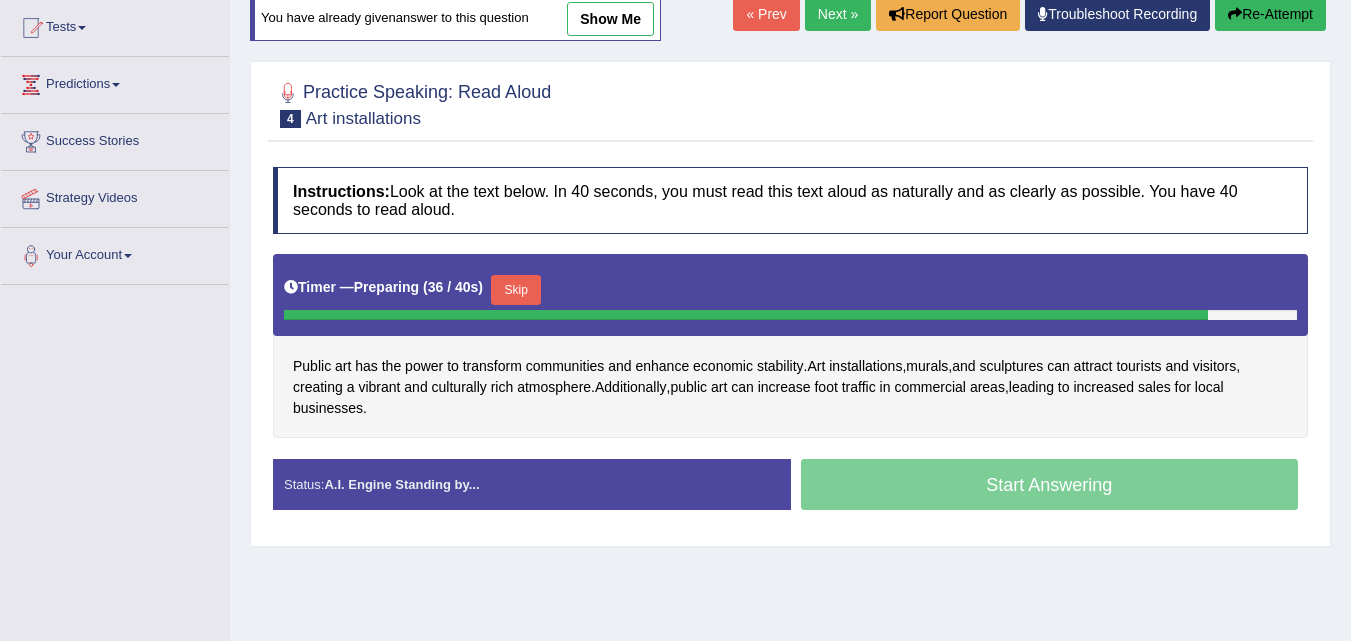 click on "Skip" at bounding box center (516, 290) 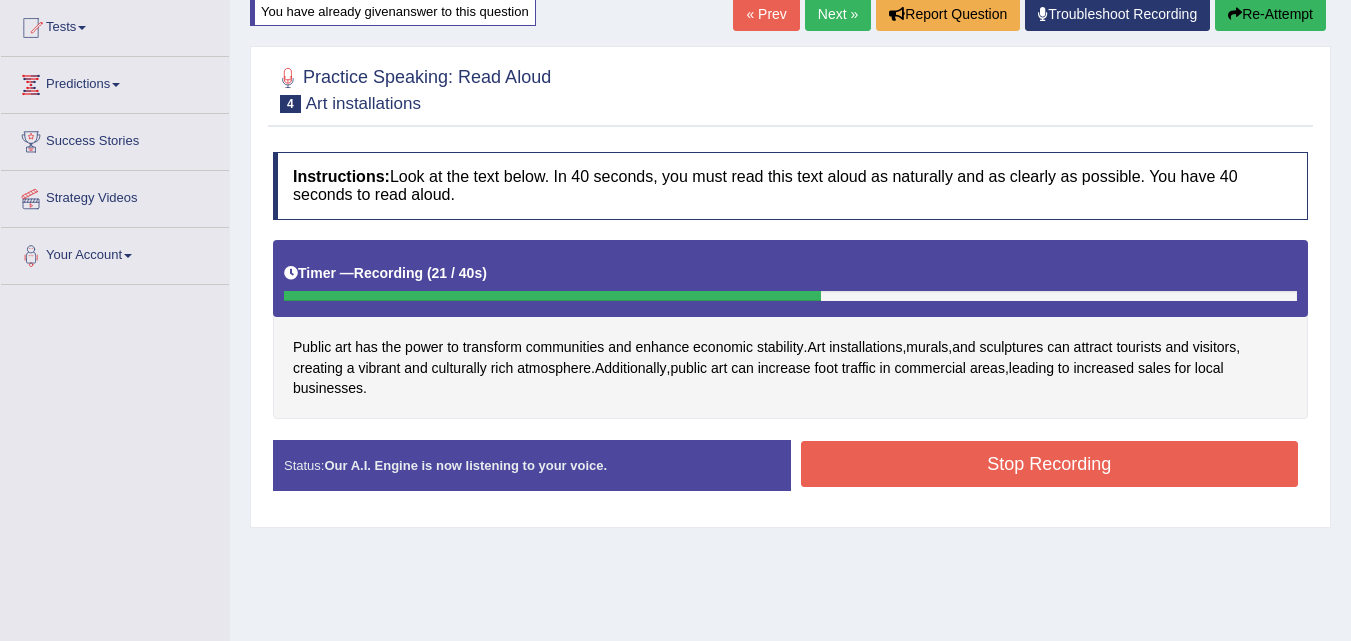 click on "Stop Recording" at bounding box center [1050, 464] 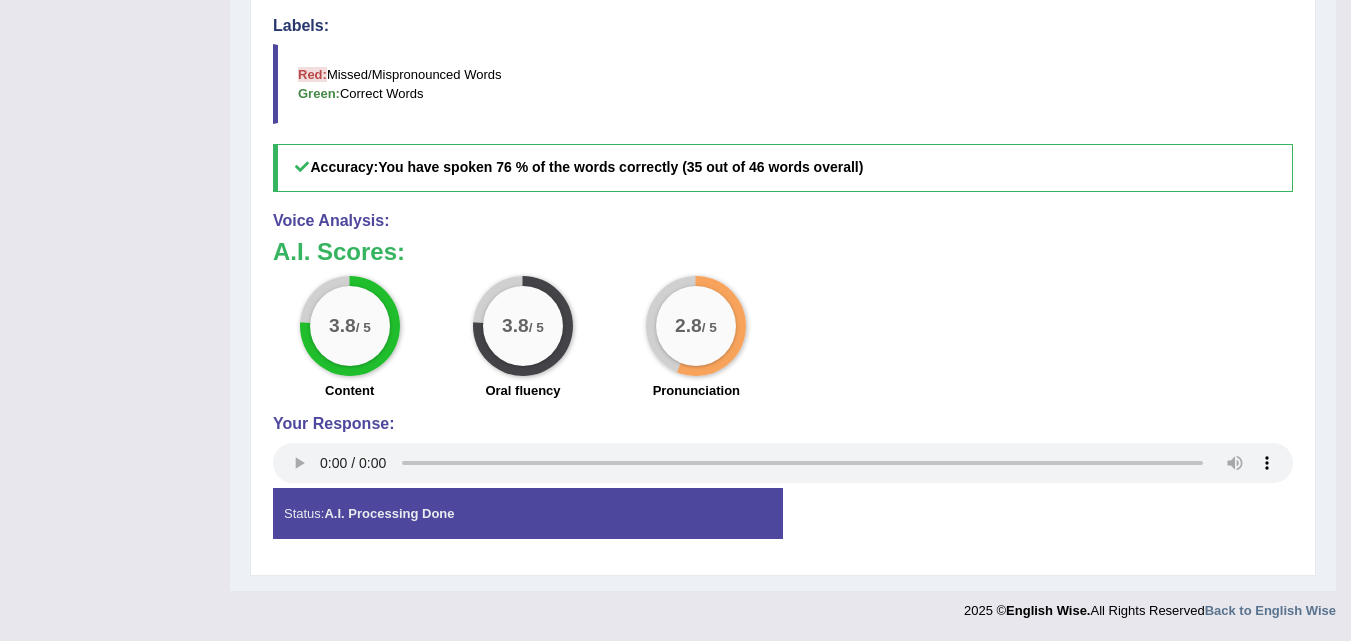 scroll, scrollTop: 0, scrollLeft: 0, axis: both 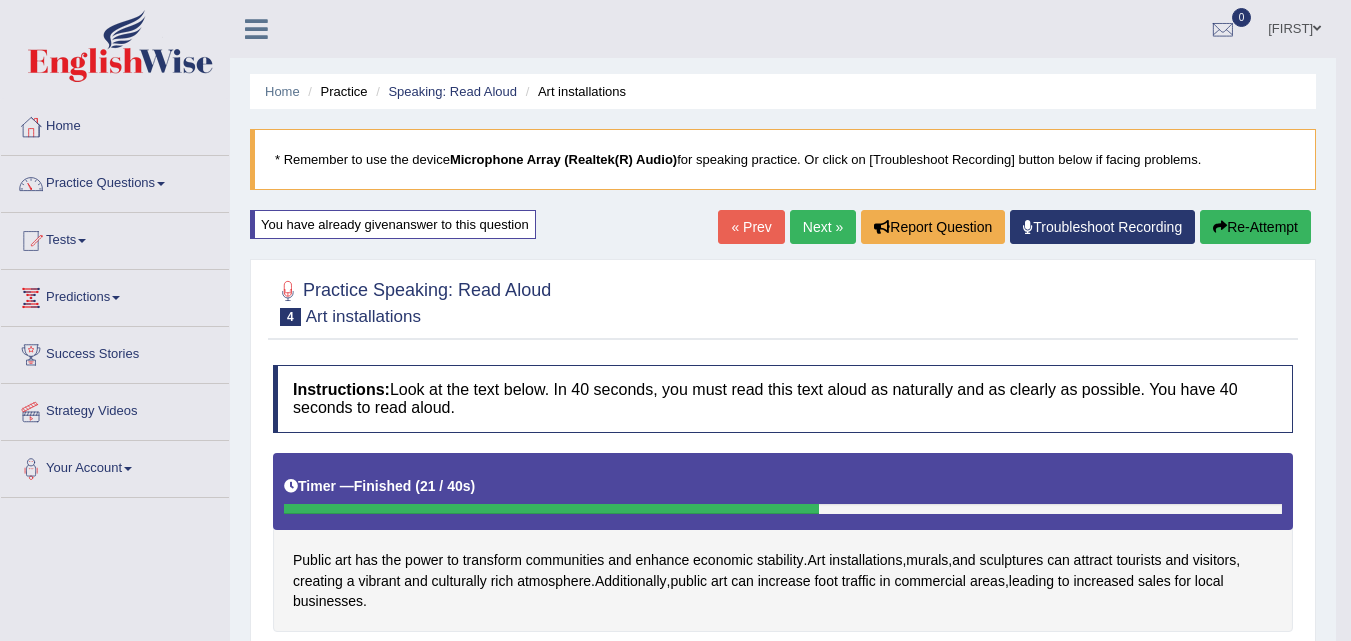 click on "Next »" at bounding box center (823, 227) 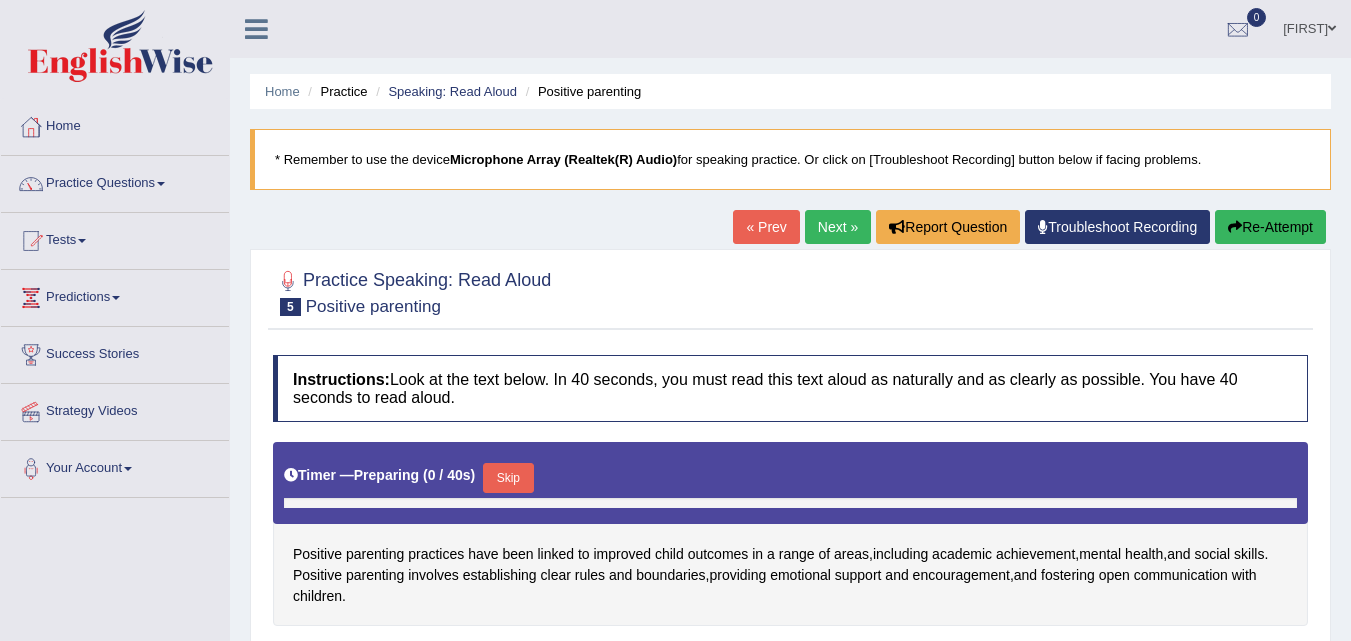 scroll, scrollTop: 0, scrollLeft: 0, axis: both 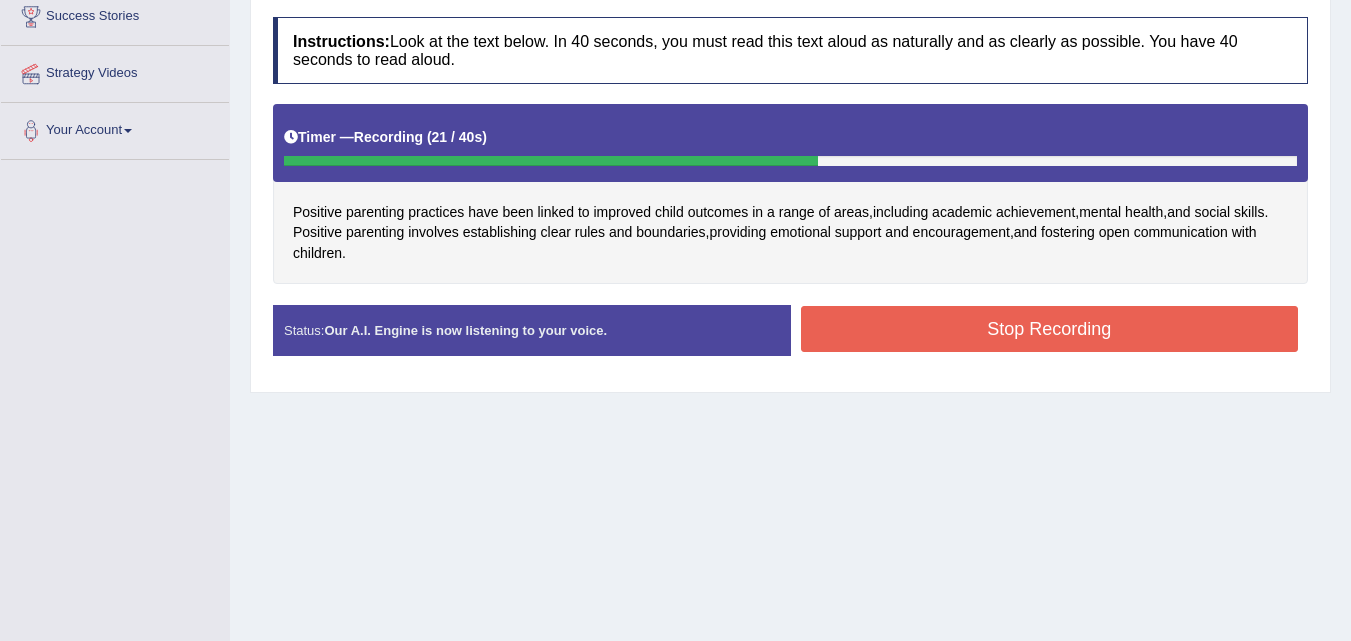 click on "Stop Recording" at bounding box center [1050, 329] 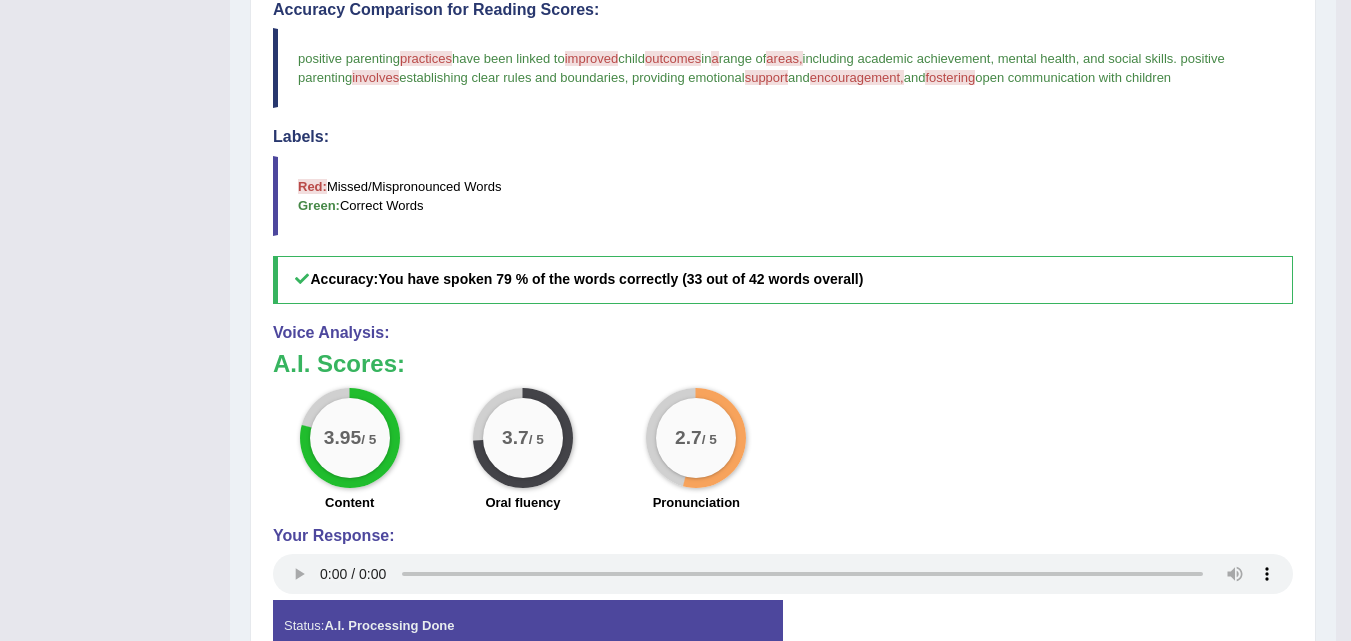 scroll, scrollTop: 0, scrollLeft: 0, axis: both 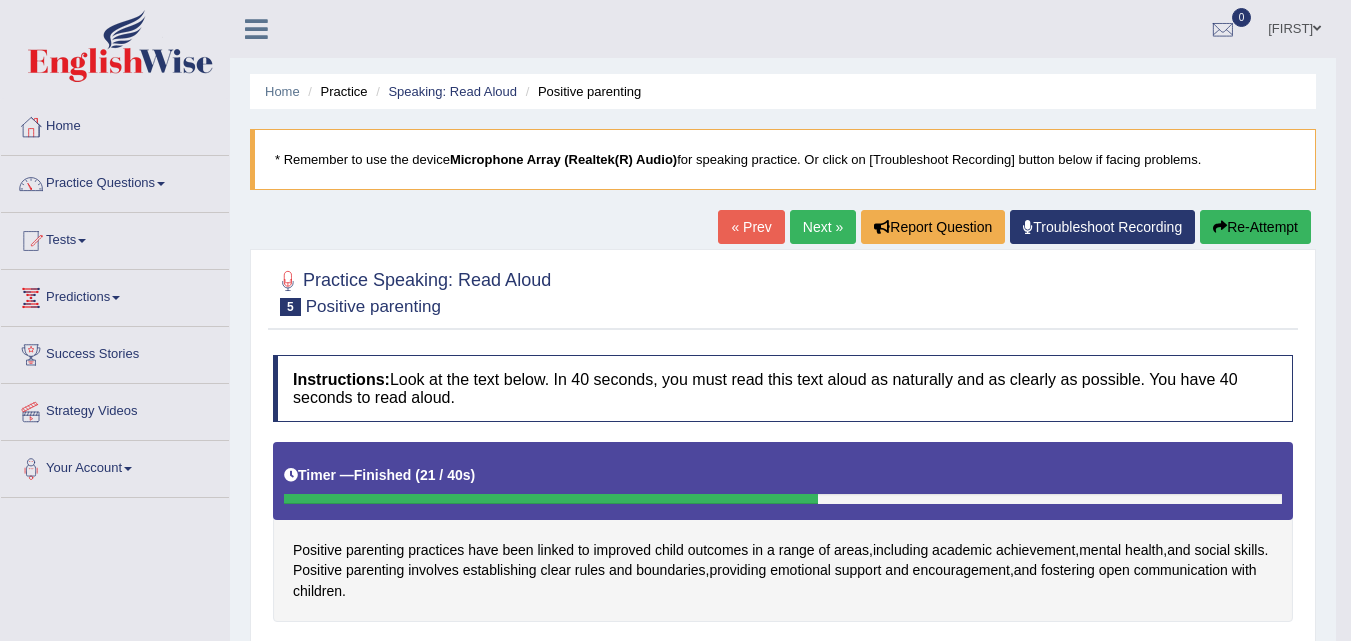 click on "Practice Questions" at bounding box center [115, 181] 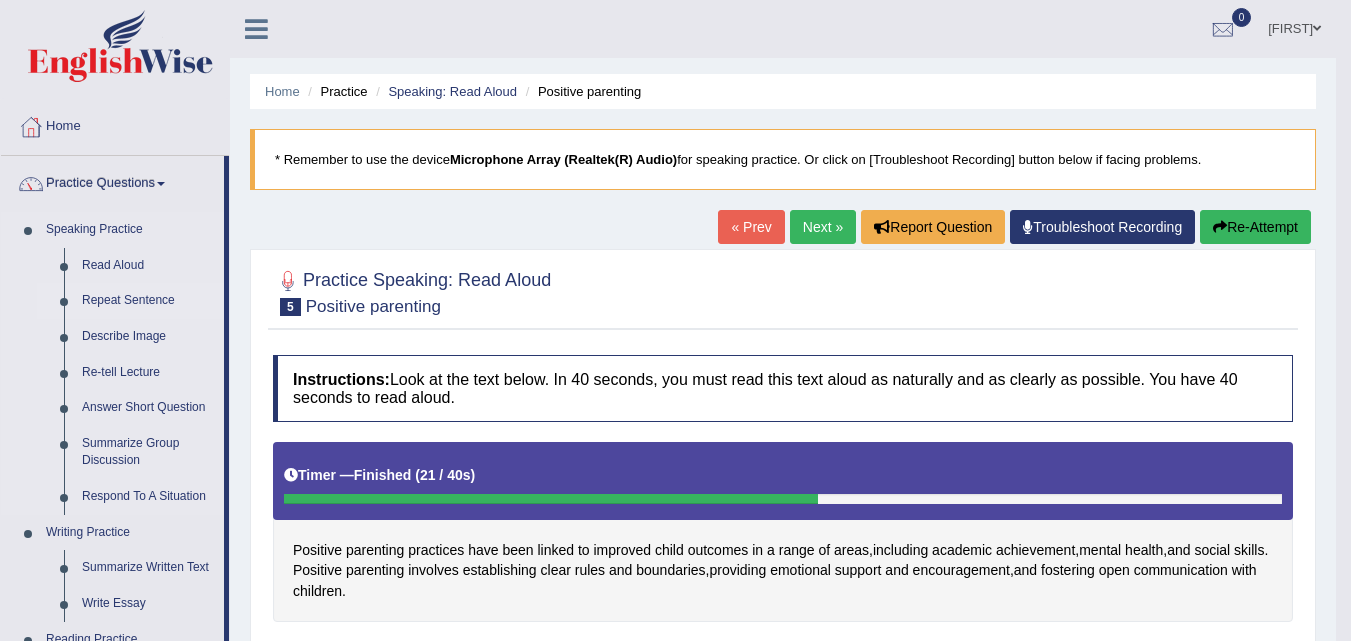 click on "Repeat Sentence" at bounding box center [148, 301] 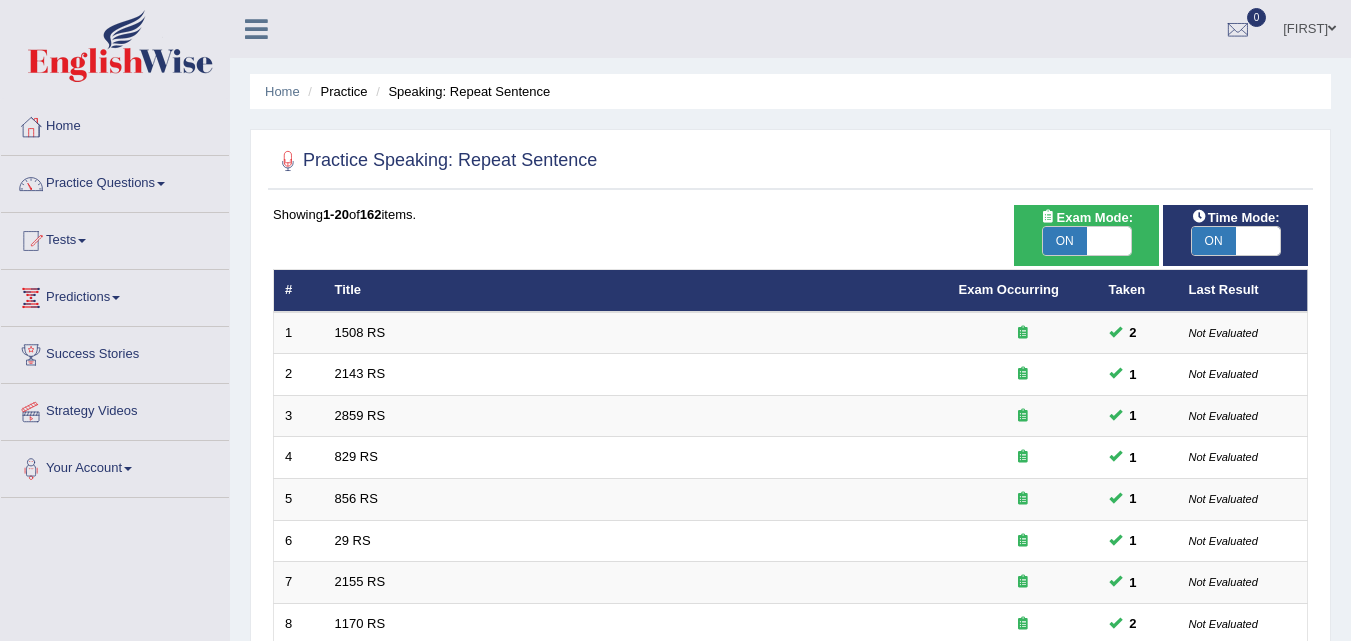 scroll, scrollTop: 0, scrollLeft: 0, axis: both 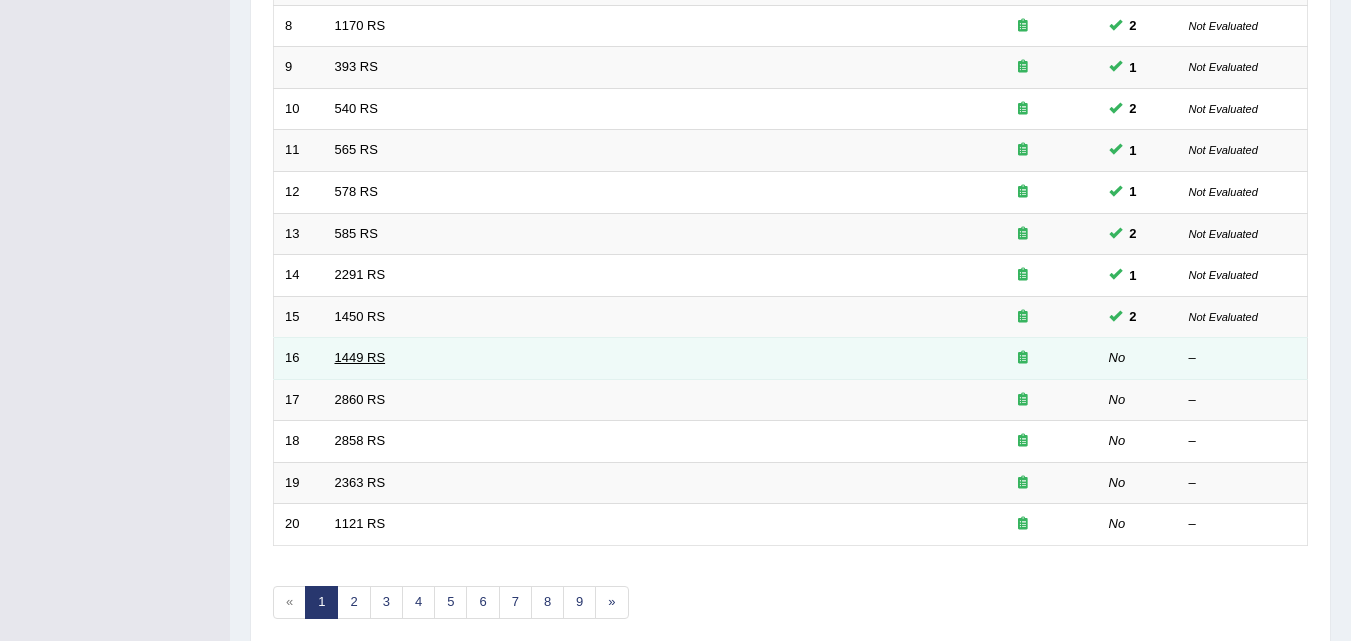 click on "1449 RS" at bounding box center (360, 357) 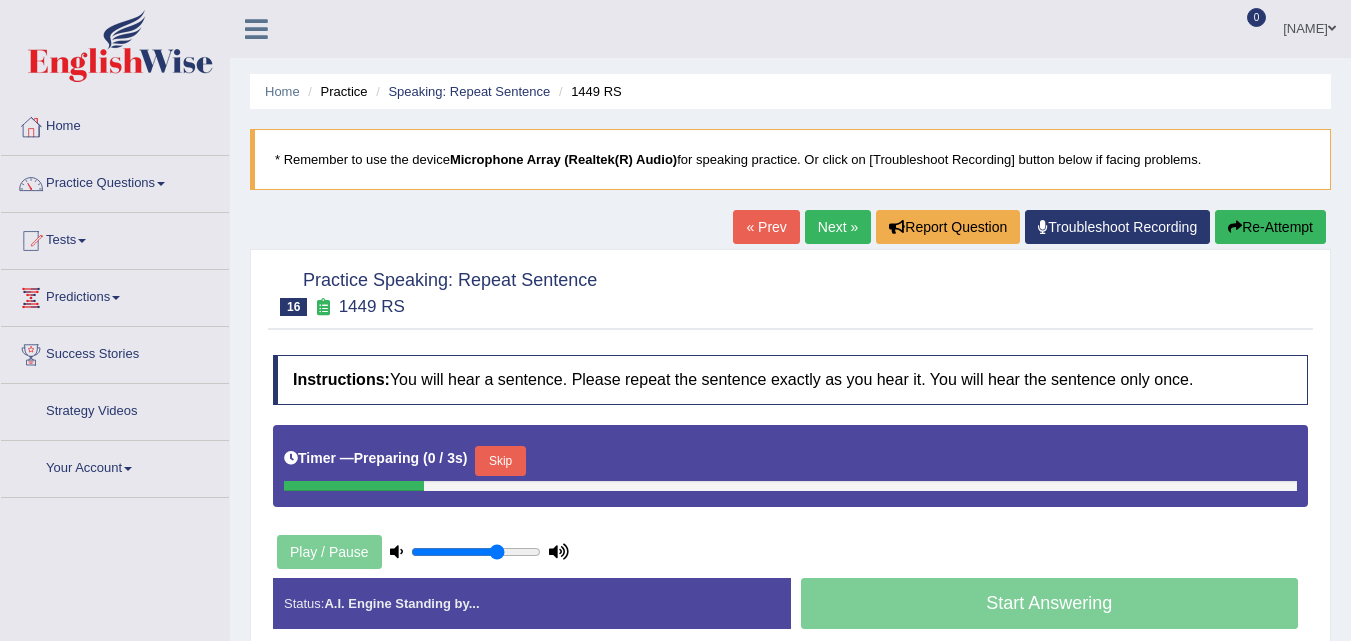 scroll, scrollTop: 0, scrollLeft: 0, axis: both 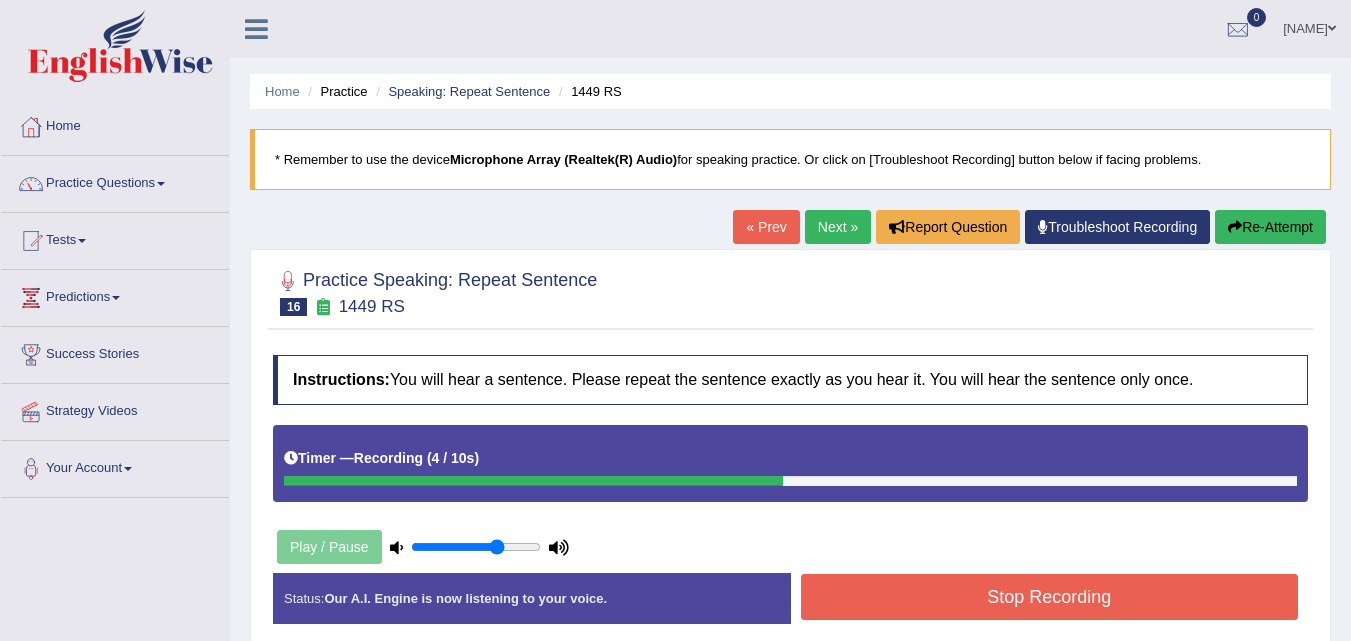 click on "Stop Recording" at bounding box center (1050, 597) 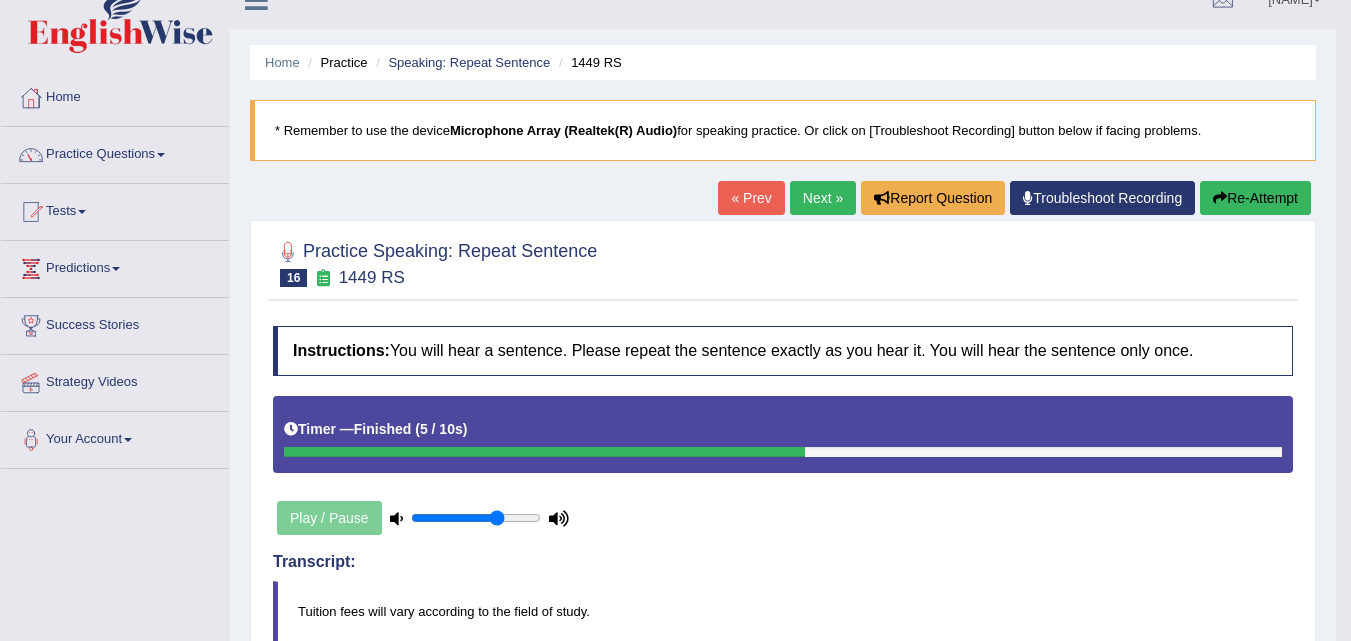 scroll, scrollTop: 0, scrollLeft: 0, axis: both 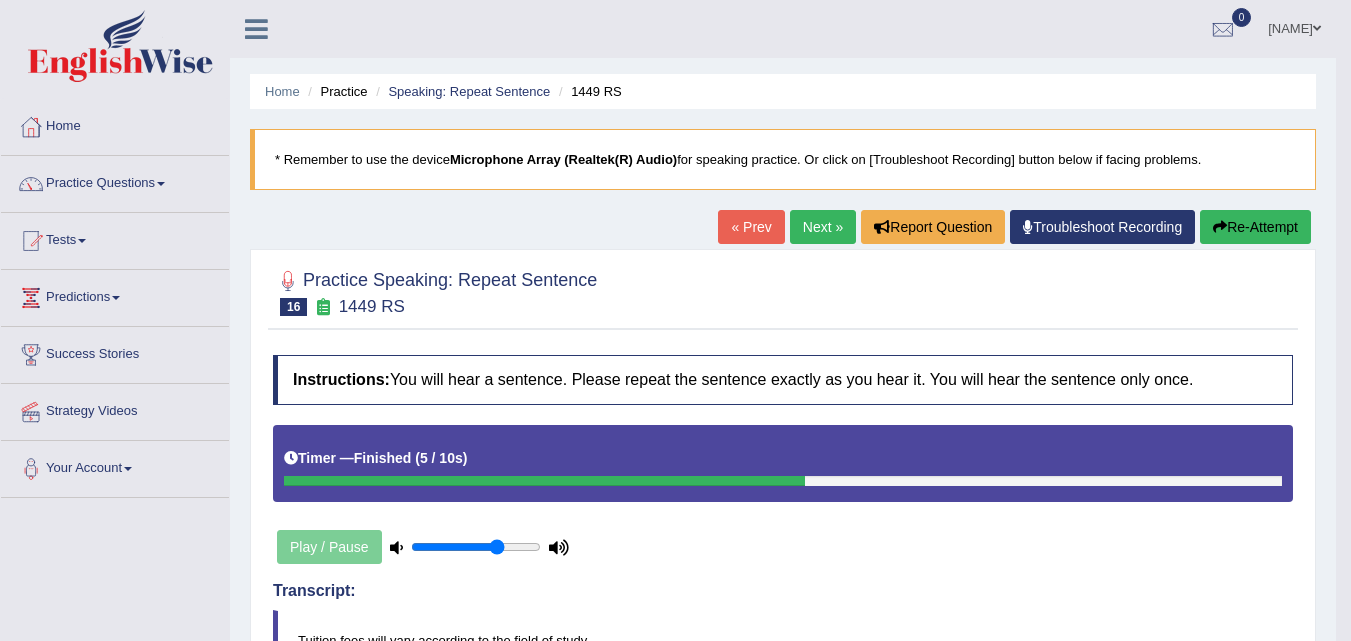click on "Next »" at bounding box center (823, 227) 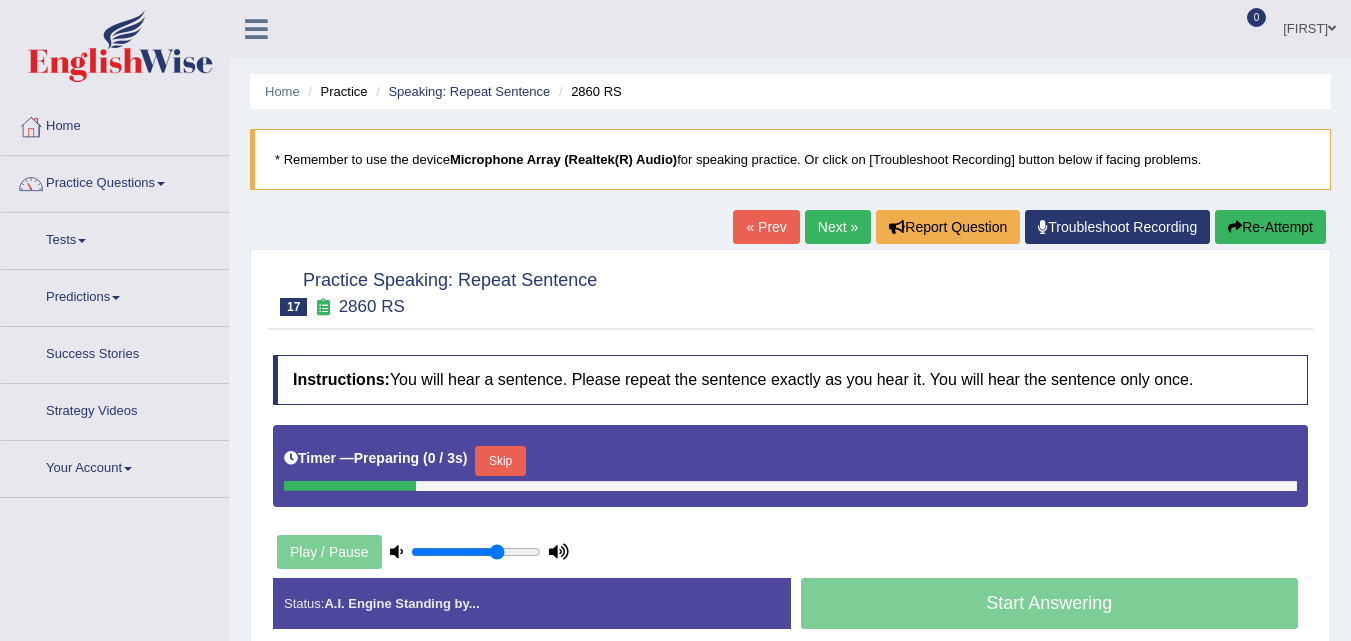 scroll, scrollTop: 0, scrollLeft: 0, axis: both 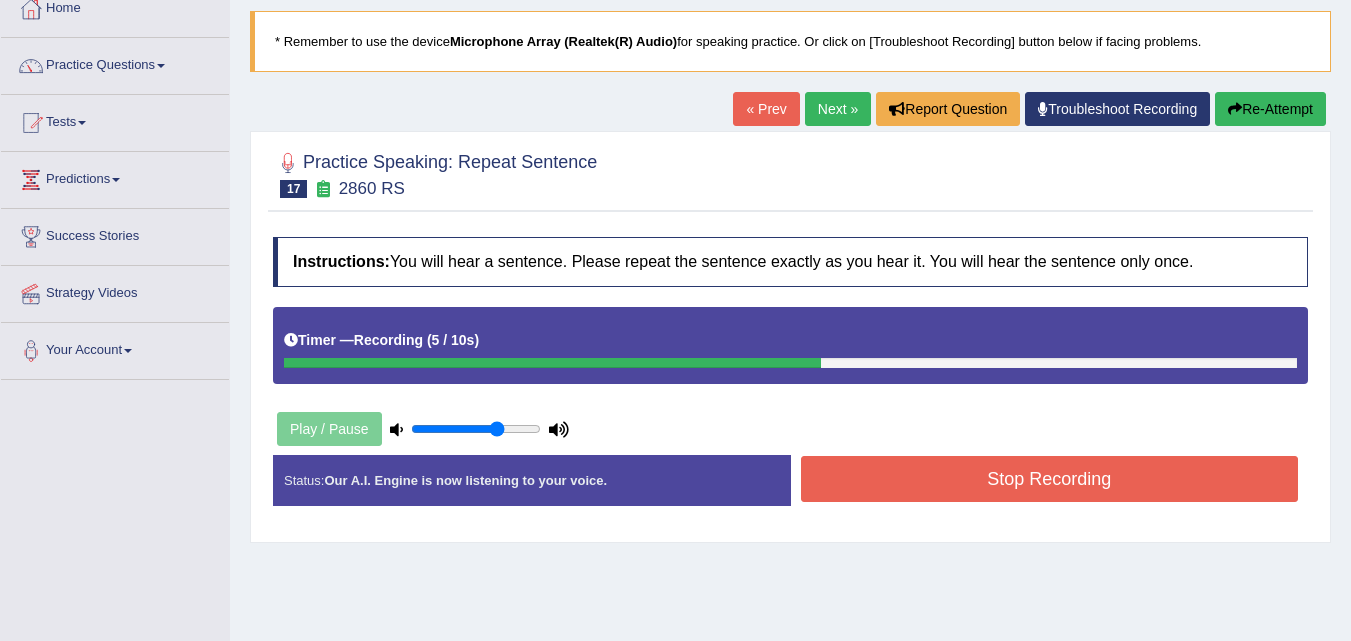 click on "Stop Recording" at bounding box center [1050, 479] 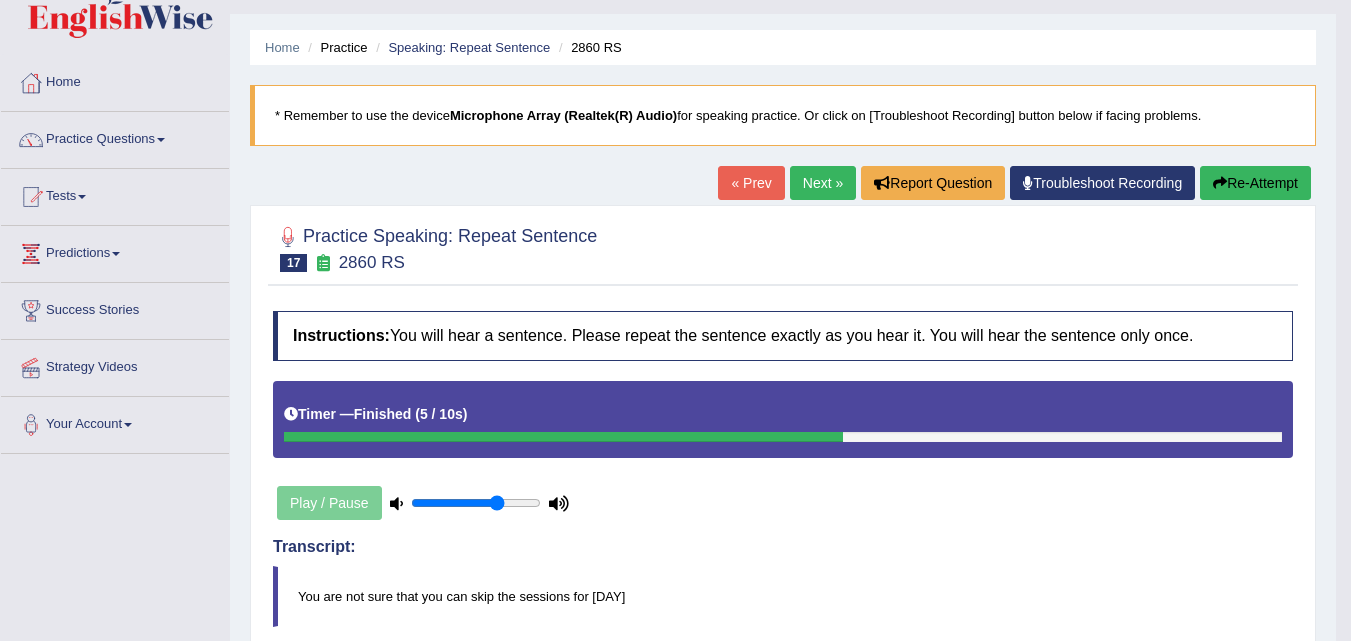 scroll, scrollTop: 43, scrollLeft: 0, axis: vertical 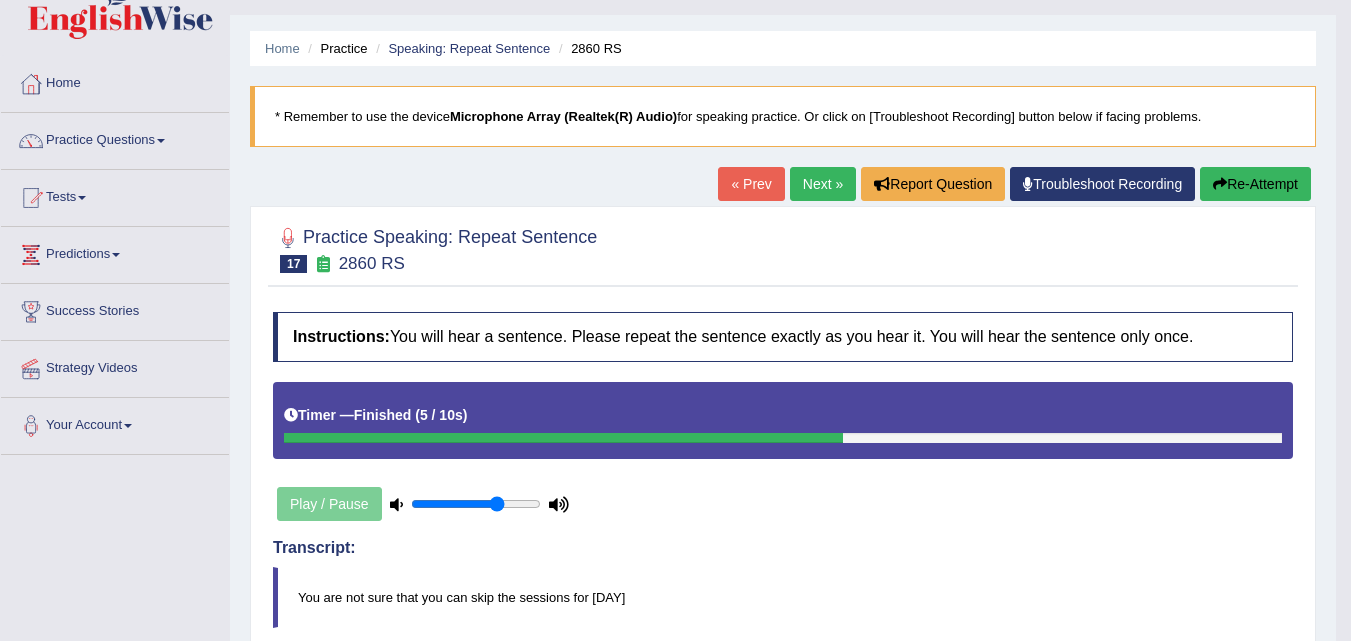 click on "Next »" at bounding box center [823, 184] 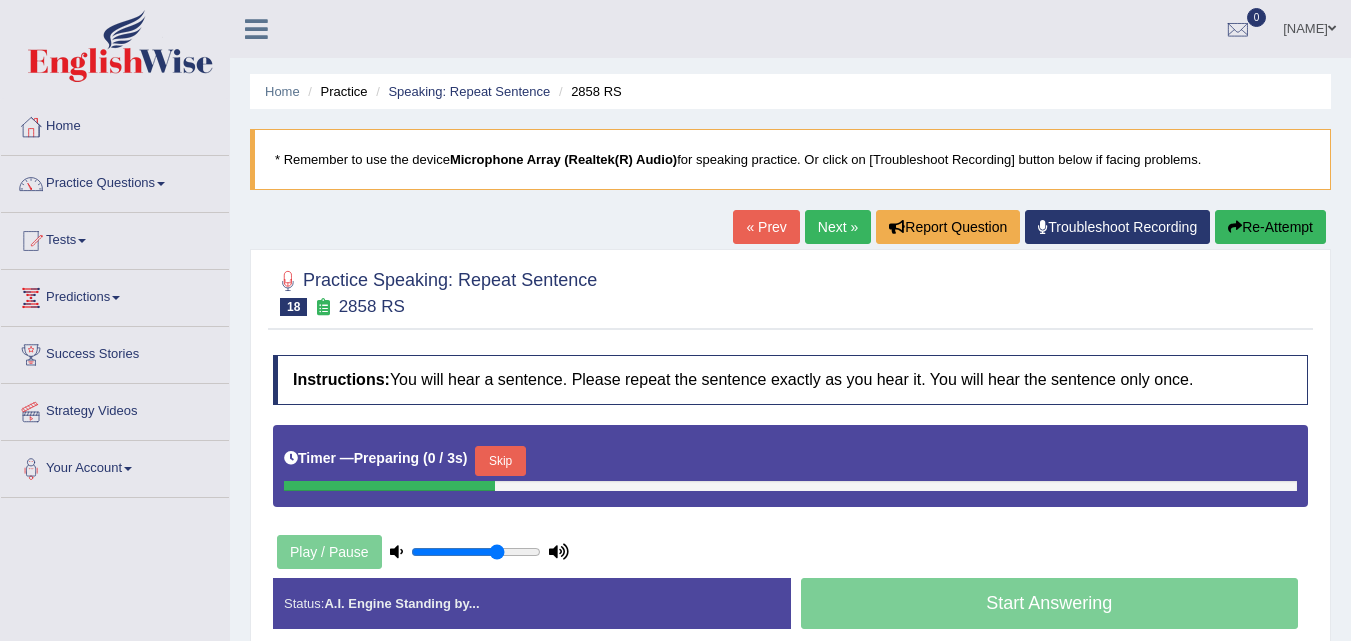 scroll, scrollTop: 0, scrollLeft: 0, axis: both 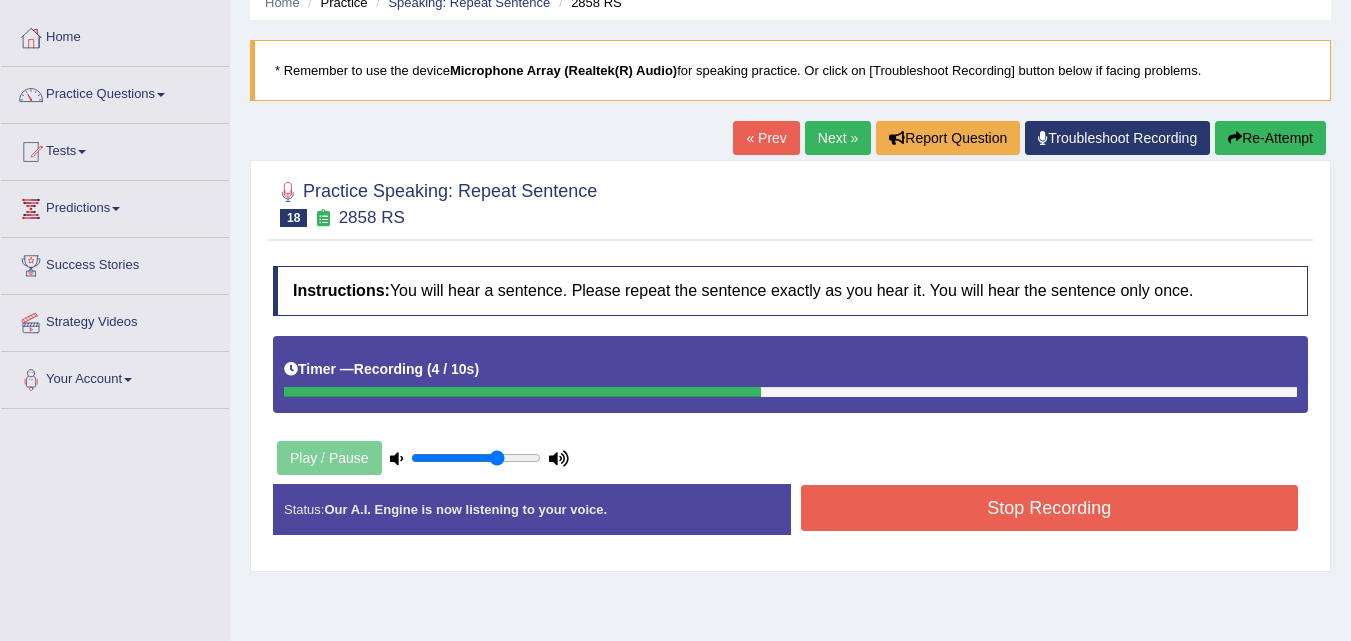 click on "Stop Recording" at bounding box center [1050, 508] 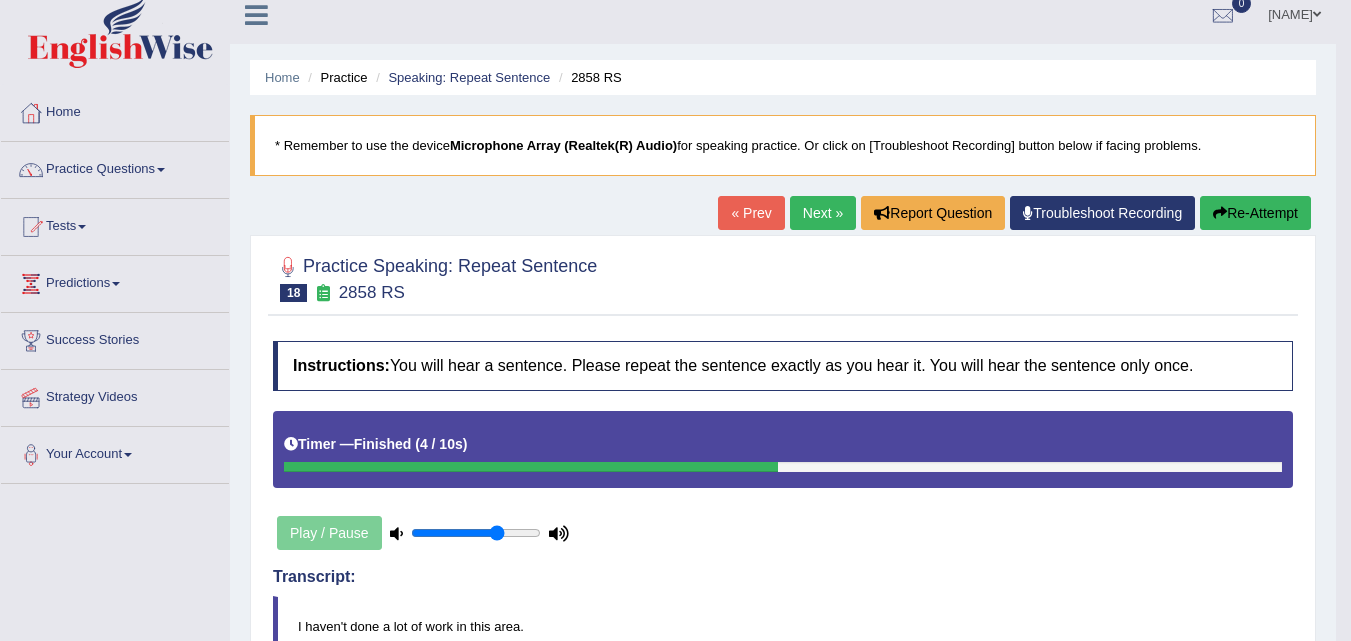 scroll, scrollTop: 0, scrollLeft: 0, axis: both 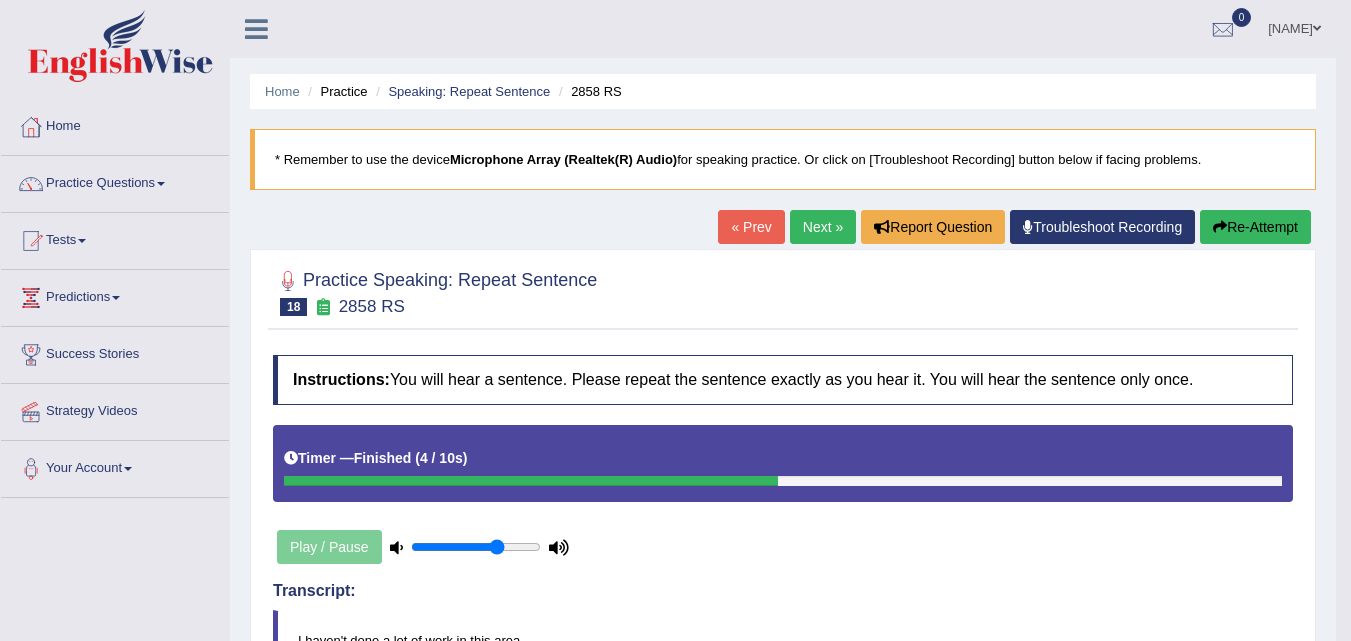 click on "Next »" at bounding box center (823, 227) 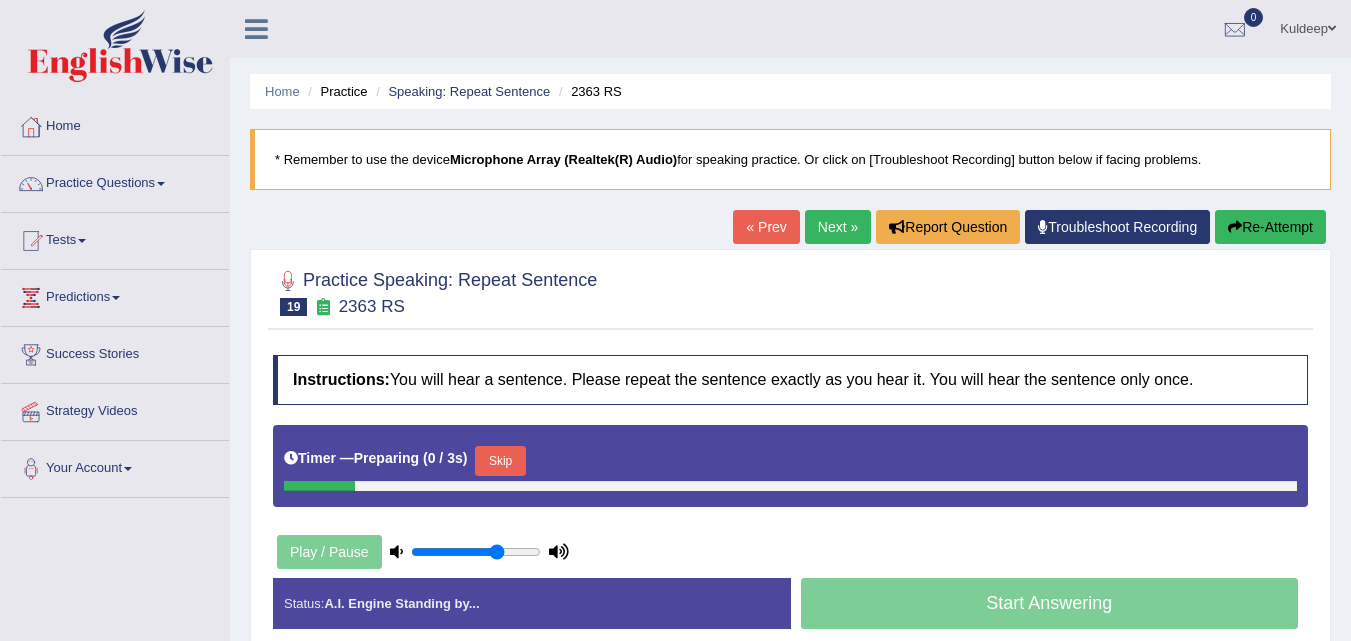 scroll, scrollTop: 0, scrollLeft: 0, axis: both 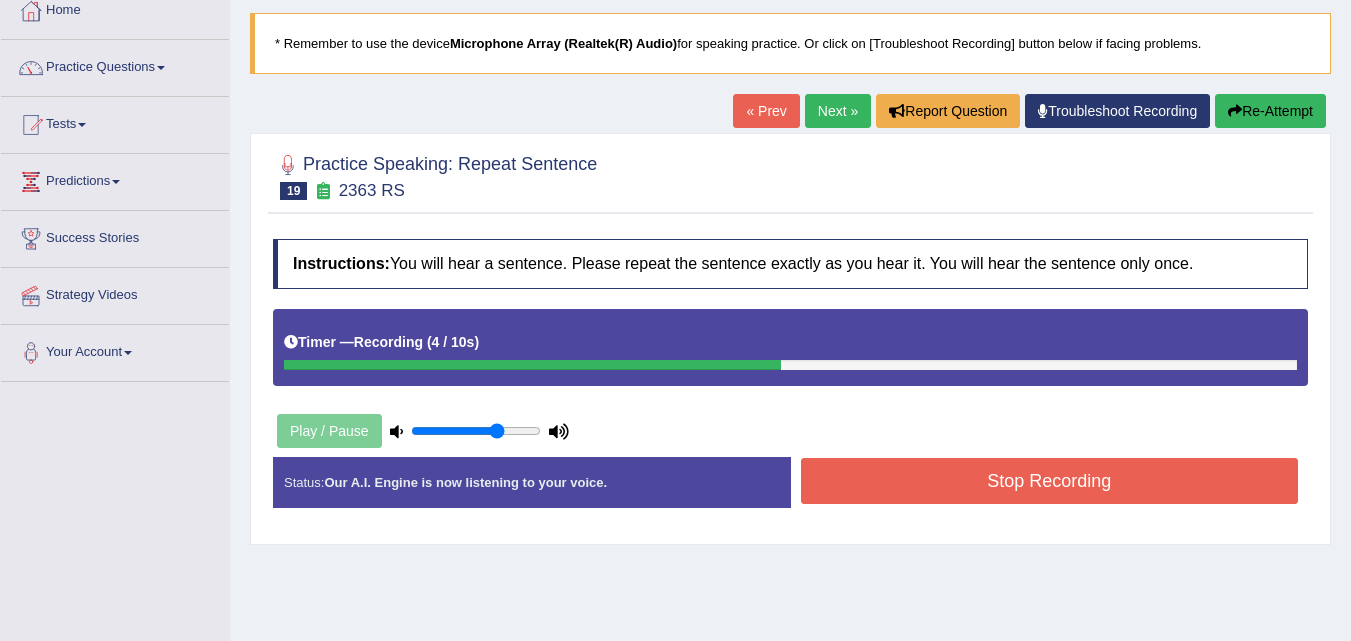click on "Stop Recording" at bounding box center (1050, 481) 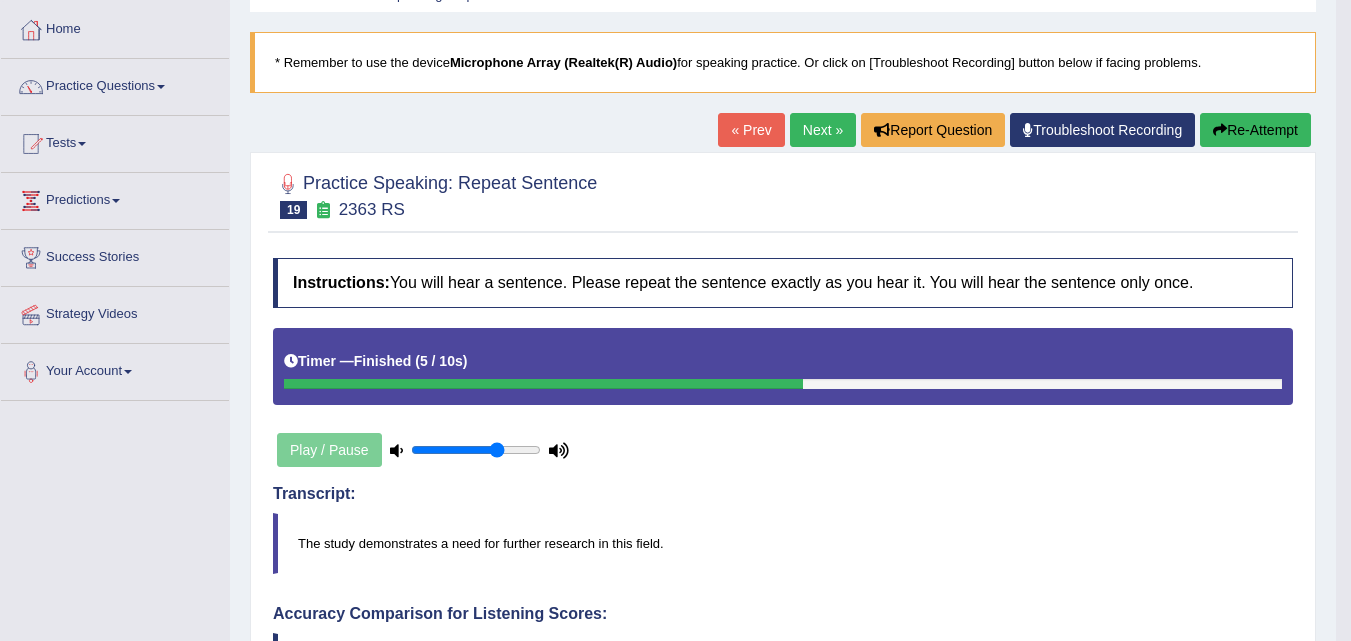 scroll, scrollTop: 119, scrollLeft: 0, axis: vertical 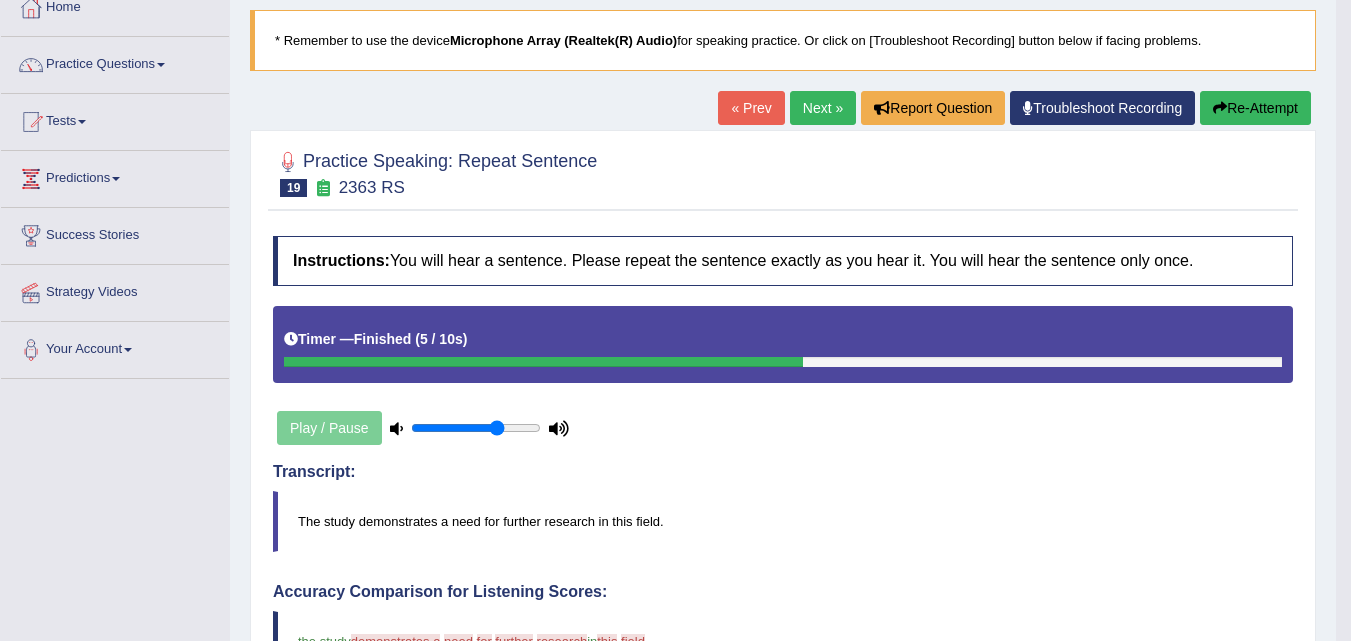 click on "Re-Attempt" at bounding box center (1255, 108) 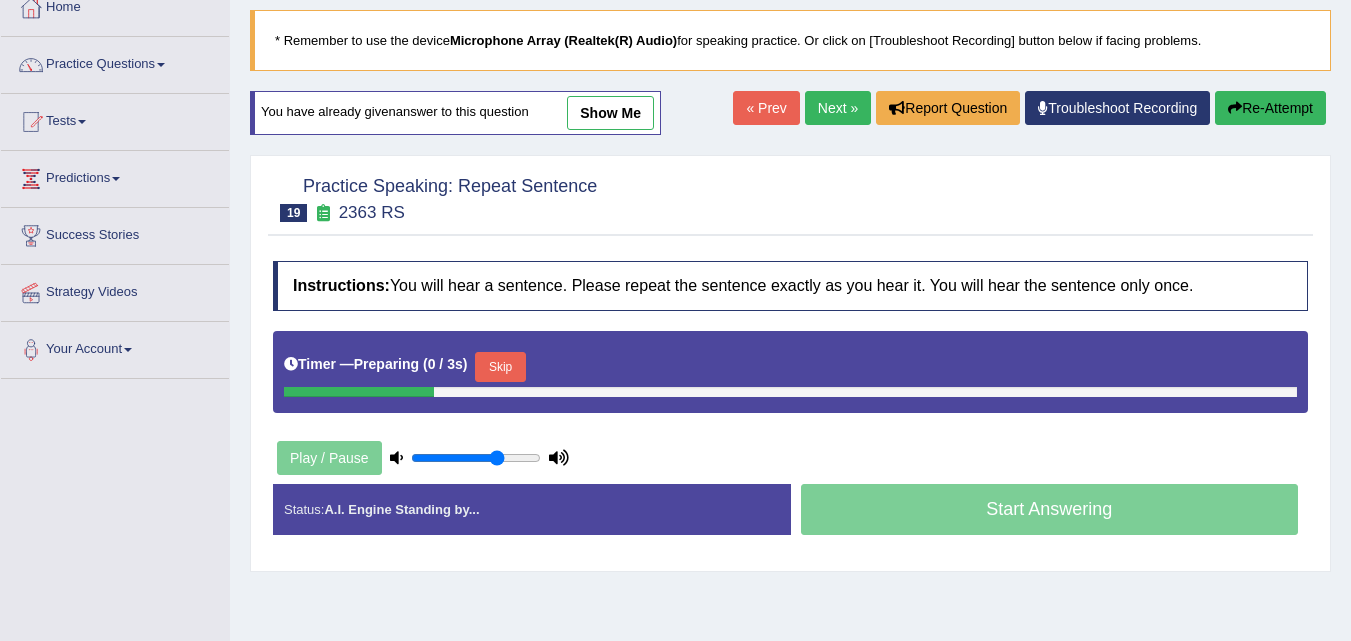 scroll, scrollTop: 0, scrollLeft: 0, axis: both 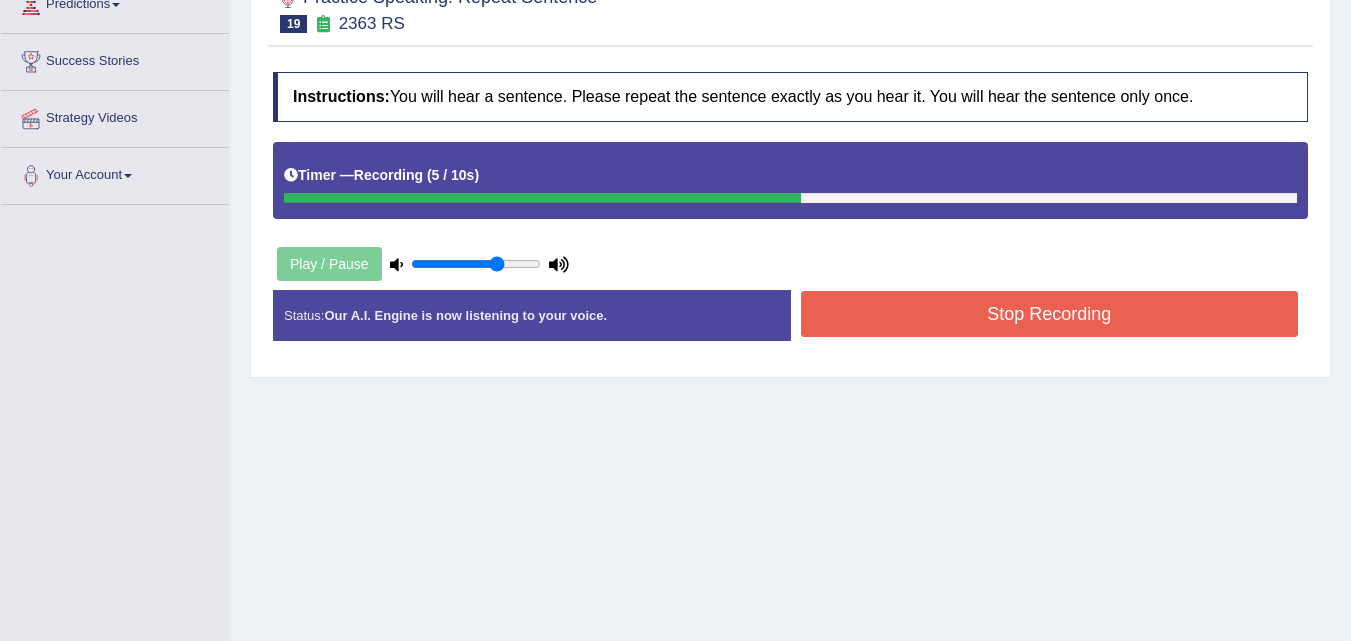 click on "Stop Recording" at bounding box center [1050, 314] 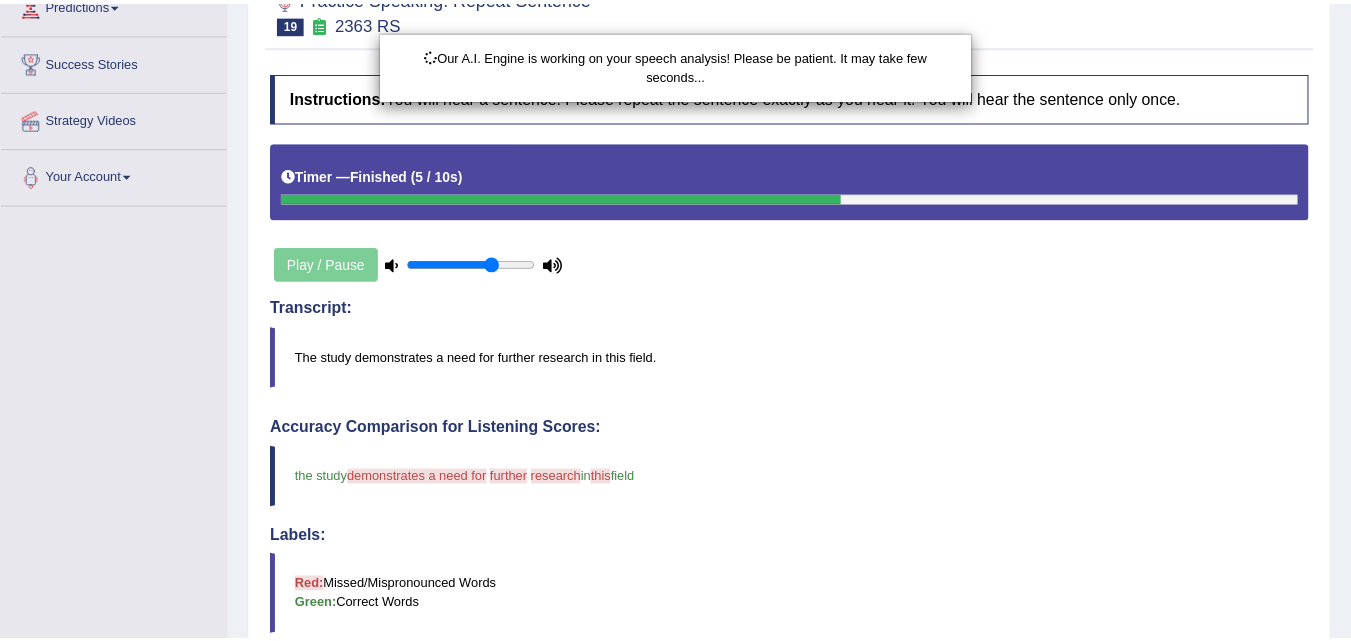 scroll, scrollTop: 294, scrollLeft: 0, axis: vertical 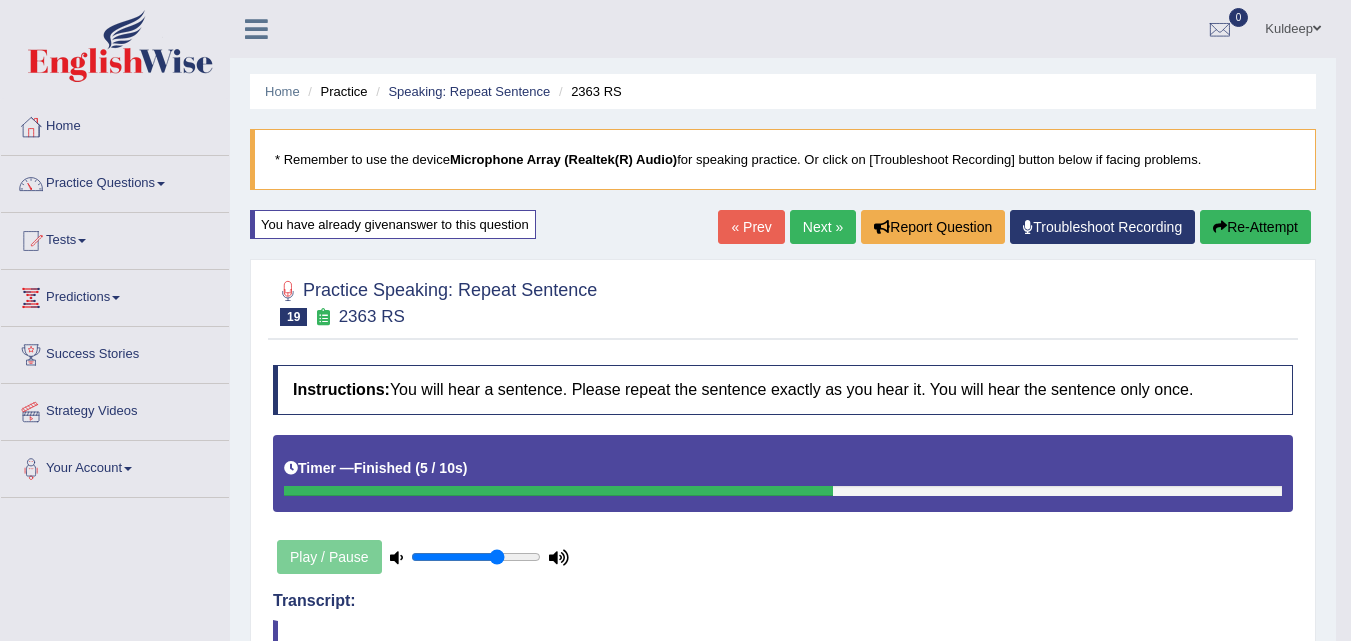 click on "Next »" at bounding box center (823, 227) 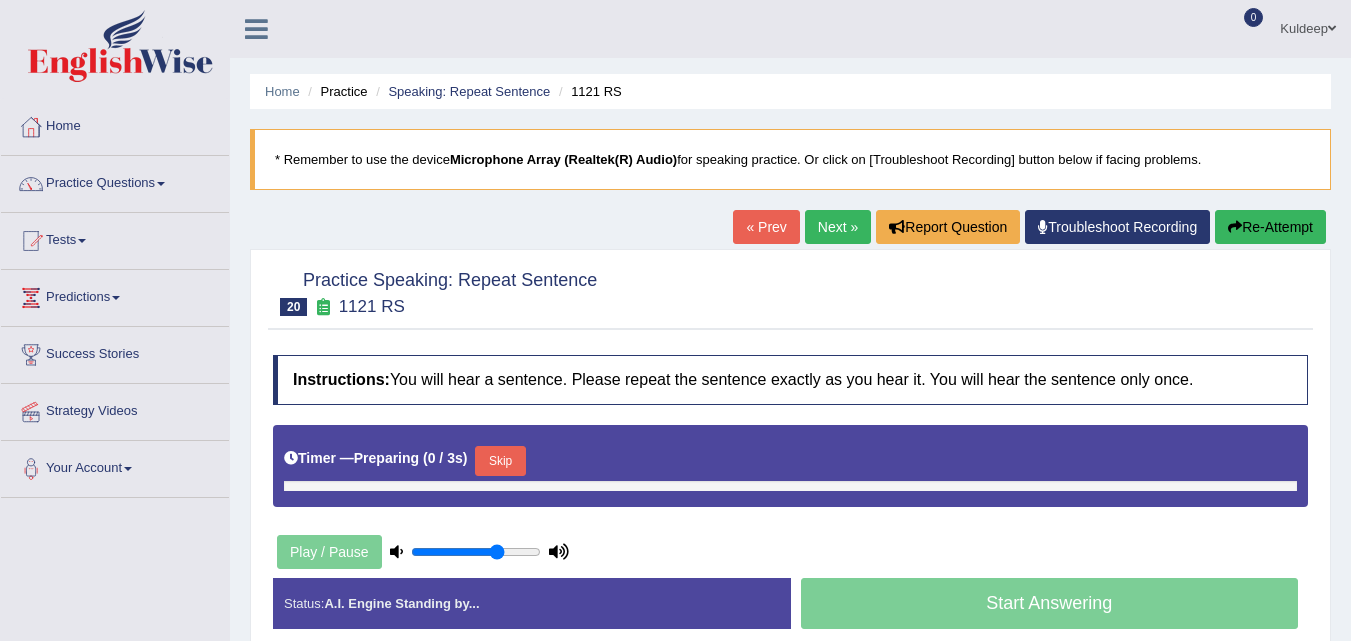 scroll, scrollTop: 0, scrollLeft: 0, axis: both 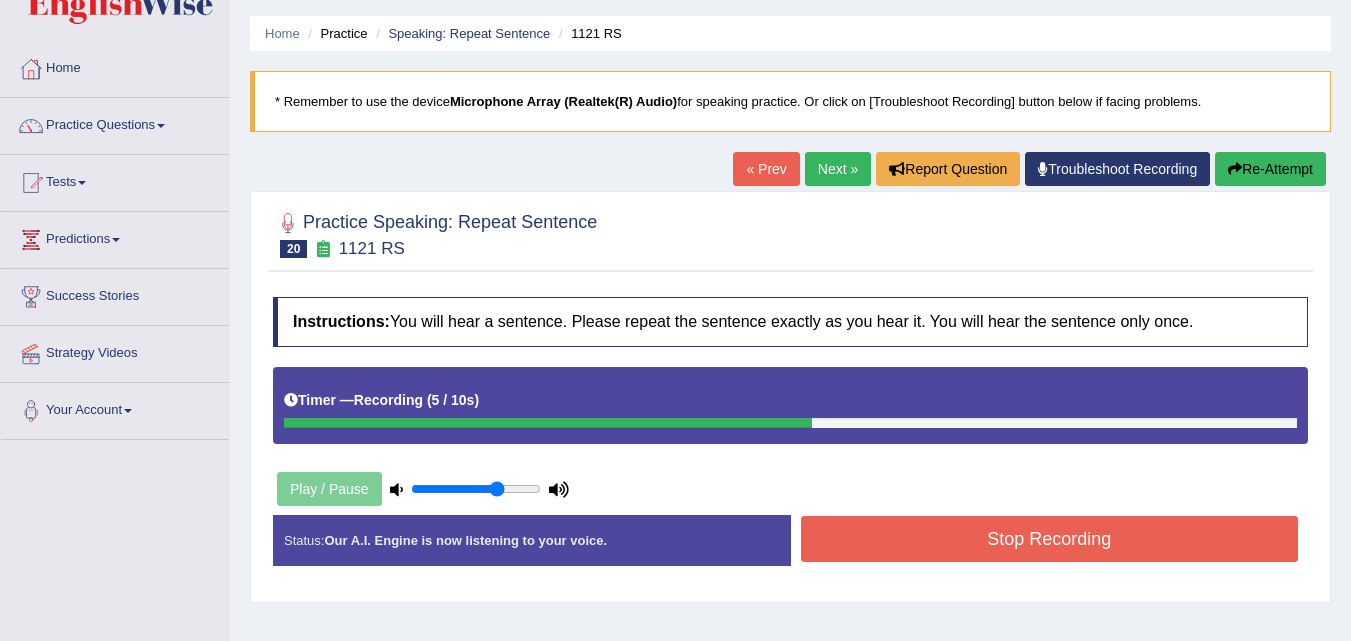 click on "Stop Recording" at bounding box center [1050, 539] 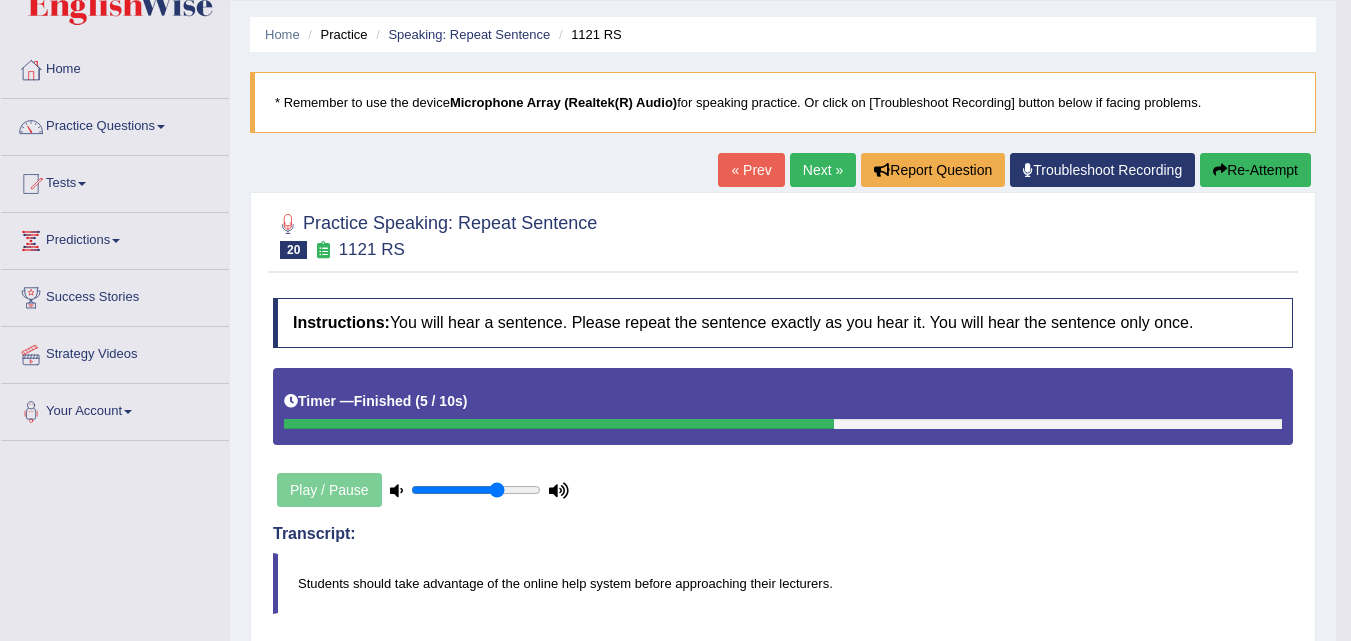 scroll, scrollTop: 56, scrollLeft: 0, axis: vertical 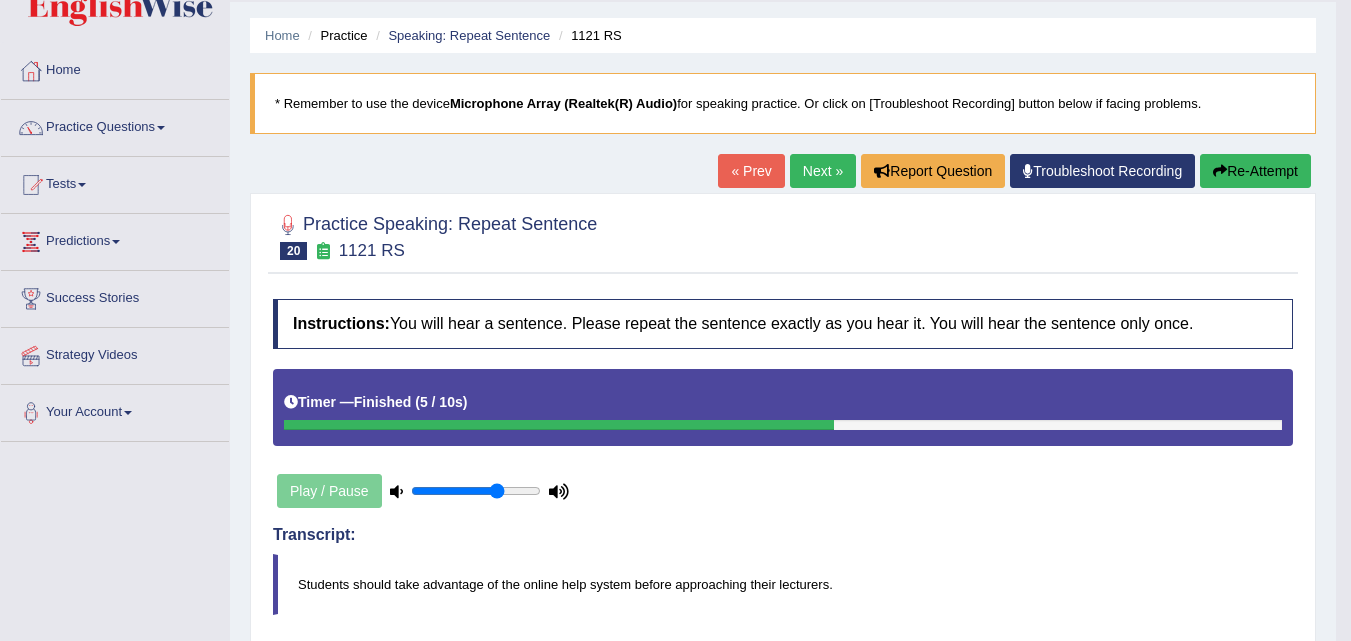 click on "Re-Attempt" at bounding box center (1255, 171) 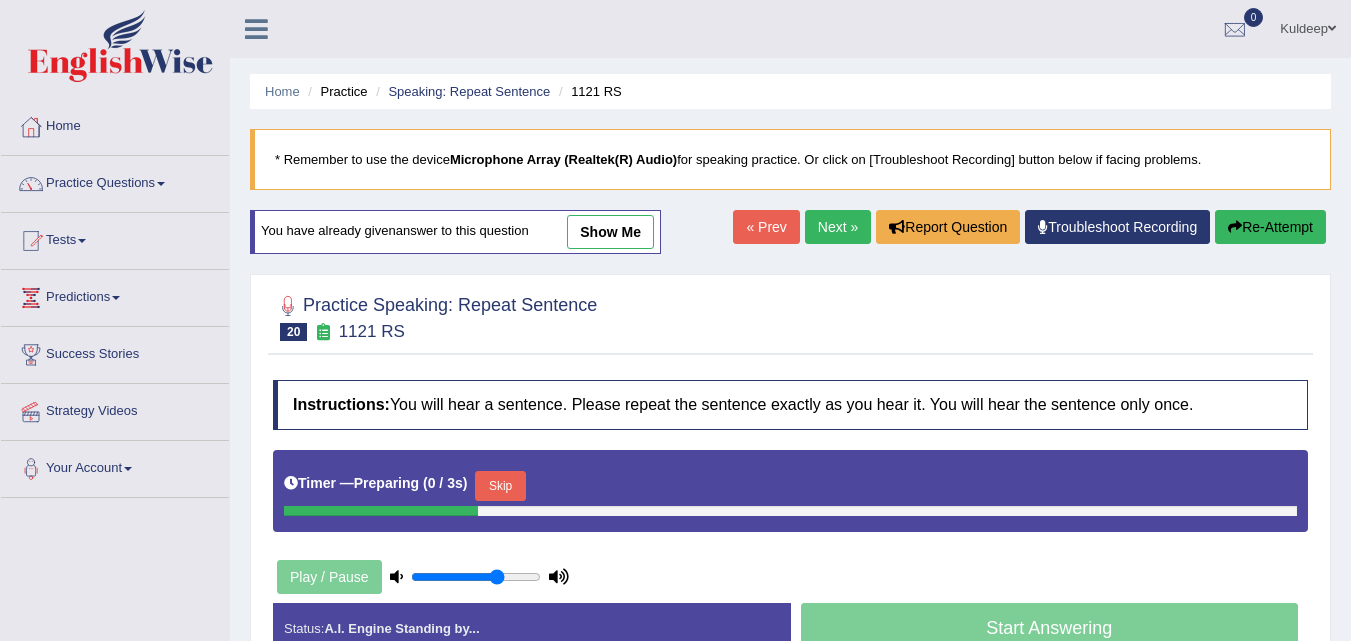 scroll, scrollTop: 56, scrollLeft: 0, axis: vertical 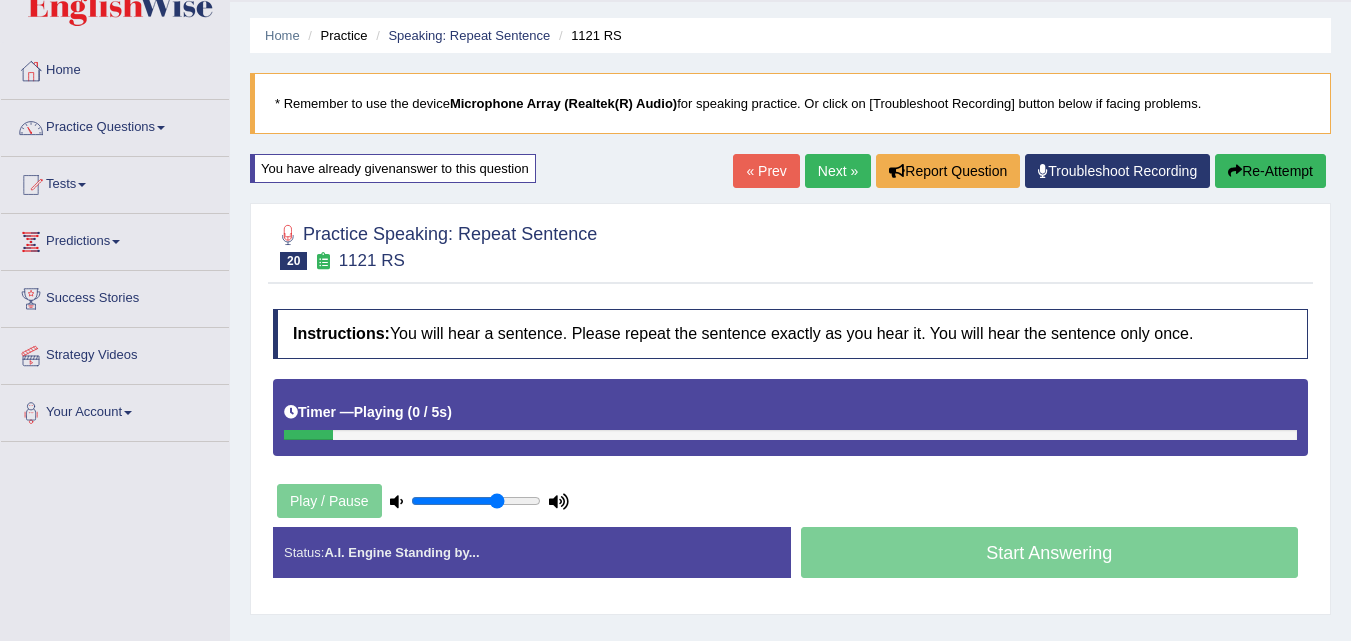 click on "Timer —  Playing   ( 0 / 5s ) Skip" at bounding box center (790, 412) 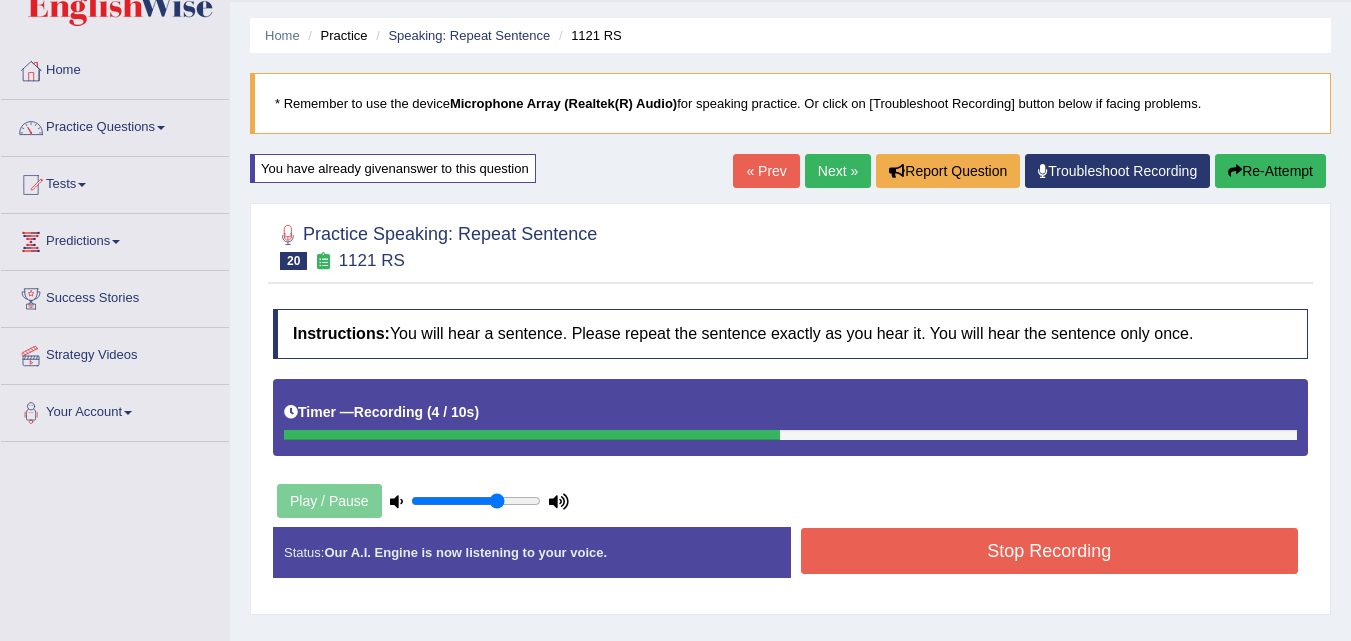 click on "Stop Recording" at bounding box center (1050, 551) 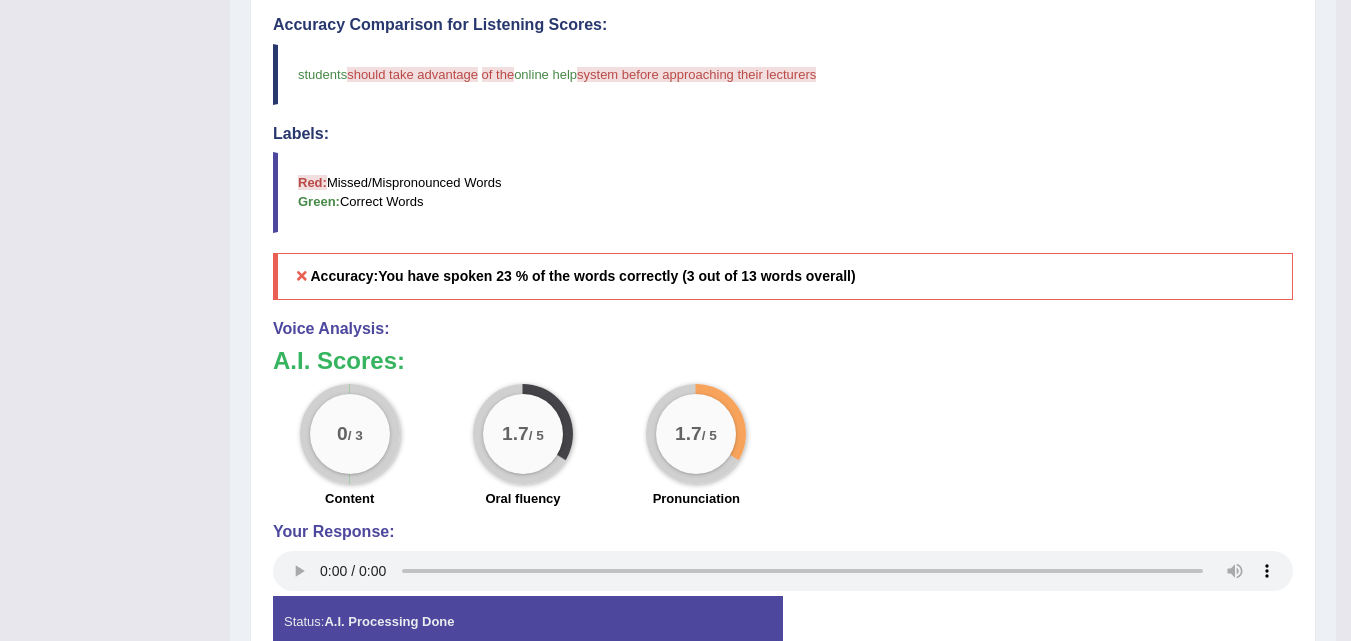 scroll, scrollTop: 697, scrollLeft: 0, axis: vertical 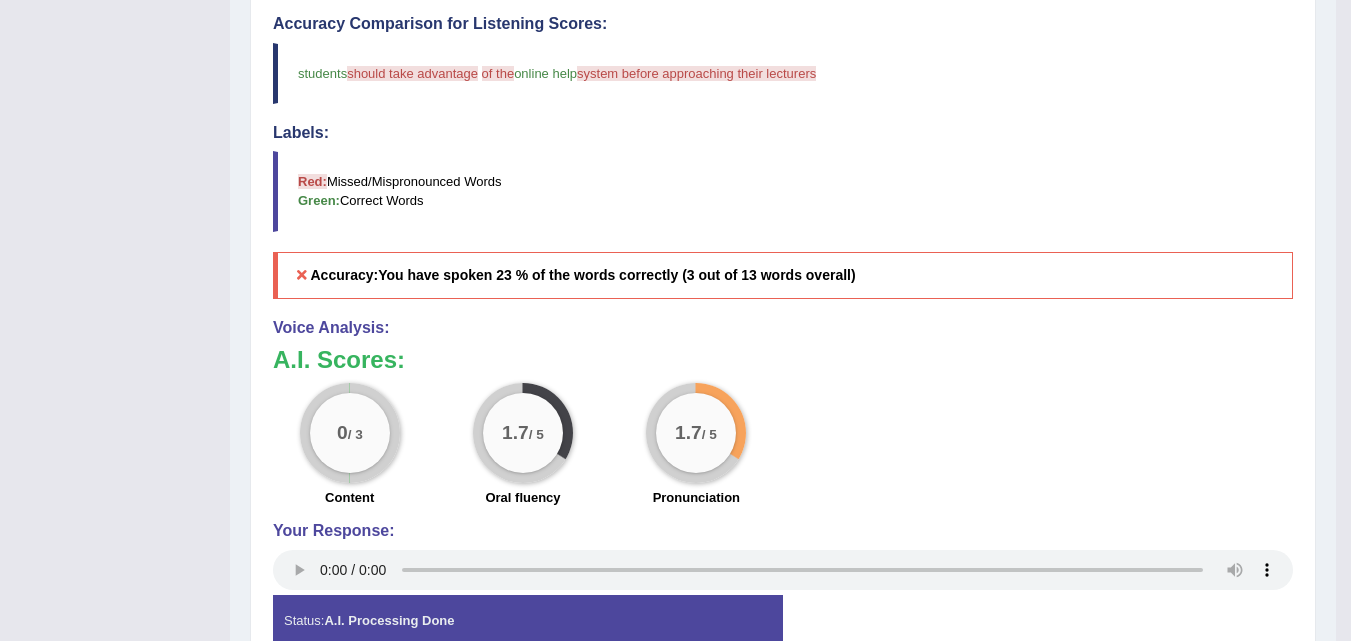 click at bounding box center (302, 275) 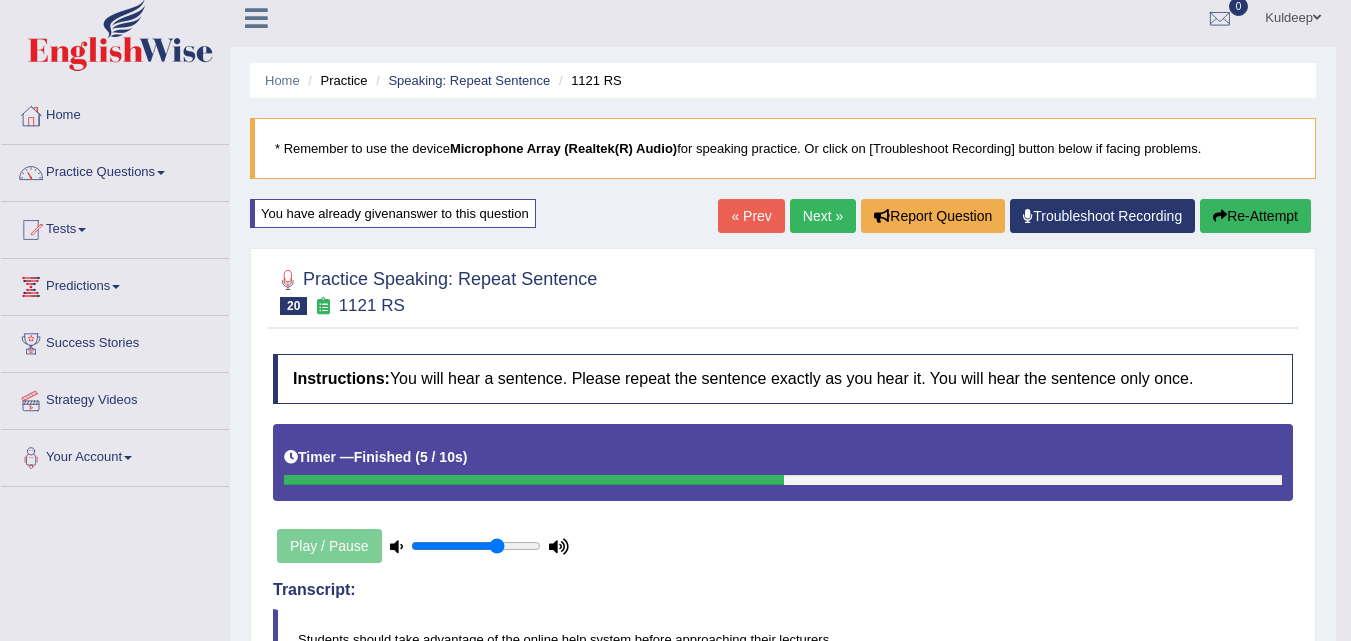 scroll, scrollTop: 0, scrollLeft: 0, axis: both 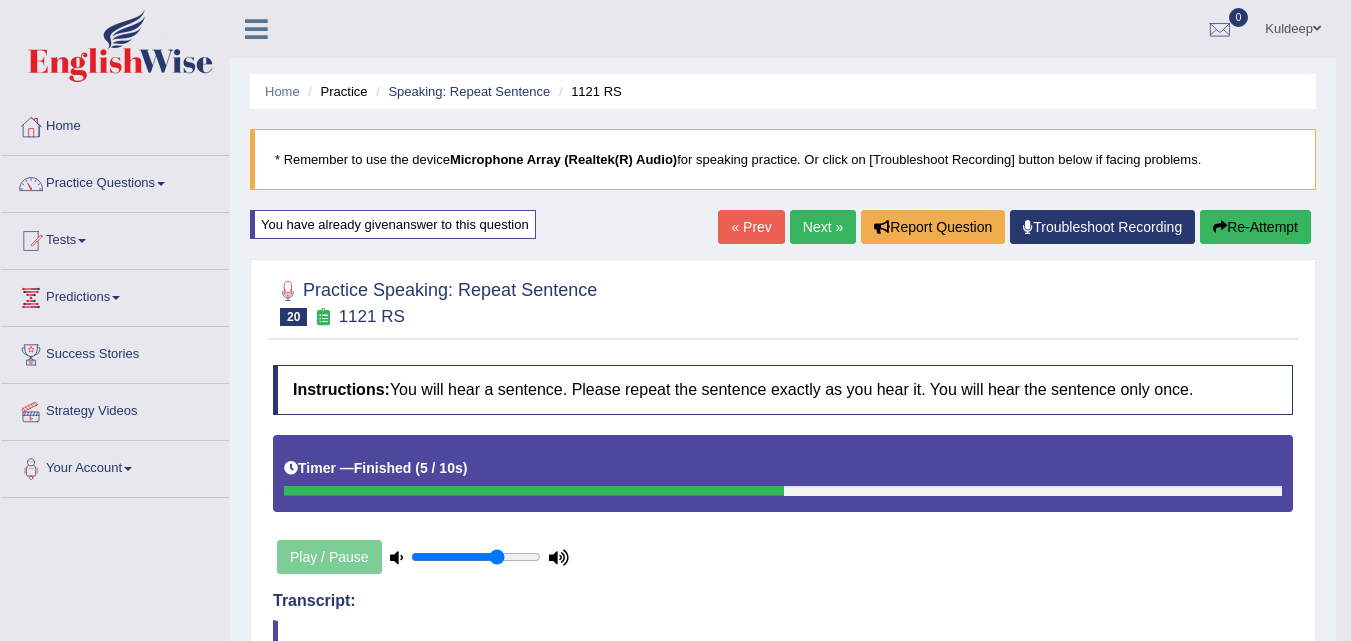 click on "Re-Attempt" at bounding box center [1255, 227] 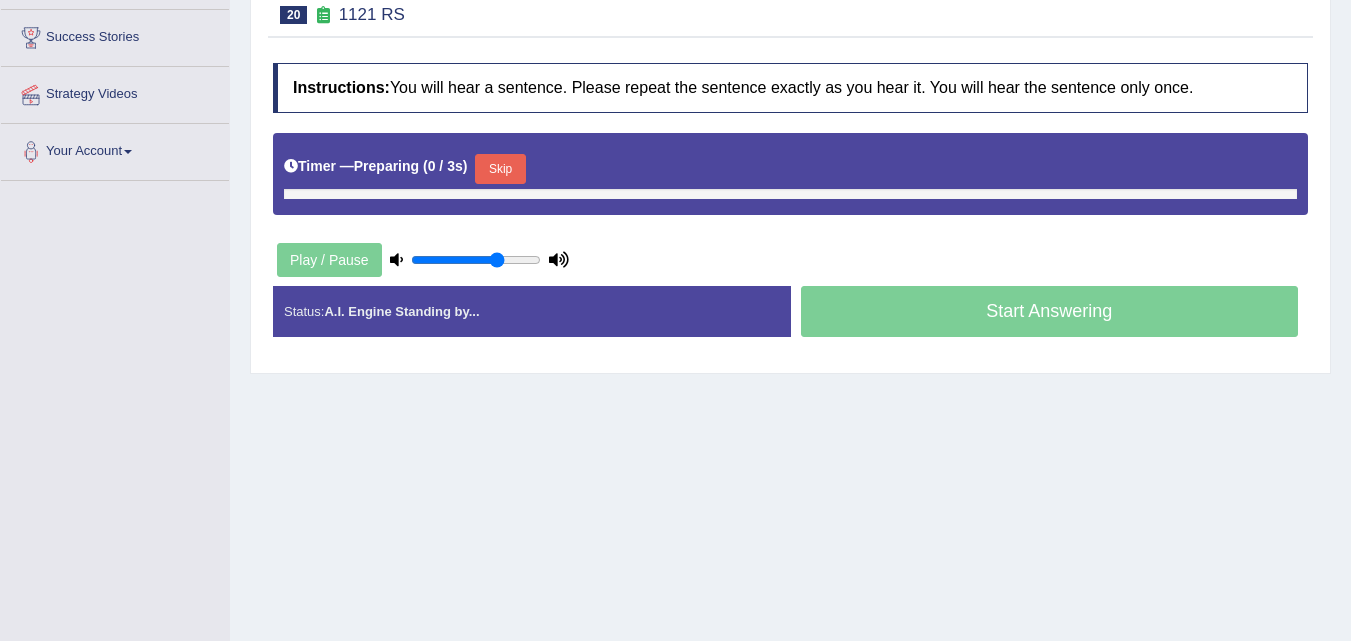 scroll, scrollTop: 317, scrollLeft: 0, axis: vertical 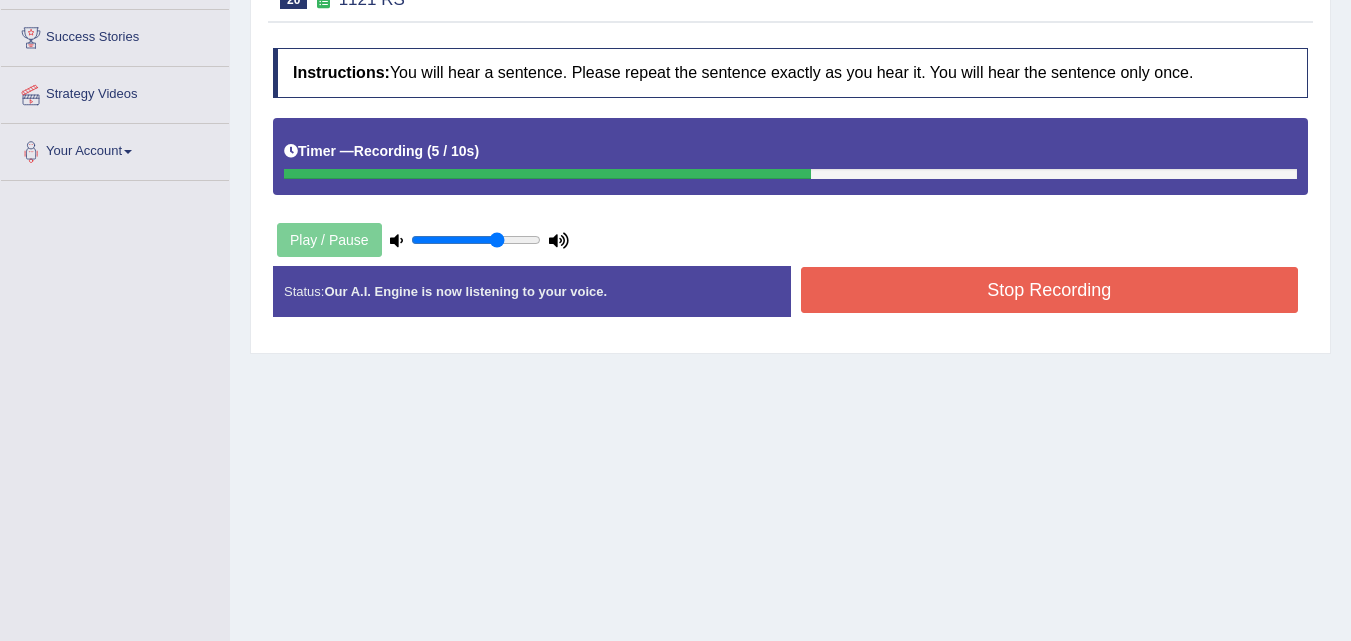 click on "Stop Recording" at bounding box center [1050, 290] 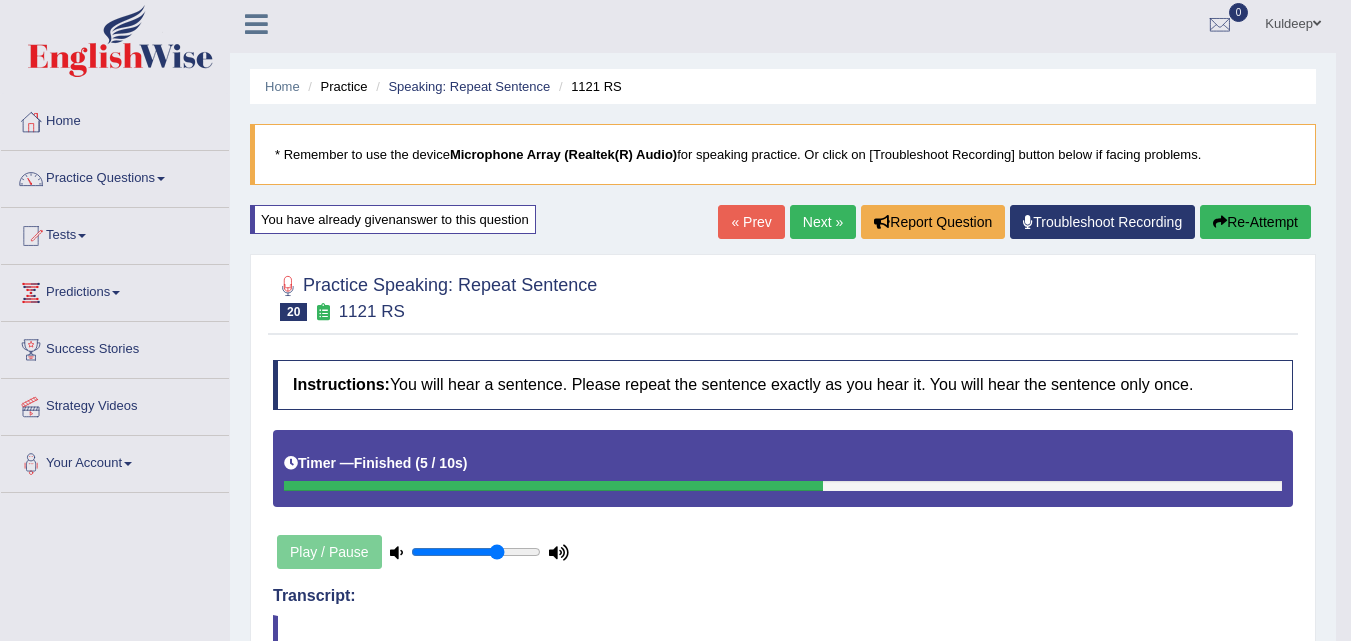 scroll, scrollTop: 0, scrollLeft: 0, axis: both 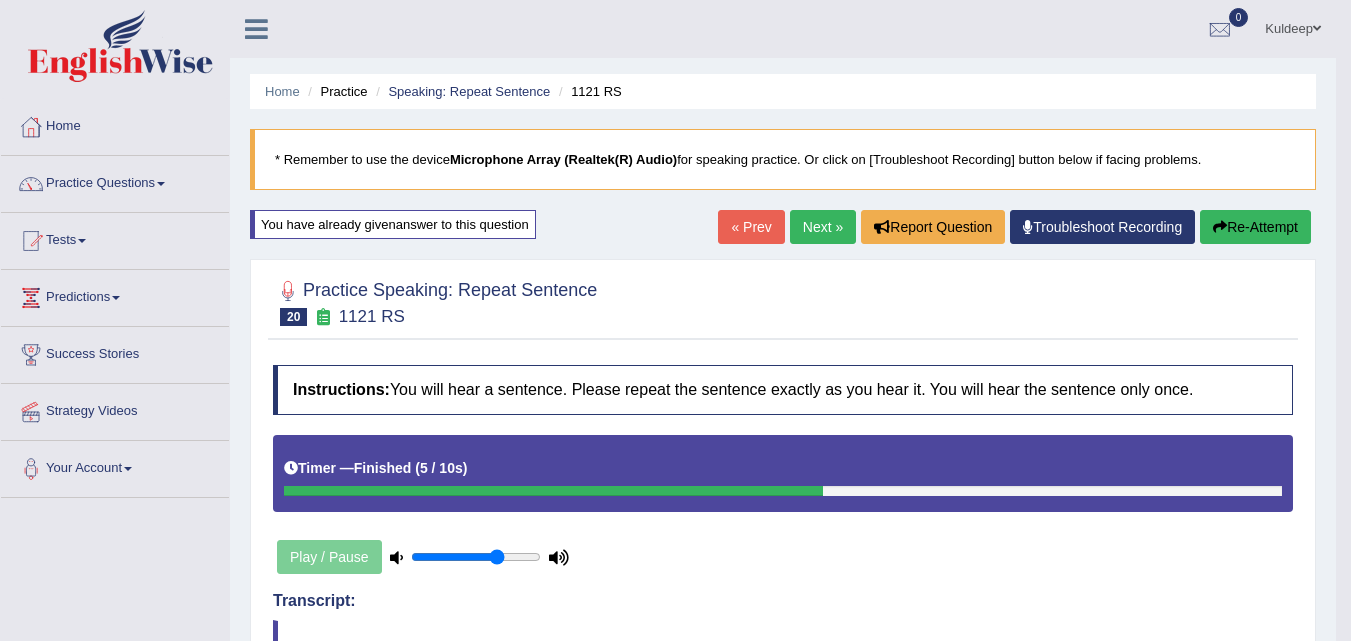 click on "Next »" at bounding box center [823, 227] 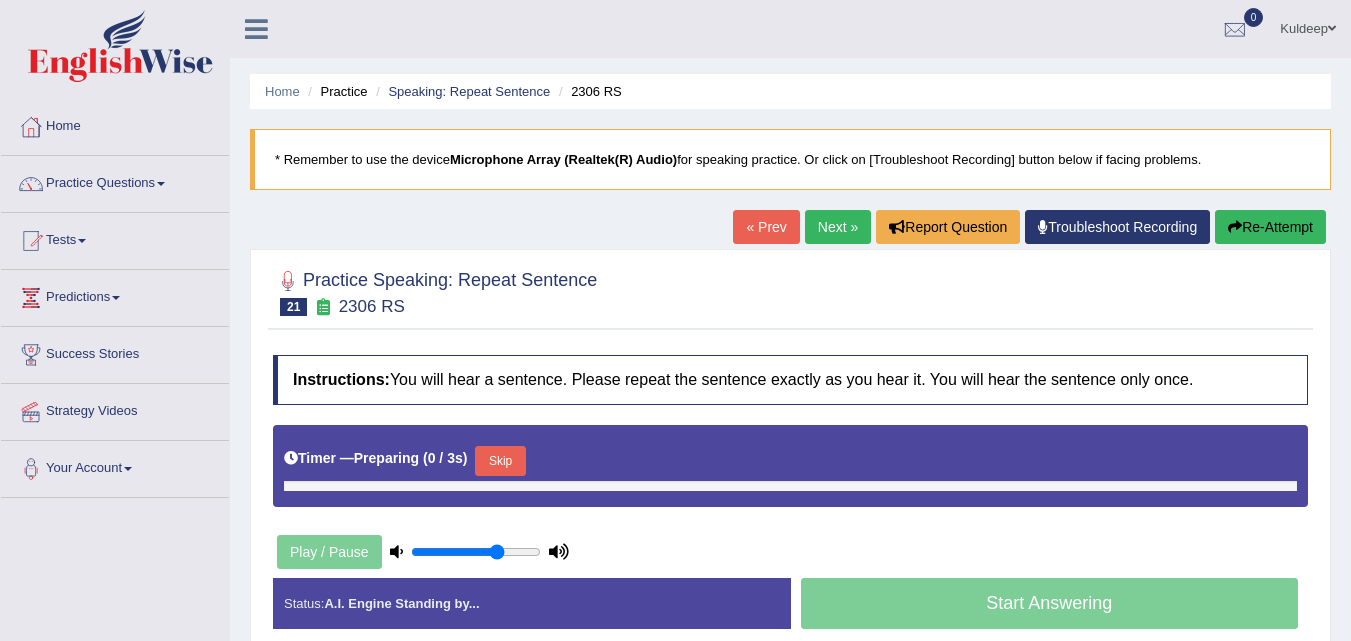 scroll, scrollTop: 0, scrollLeft: 0, axis: both 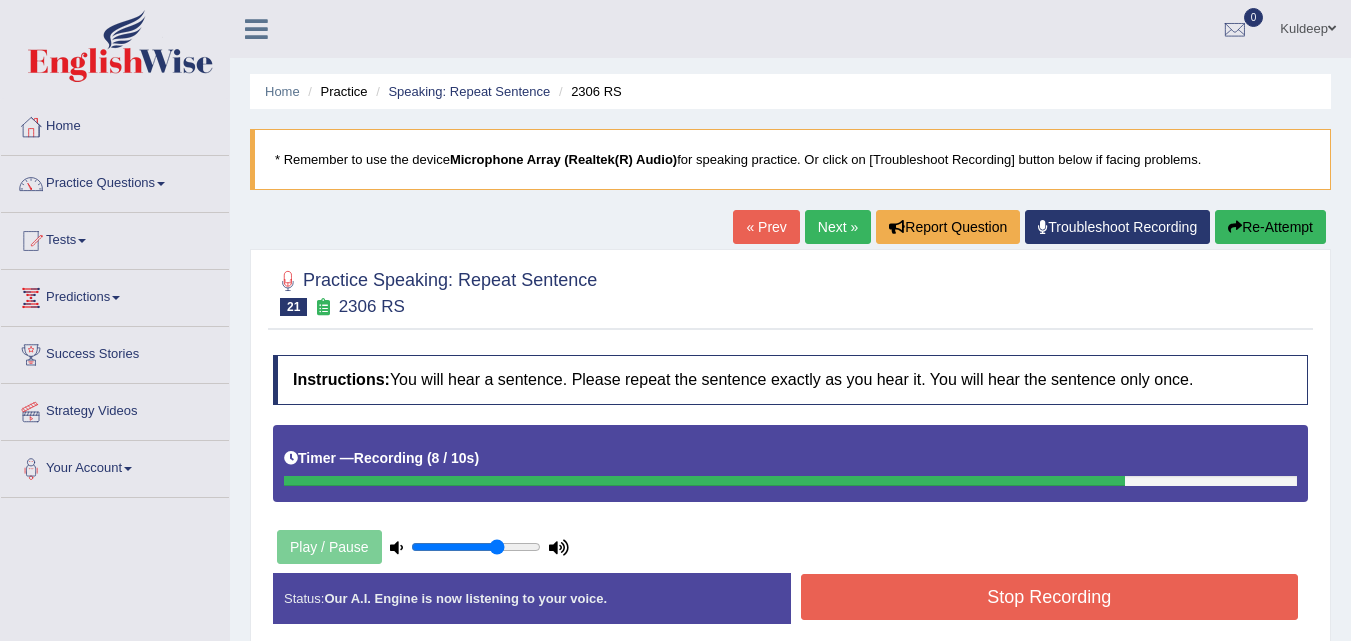 click on "Stop Recording" at bounding box center [1050, 597] 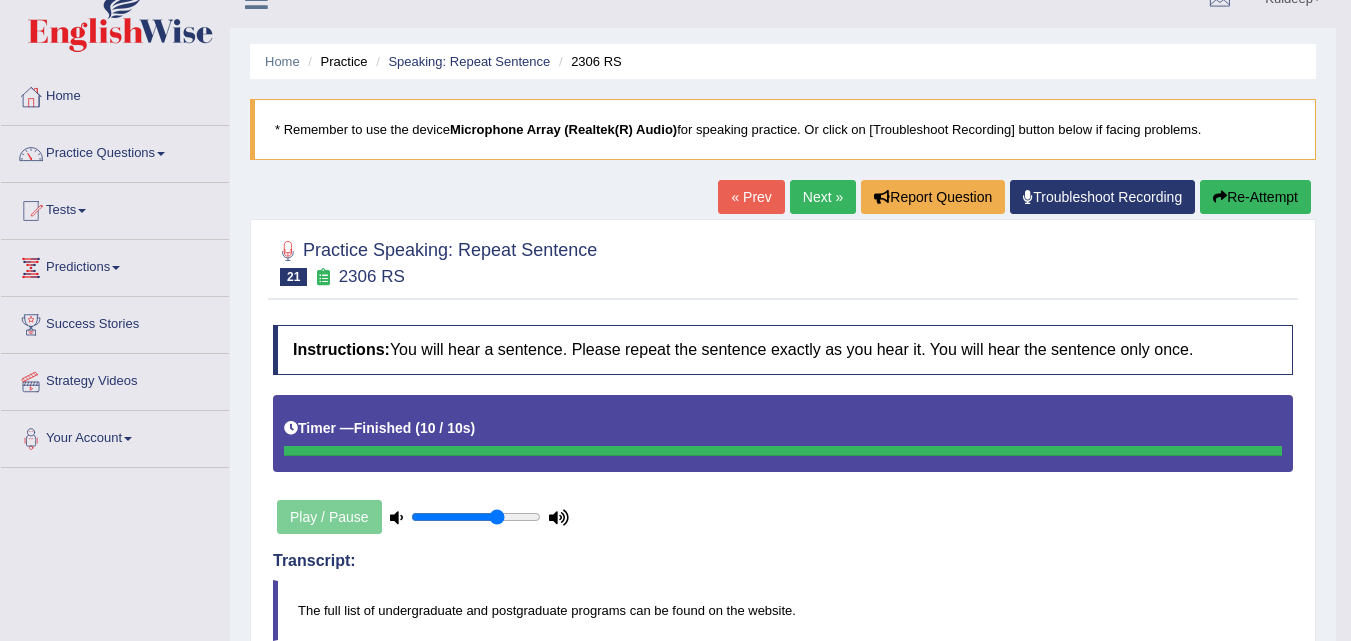 scroll, scrollTop: 28, scrollLeft: 0, axis: vertical 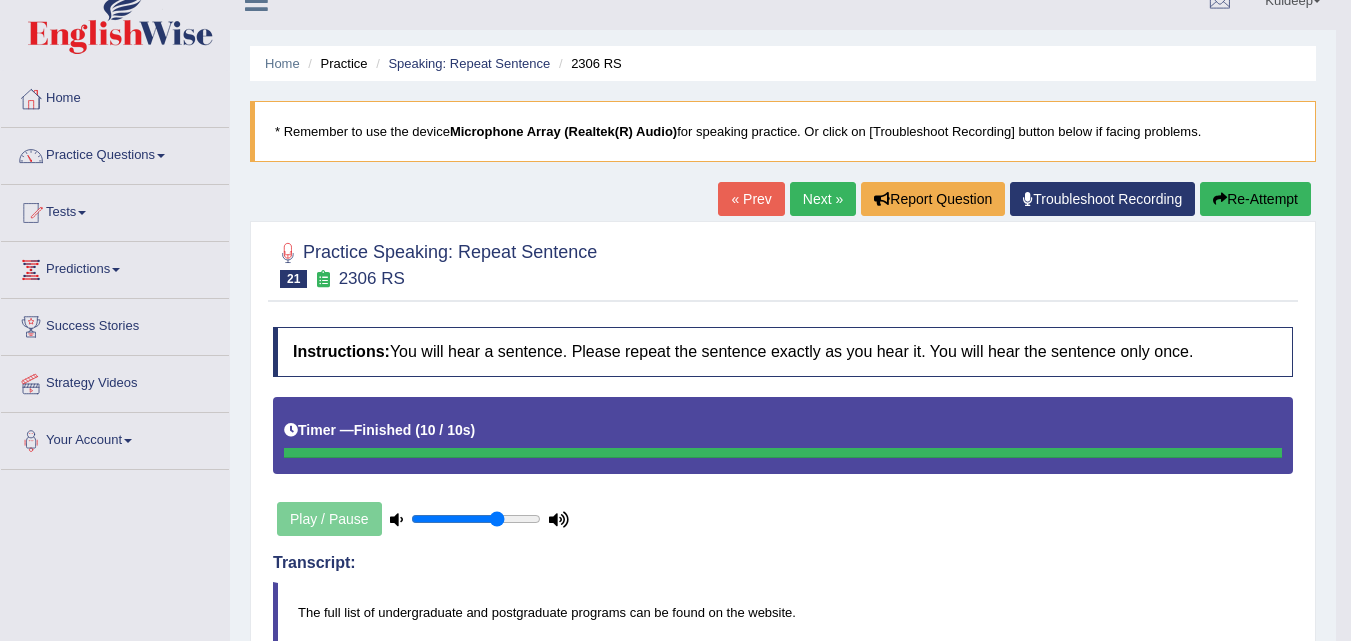 click on "Re-Attempt" at bounding box center [1255, 199] 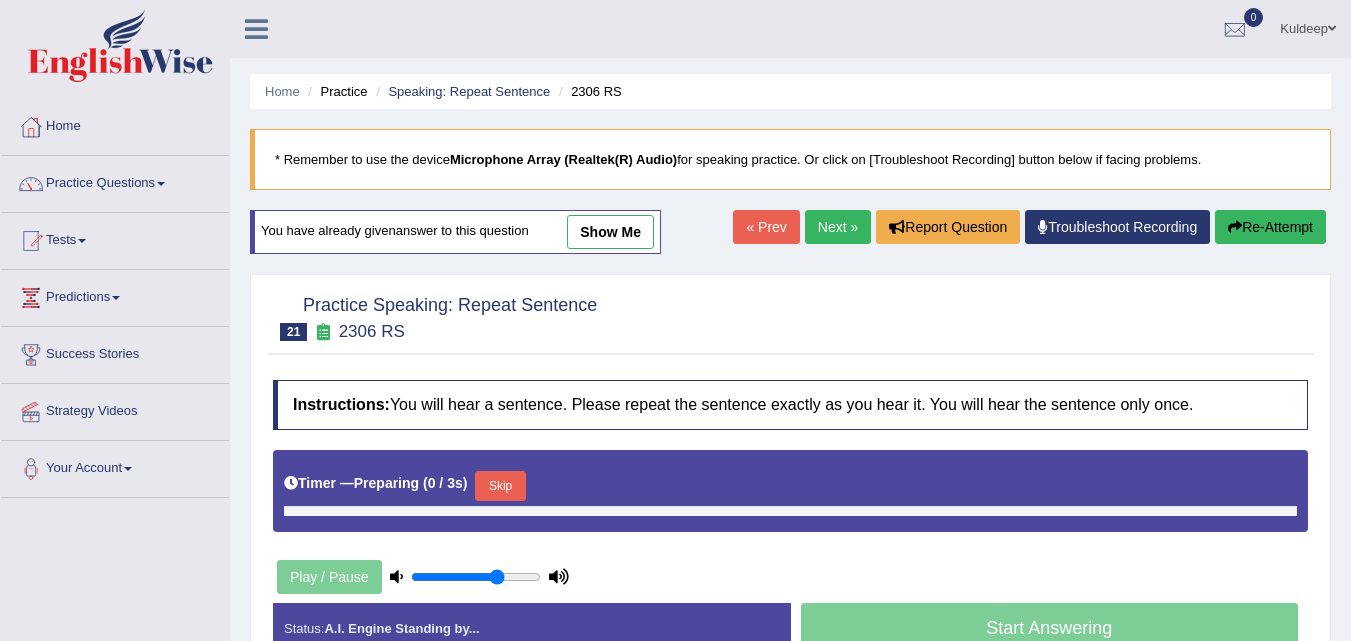 scroll, scrollTop: 28, scrollLeft: 0, axis: vertical 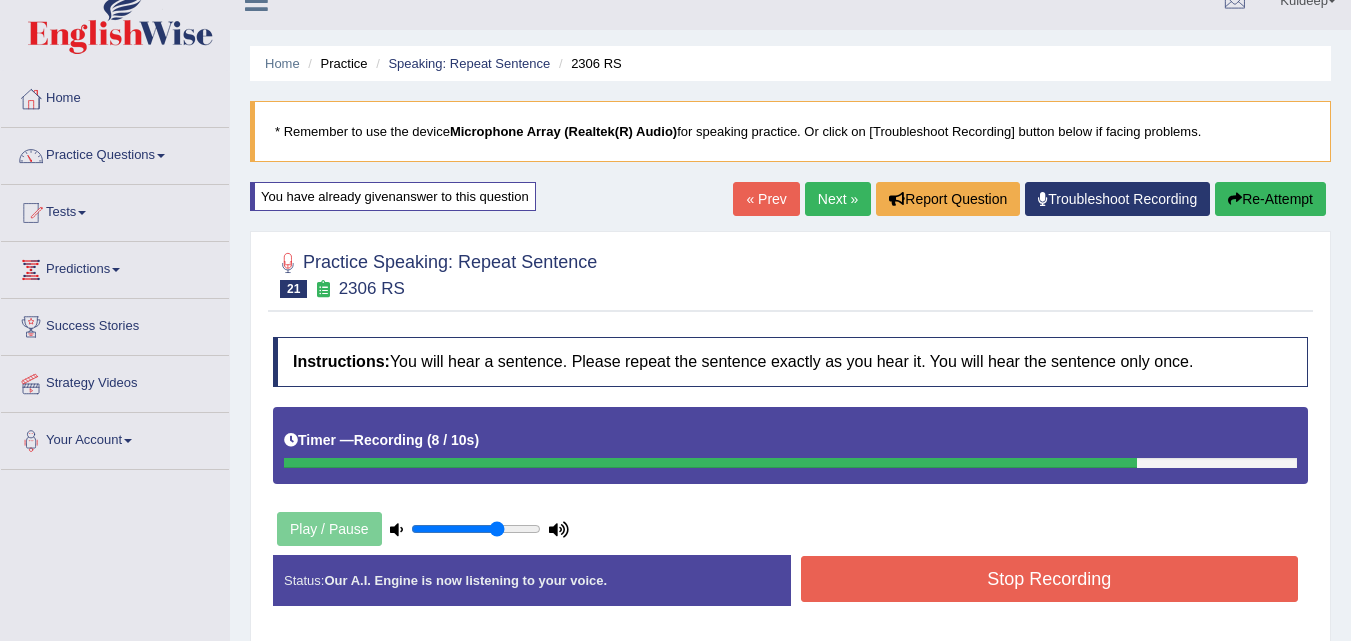 click on "Stop Recording" at bounding box center [1050, 579] 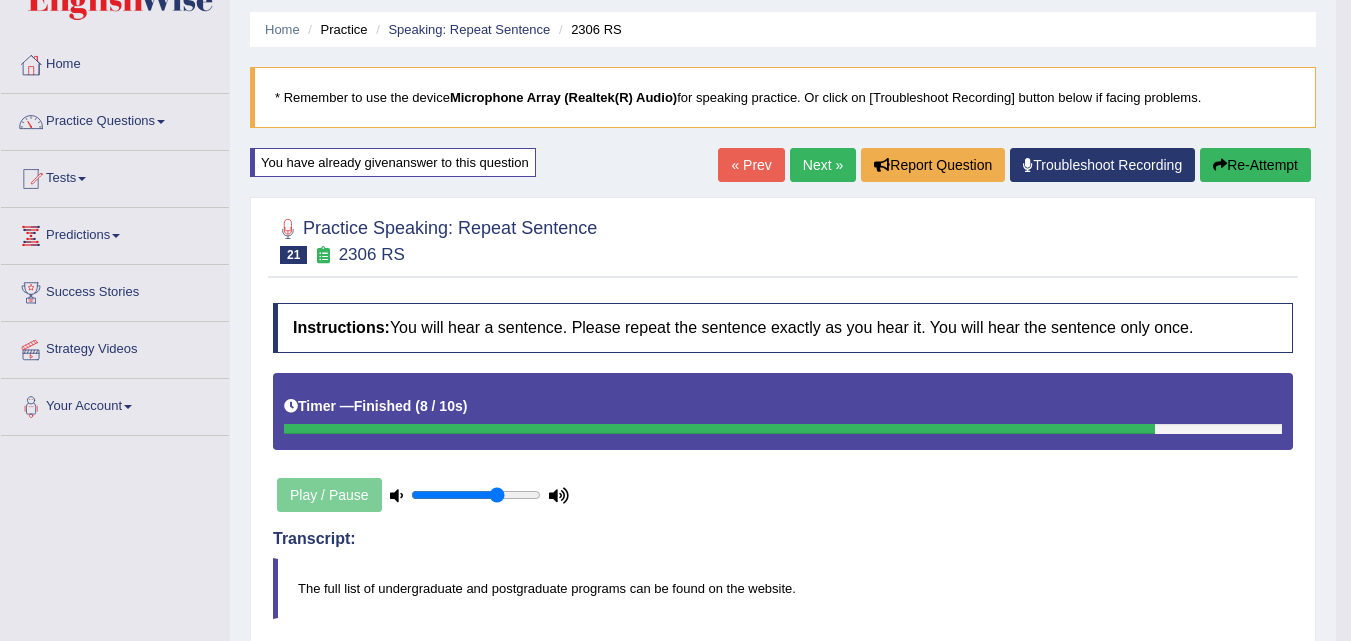 scroll, scrollTop: 61, scrollLeft: 0, axis: vertical 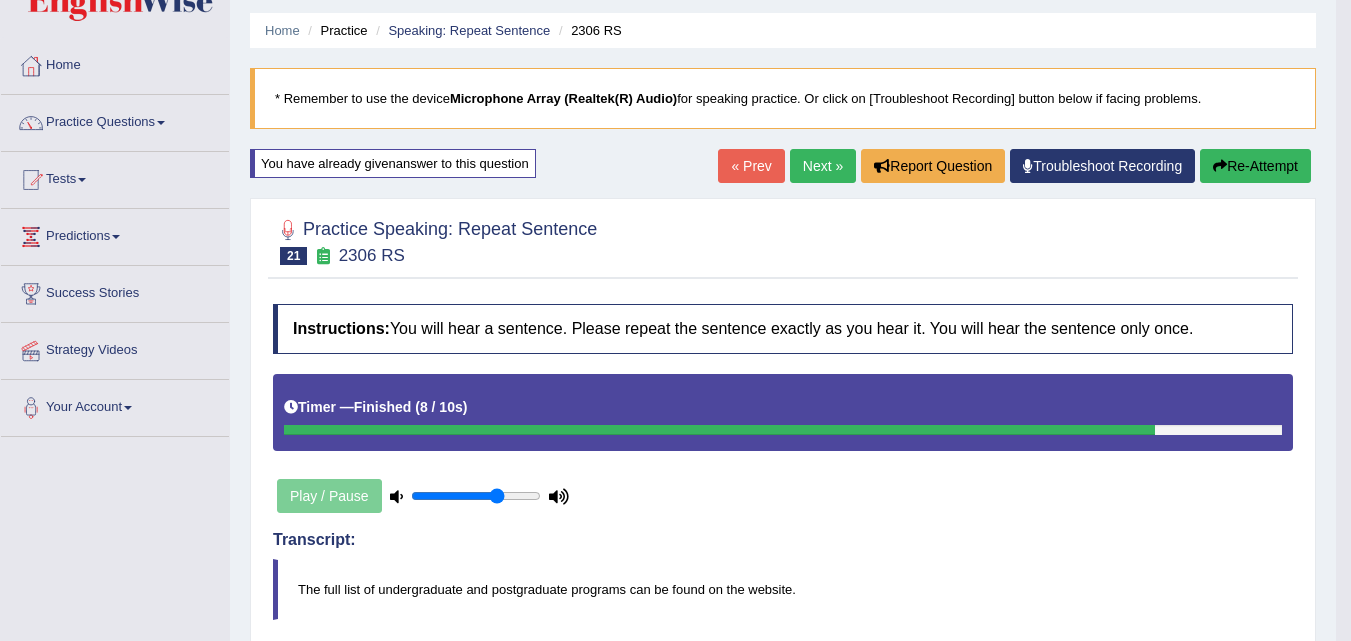 click on "Re-Attempt" at bounding box center (1255, 166) 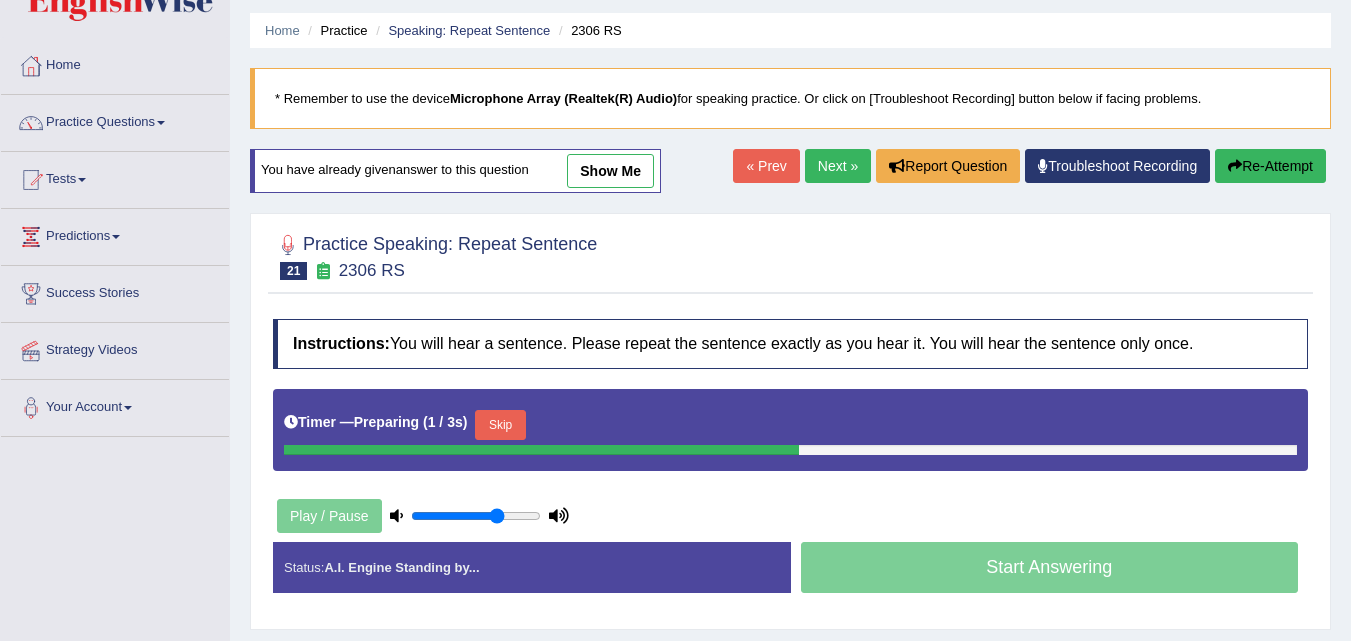 scroll, scrollTop: 0, scrollLeft: 0, axis: both 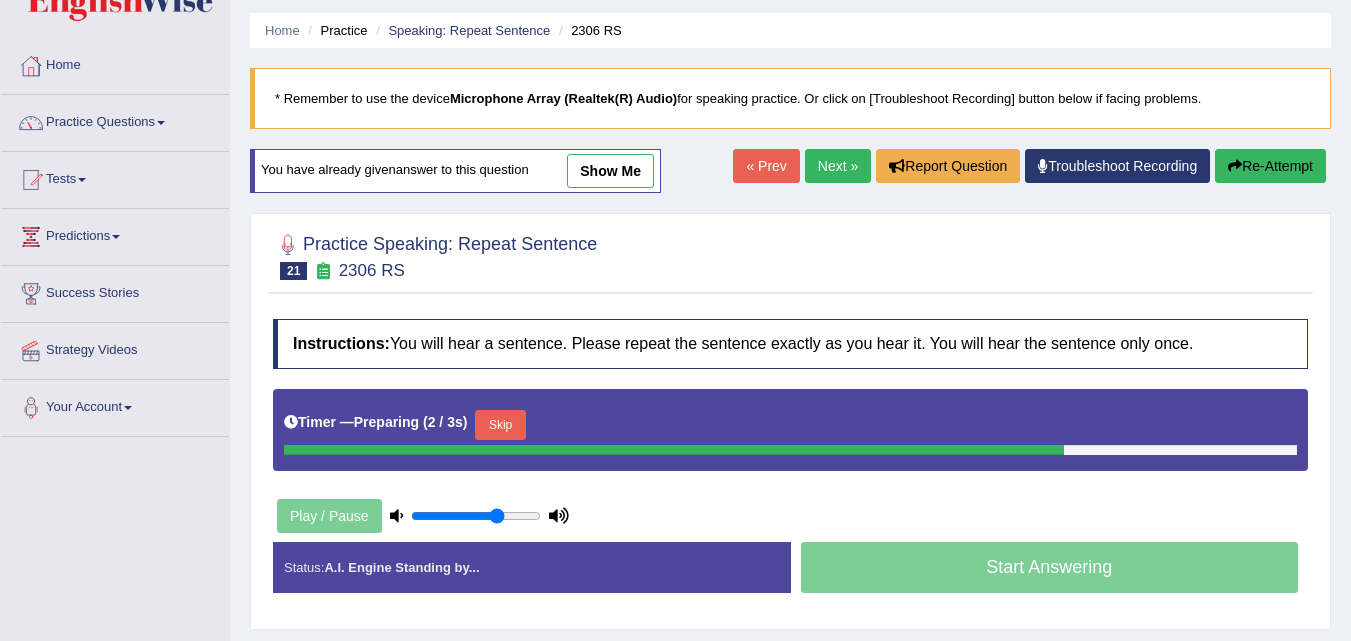 click on "Skip" at bounding box center [500, 425] 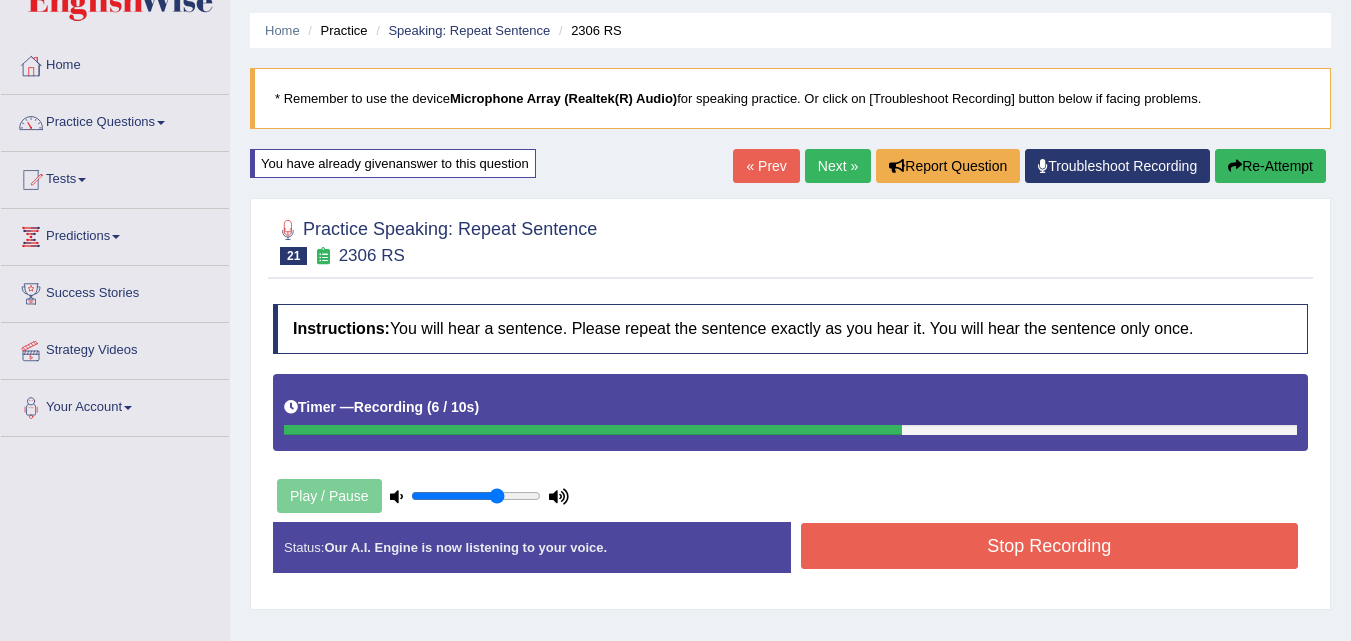 click on "Stop Recording" at bounding box center [1050, 546] 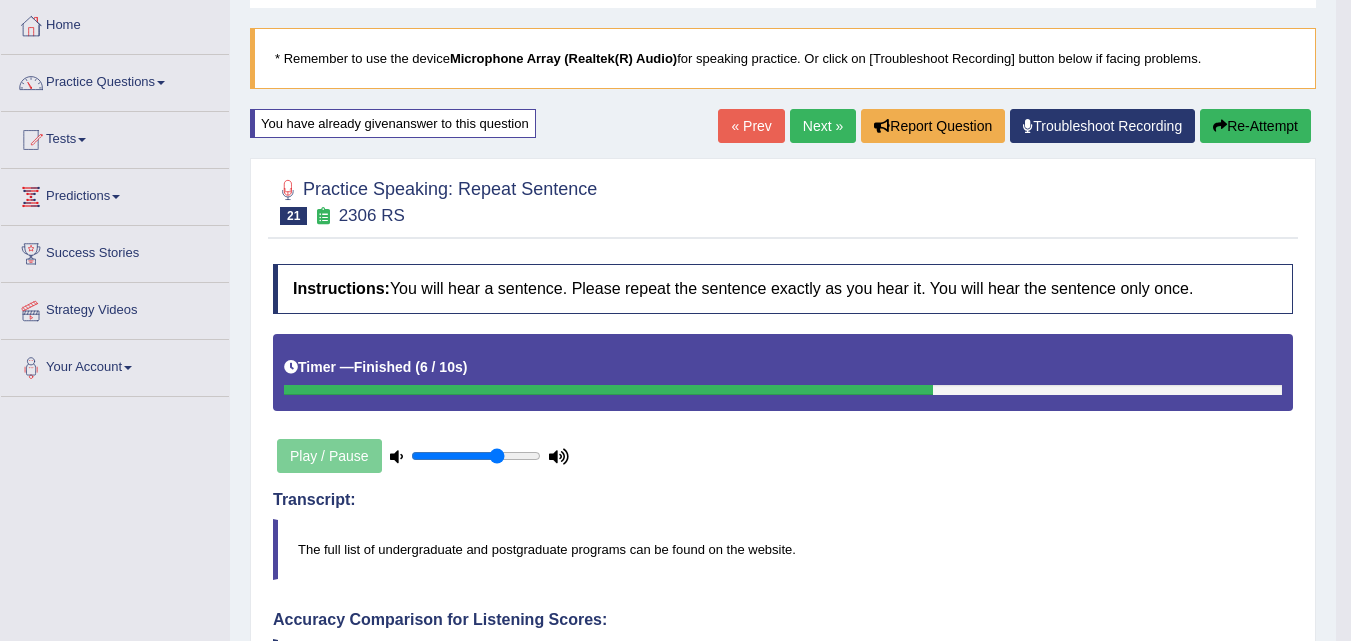 scroll, scrollTop: 0, scrollLeft: 0, axis: both 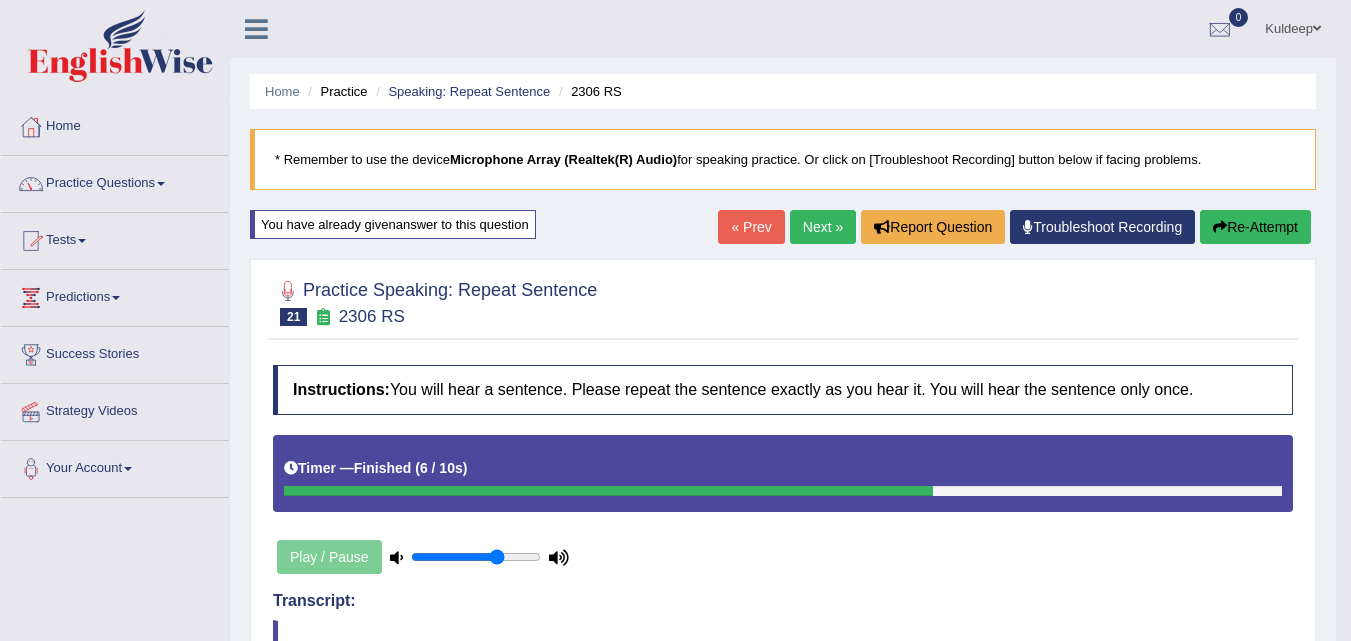 click on "Practice Questions" at bounding box center [115, 181] 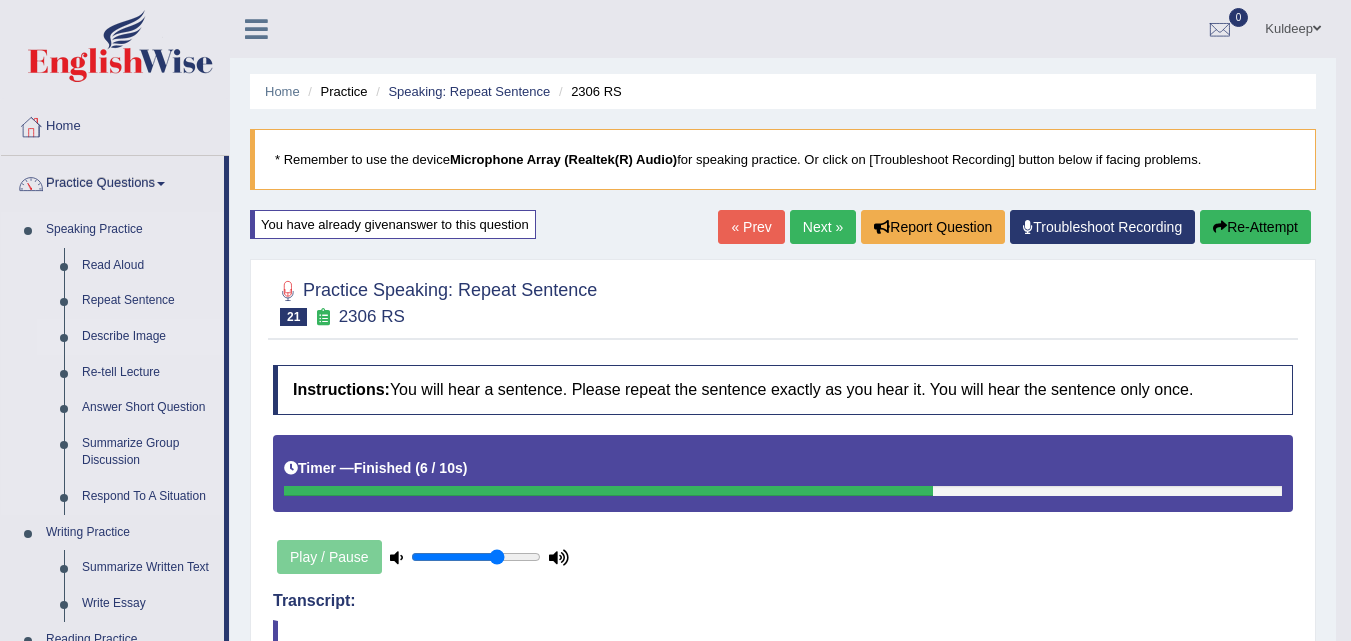 click on "Describe Image" at bounding box center [148, 337] 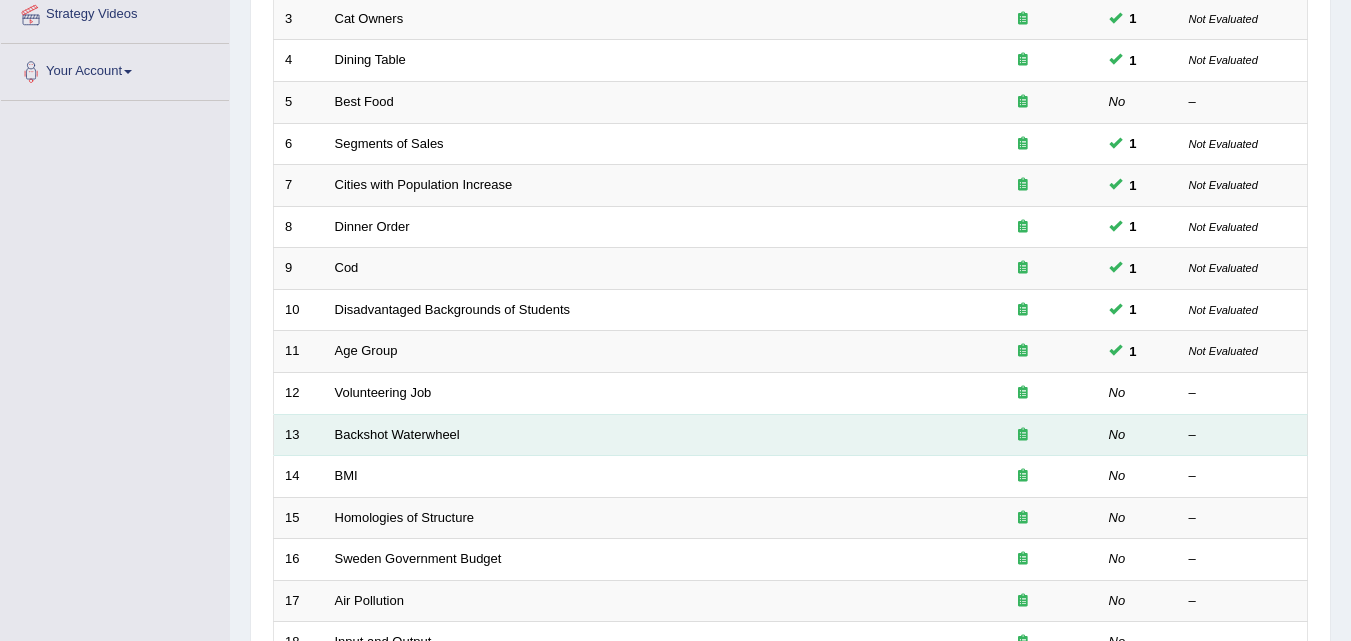 scroll, scrollTop: 399, scrollLeft: 0, axis: vertical 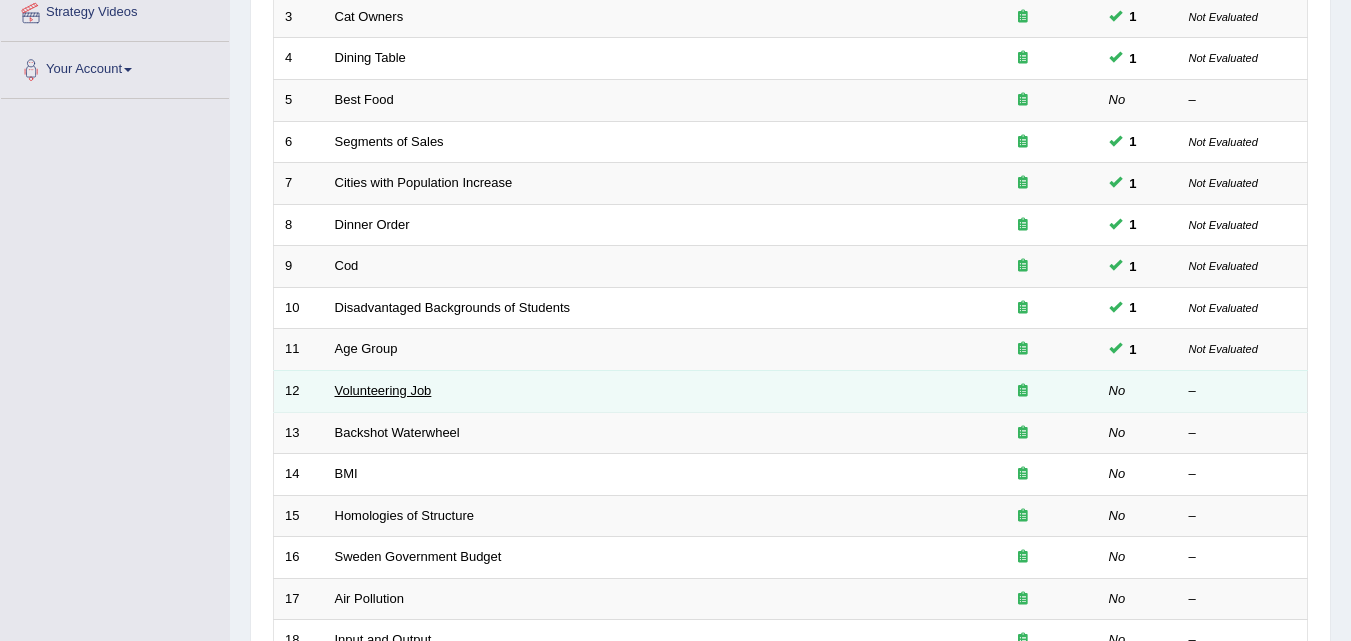 click on "Volunteering Job" at bounding box center [383, 390] 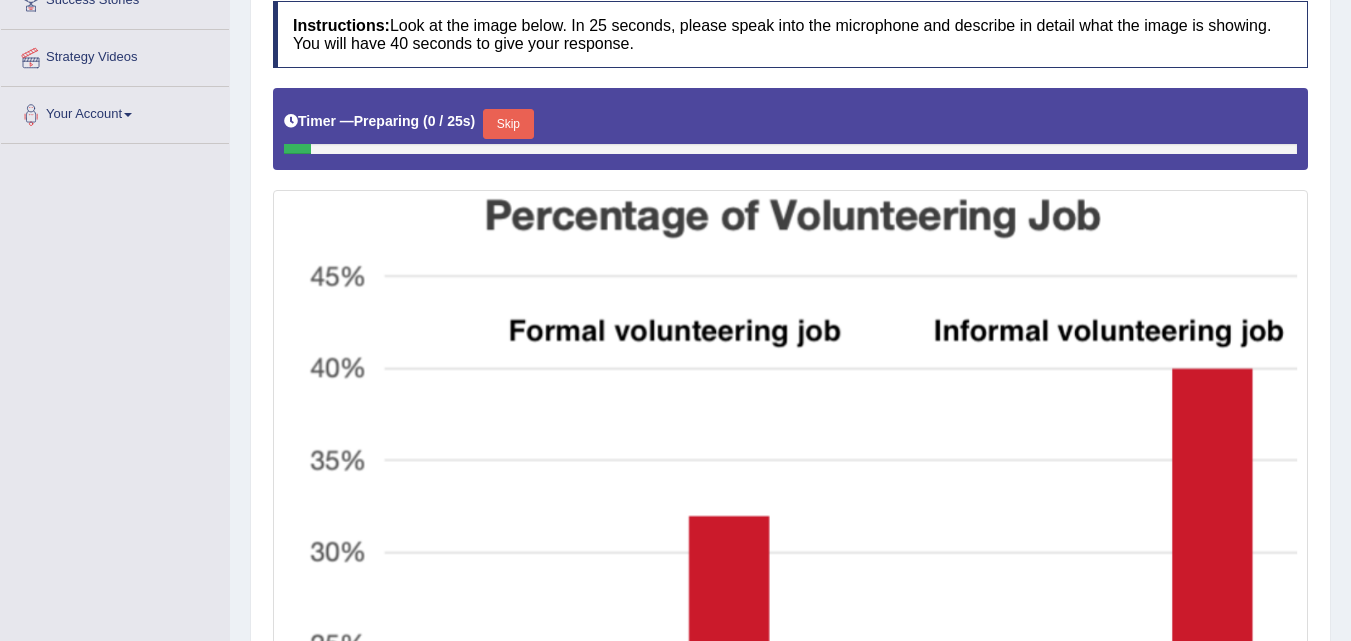 scroll, scrollTop: 355, scrollLeft: 0, axis: vertical 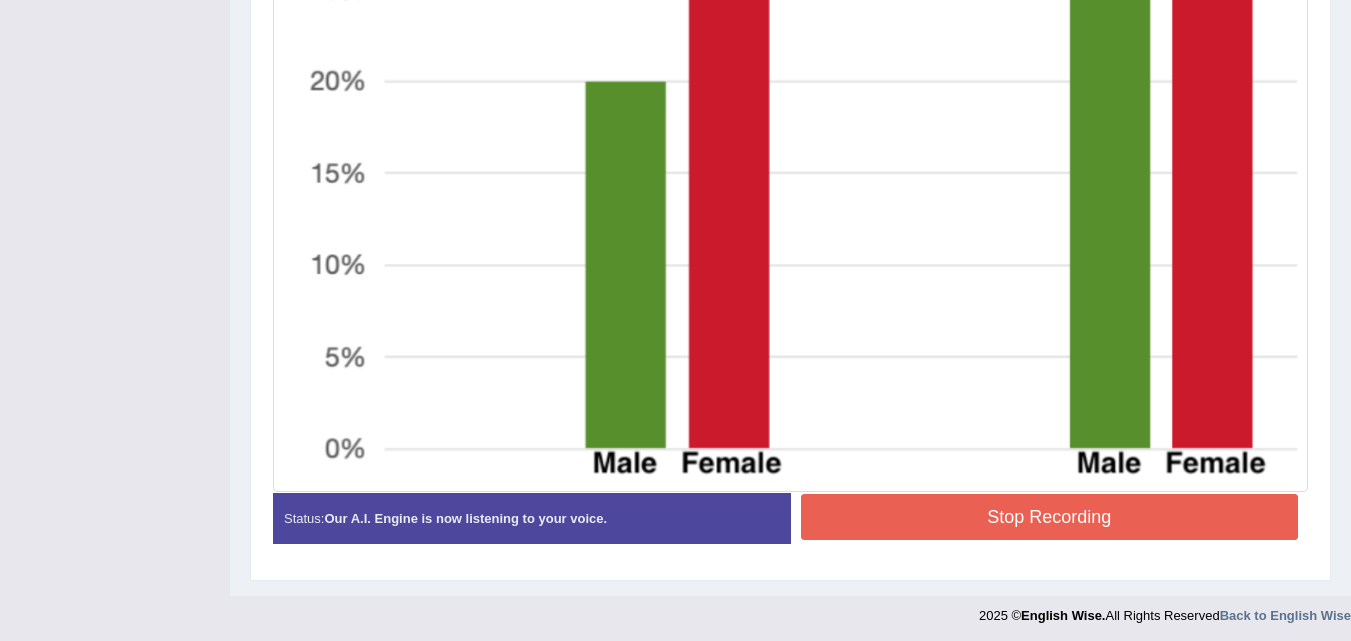 click on "Stop Recording" at bounding box center [1050, 517] 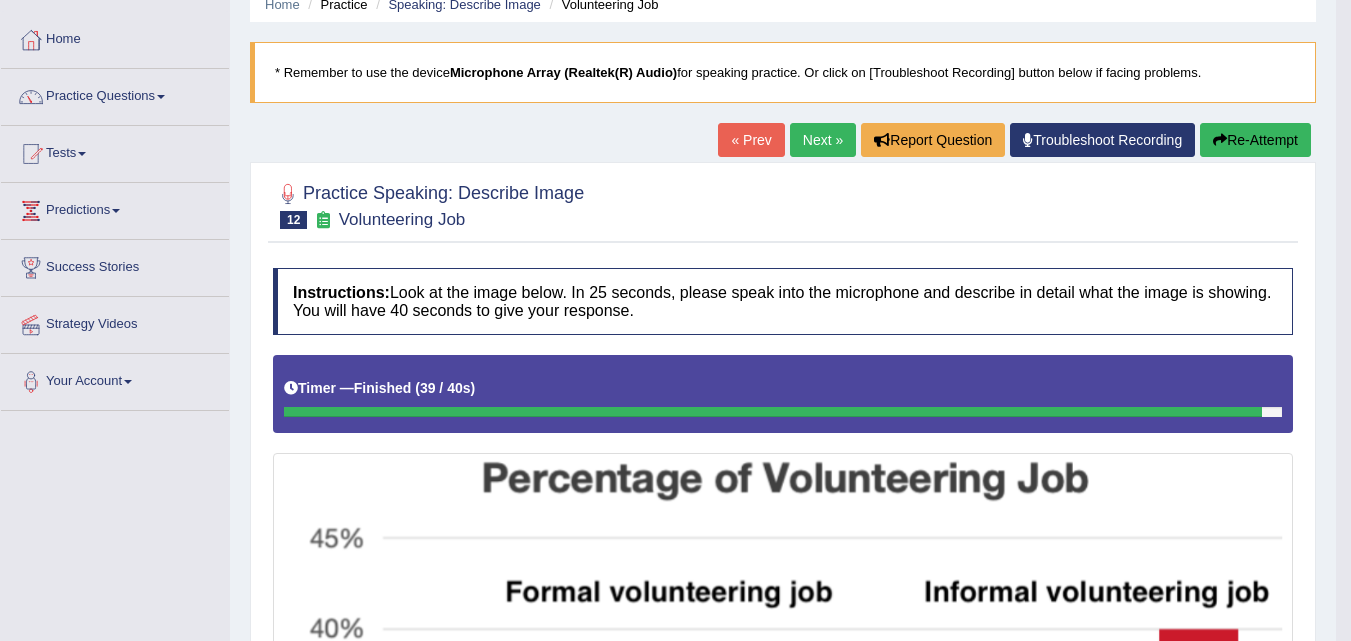 scroll, scrollTop: 86, scrollLeft: 0, axis: vertical 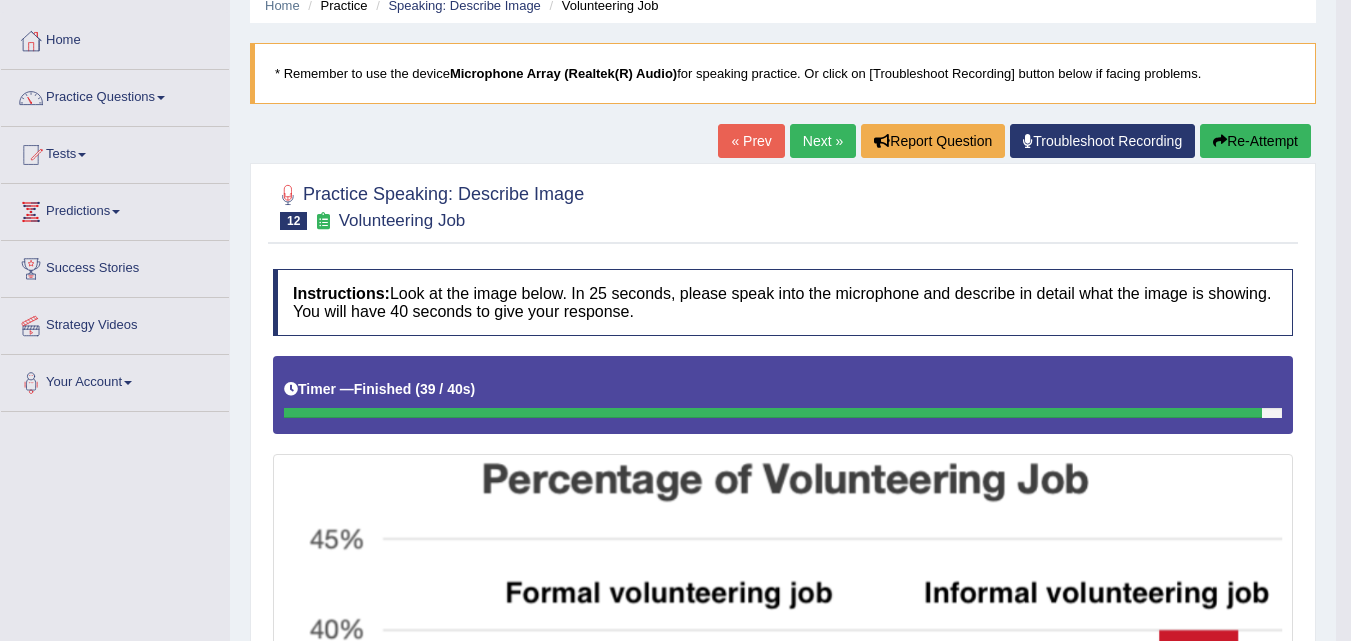 click on "Next »" at bounding box center (823, 141) 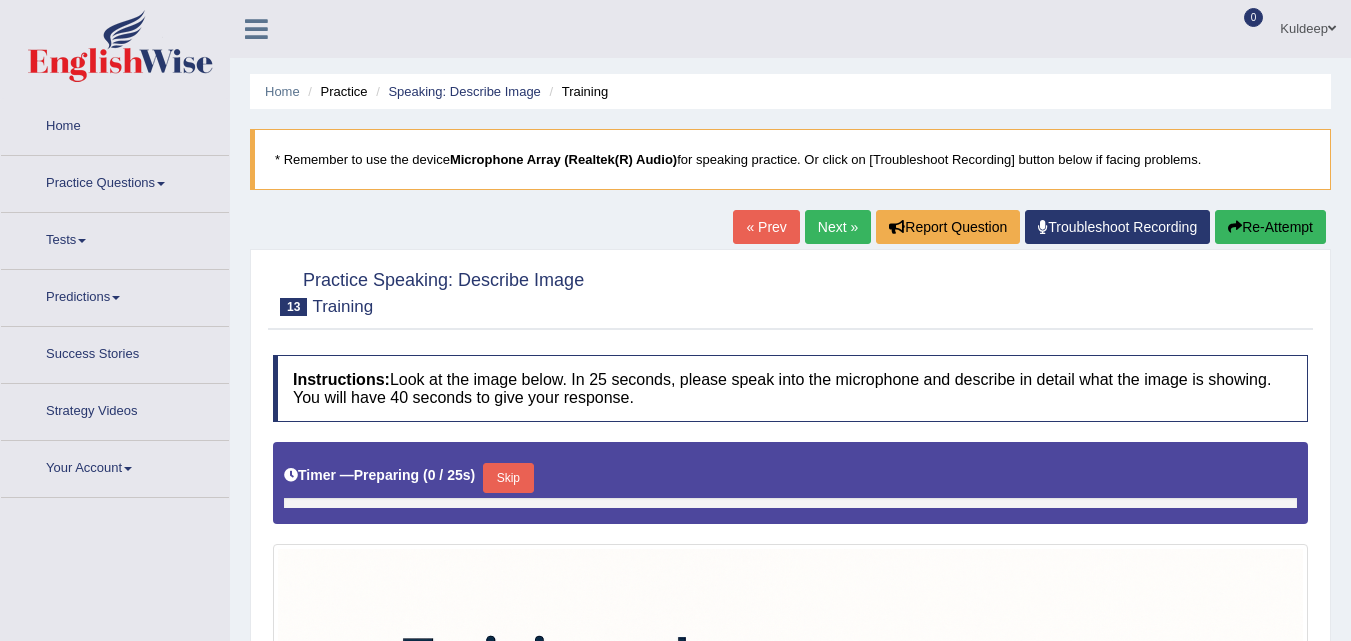 scroll, scrollTop: 0, scrollLeft: 0, axis: both 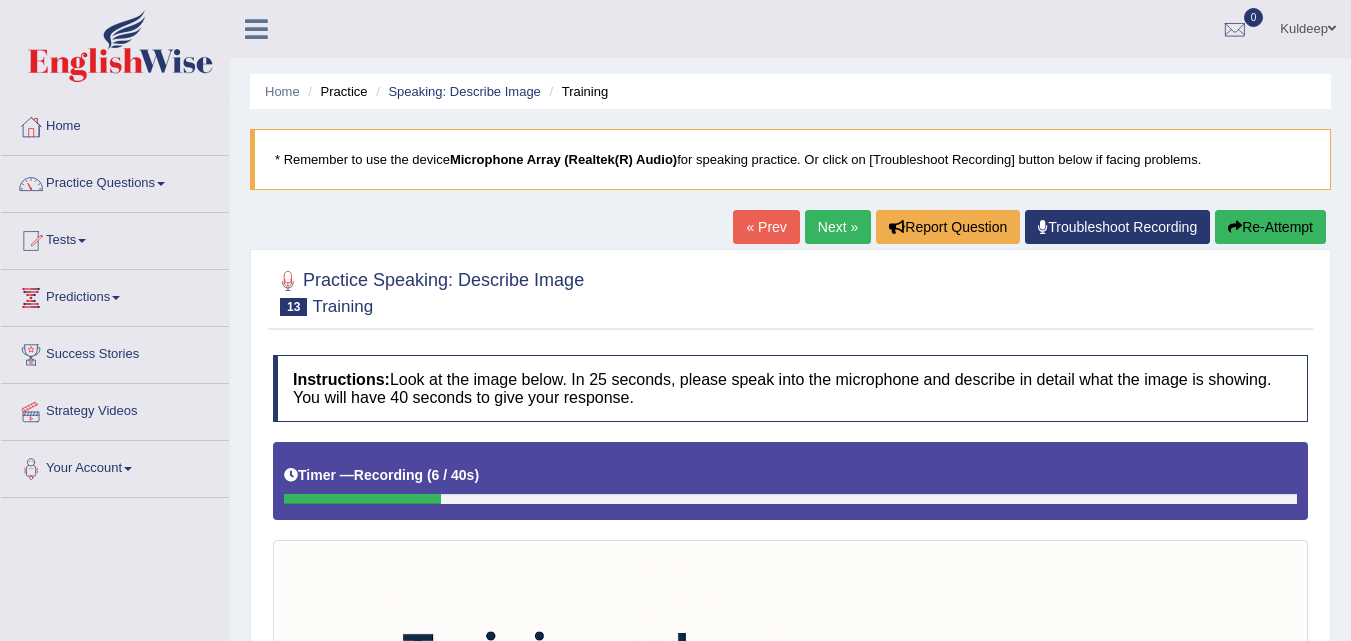 click on "Re-Attempt" at bounding box center (1270, 227) 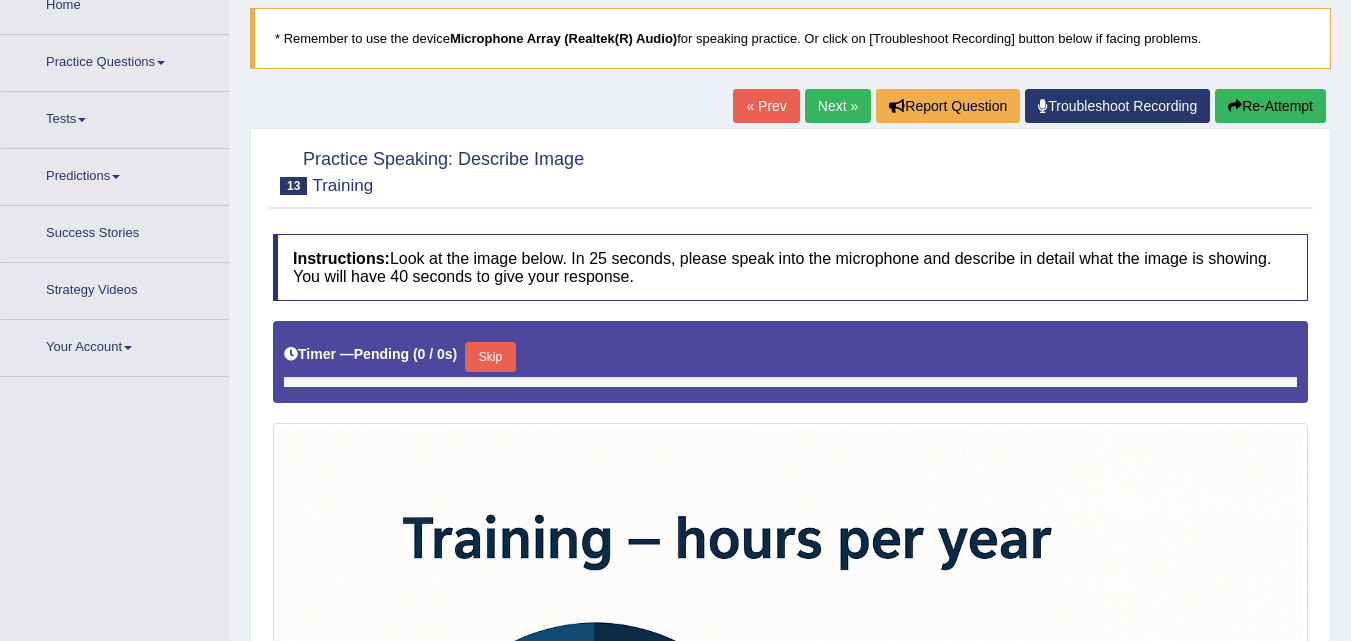 scroll, scrollTop: 125, scrollLeft: 0, axis: vertical 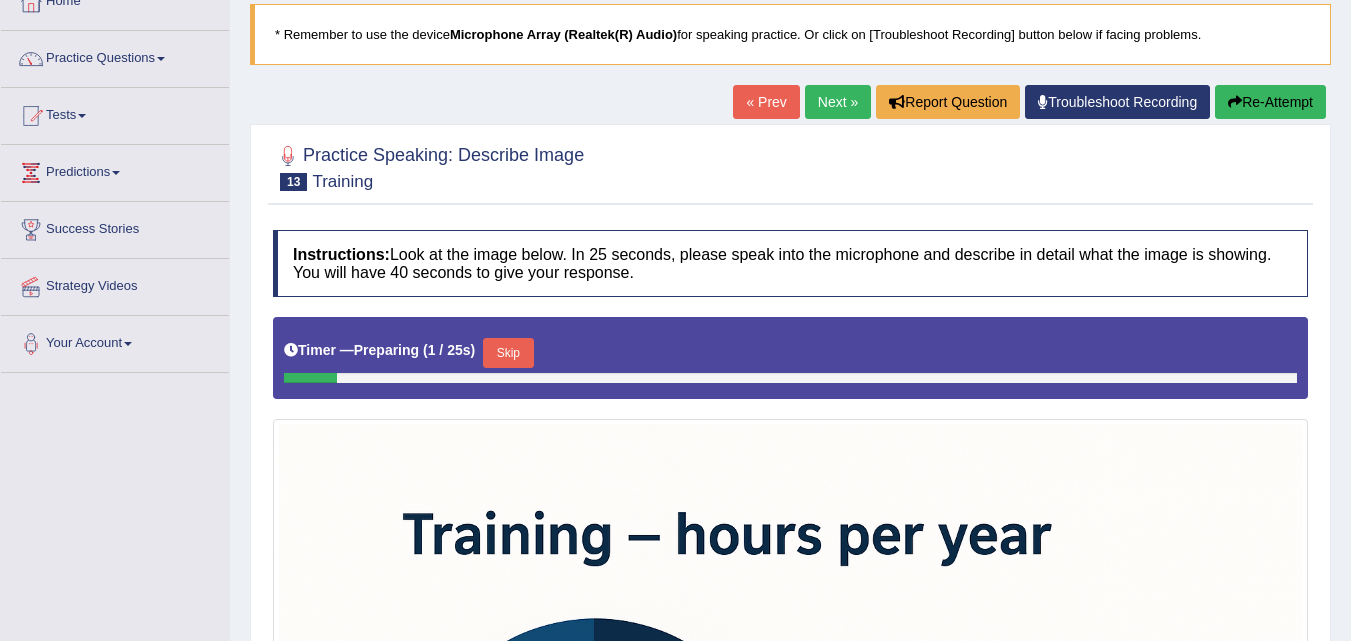 click on "Skip" at bounding box center (508, 353) 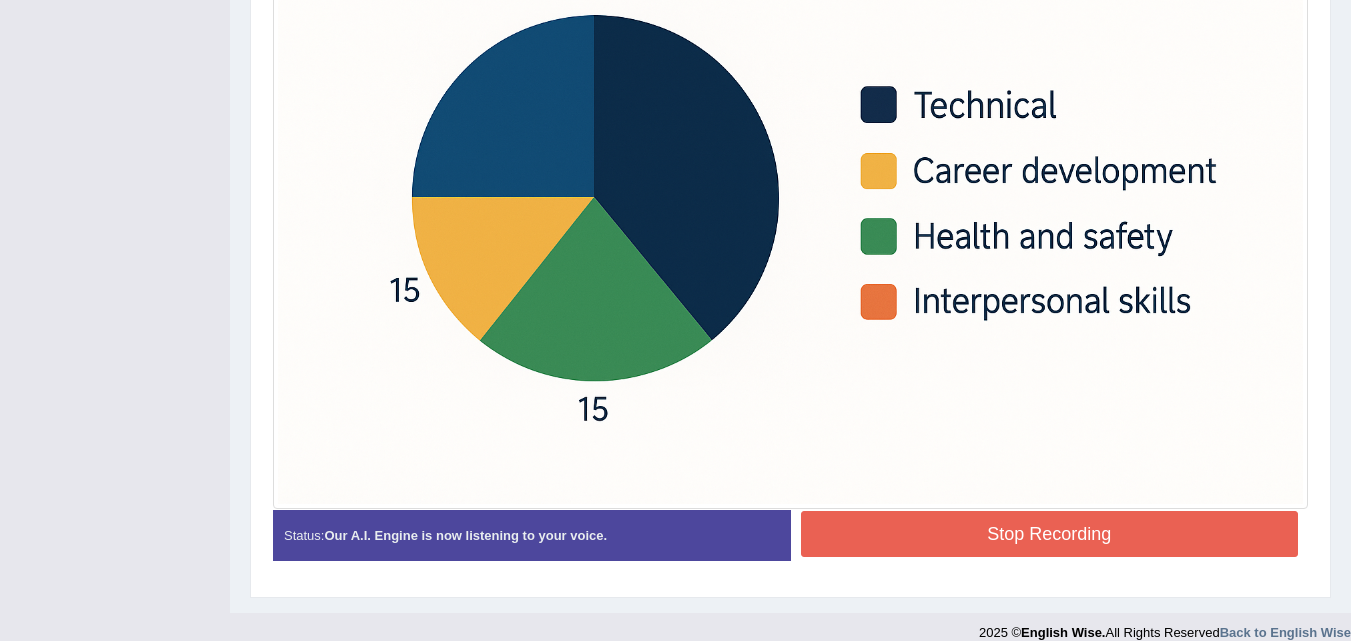 scroll, scrollTop: 746, scrollLeft: 0, axis: vertical 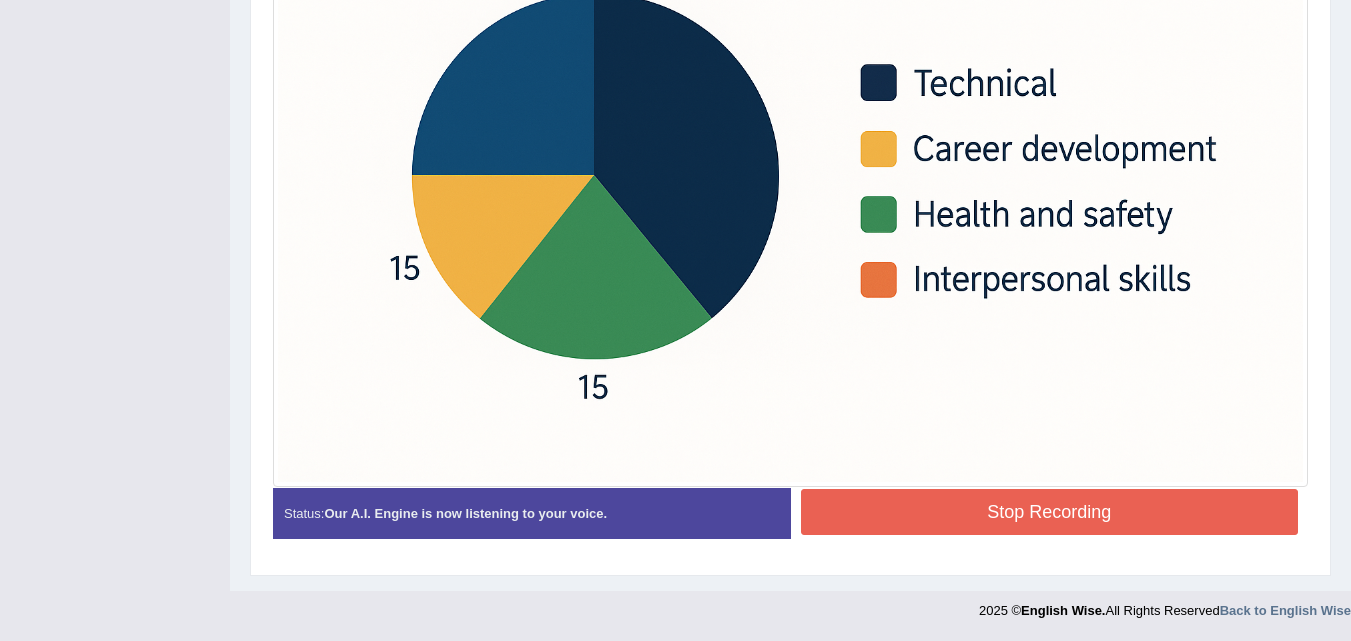 click on "Stop Recording" at bounding box center [1050, 512] 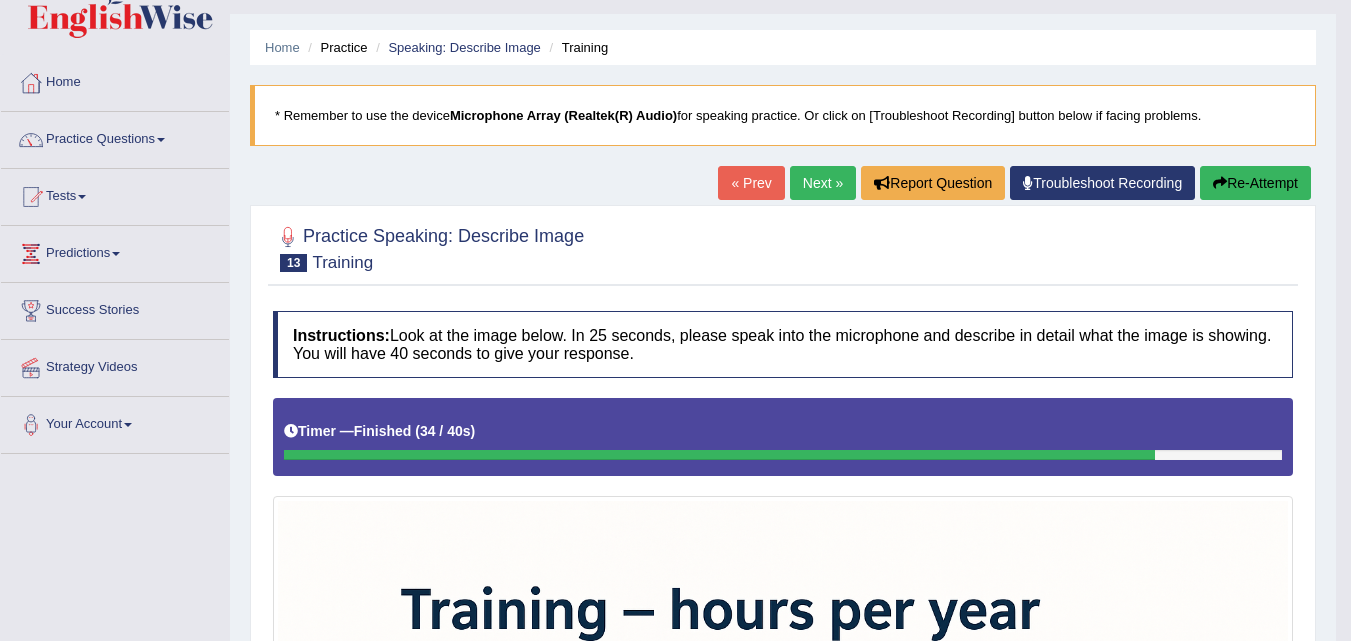 scroll, scrollTop: 0, scrollLeft: 0, axis: both 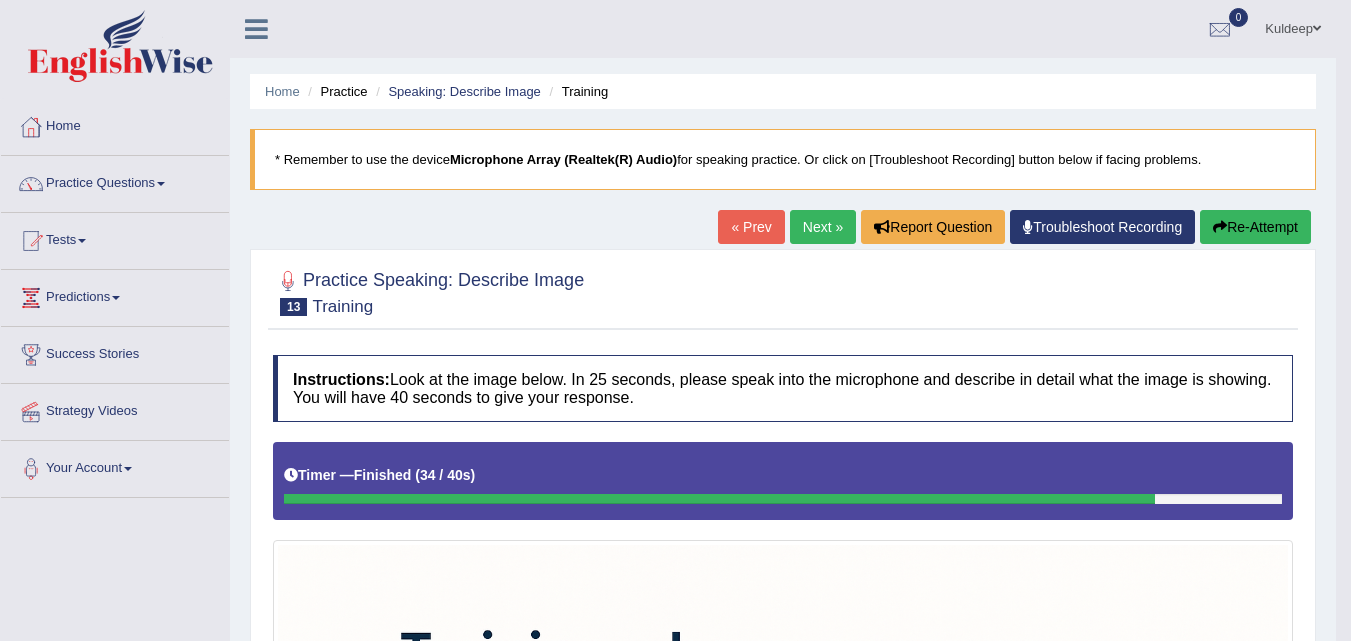 click on "Next »" at bounding box center [823, 227] 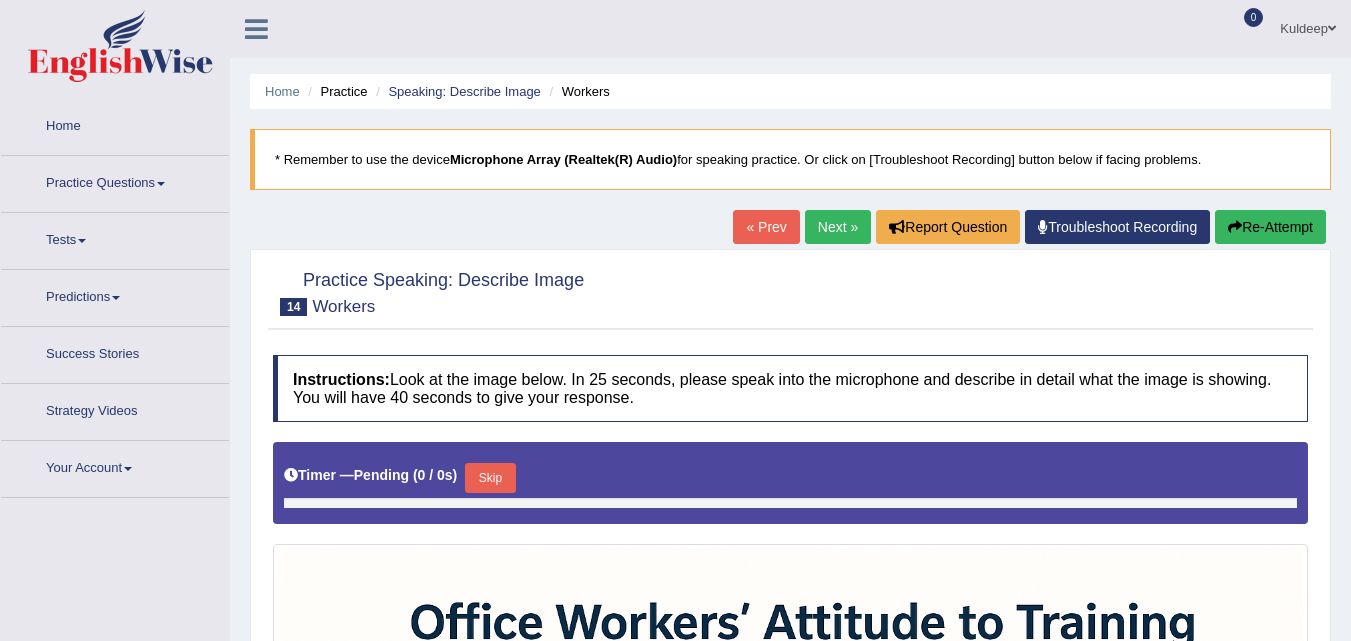 scroll, scrollTop: 0, scrollLeft: 0, axis: both 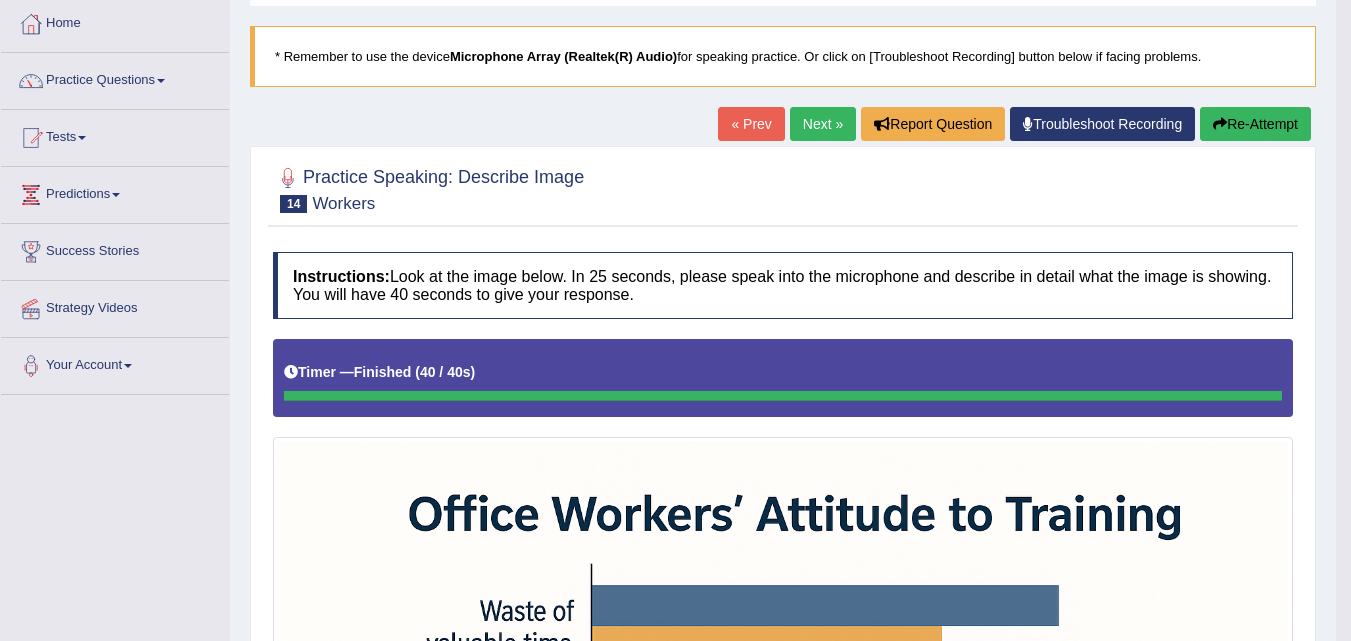 click on "Next »" at bounding box center [823, 124] 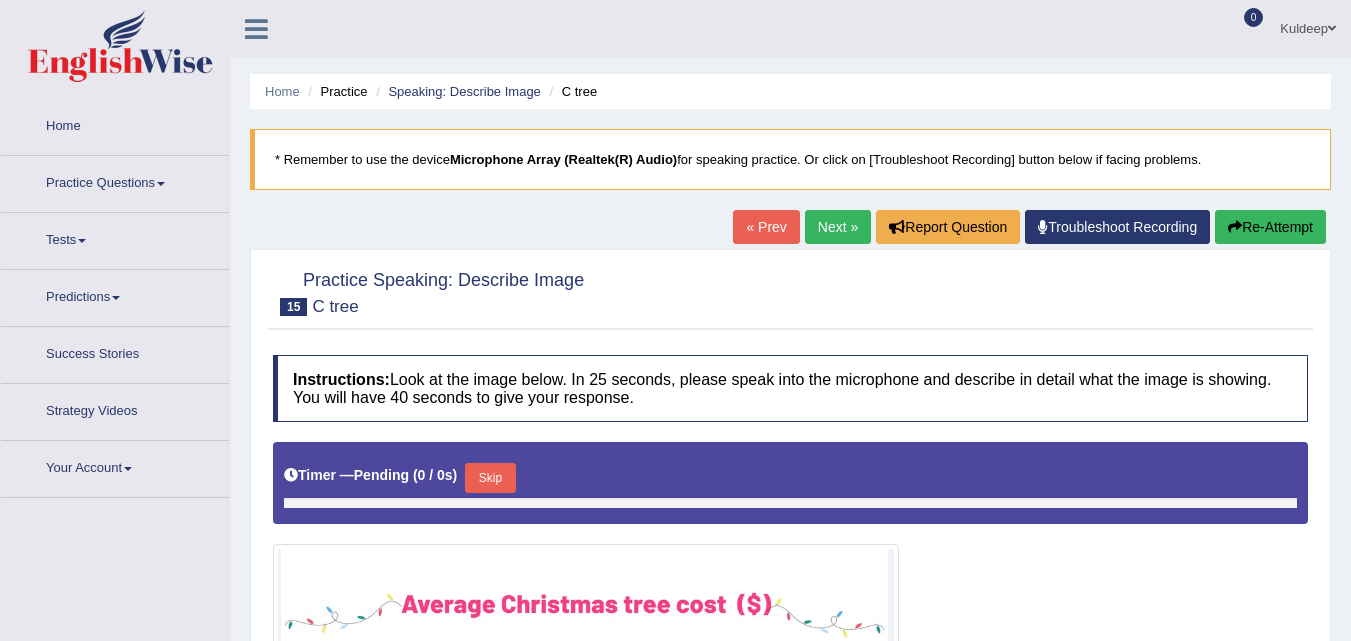 scroll, scrollTop: 0, scrollLeft: 0, axis: both 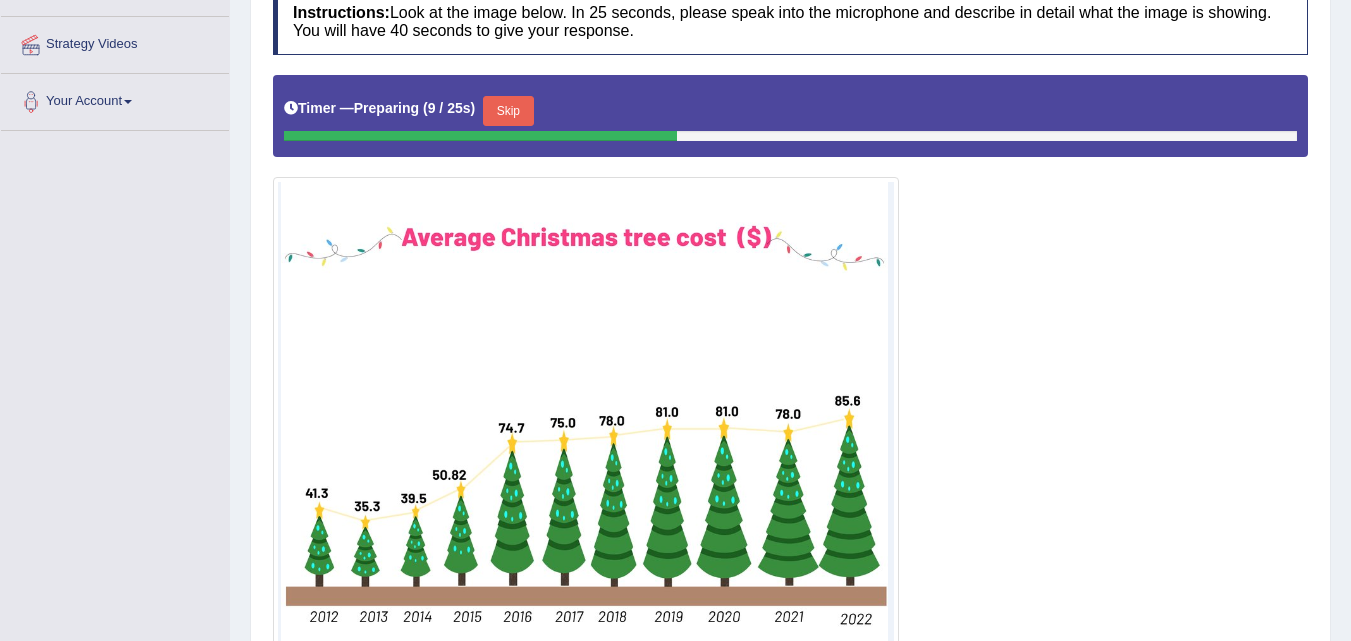 click on "Skip" at bounding box center (508, 111) 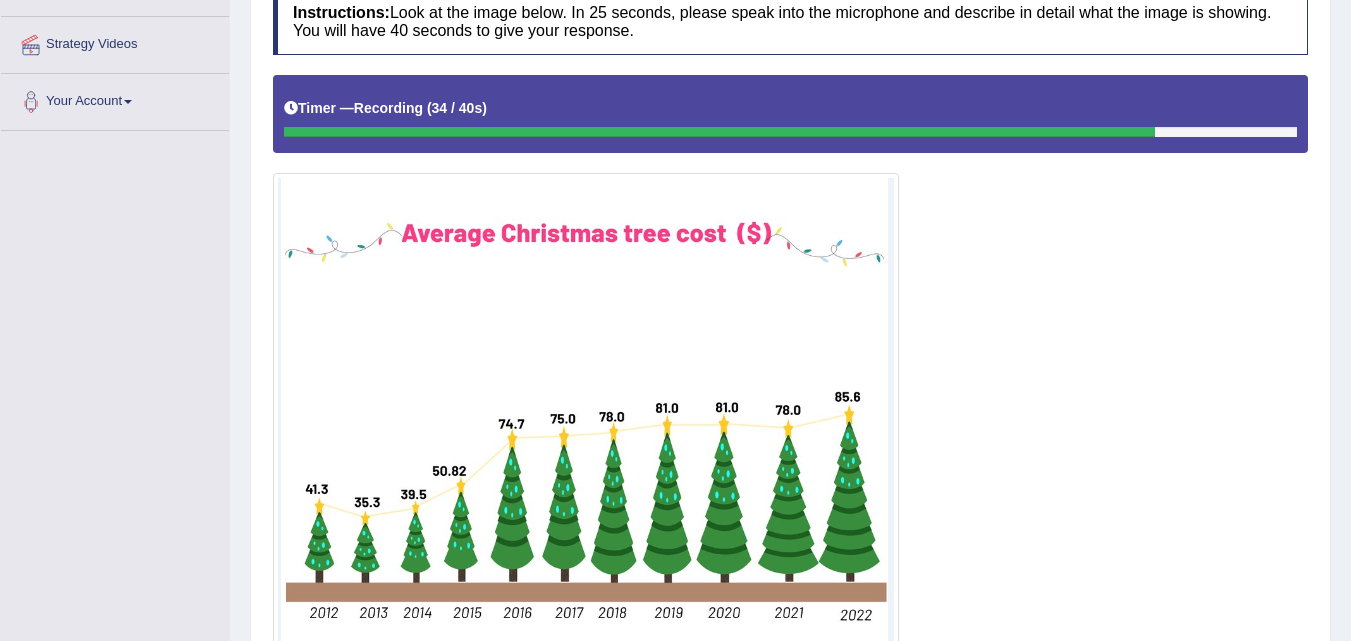 scroll, scrollTop: 535, scrollLeft: 0, axis: vertical 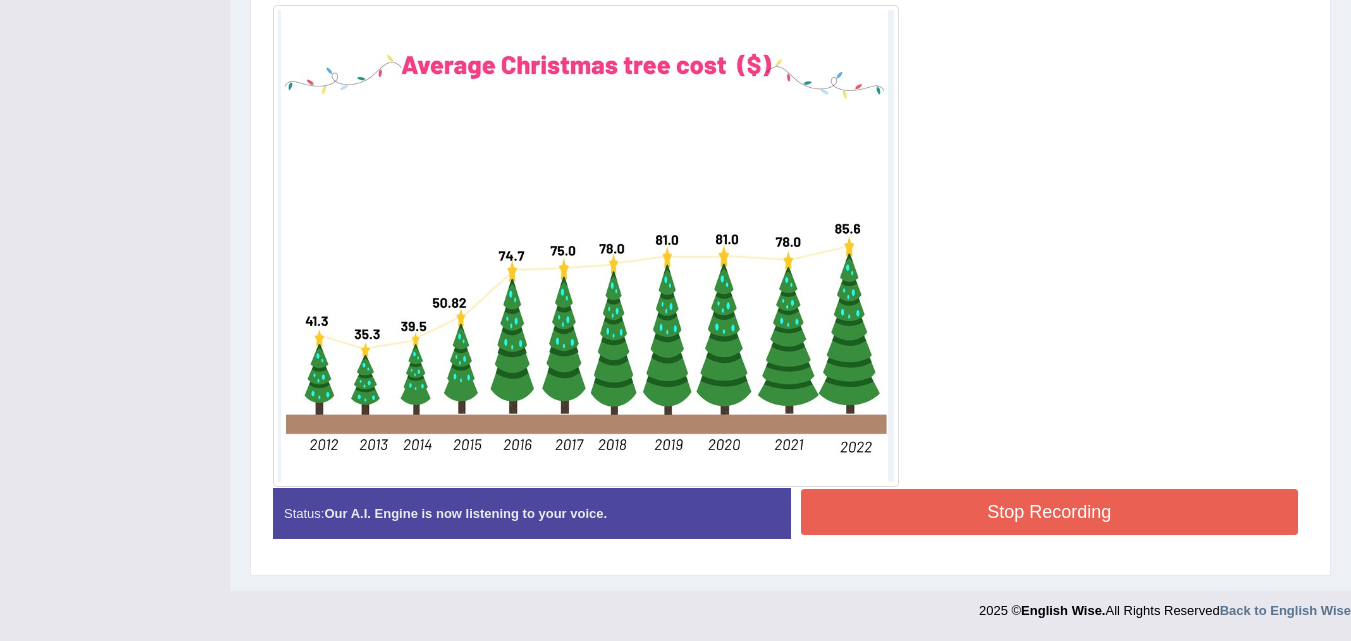 click on "Stop Recording" at bounding box center (1050, 512) 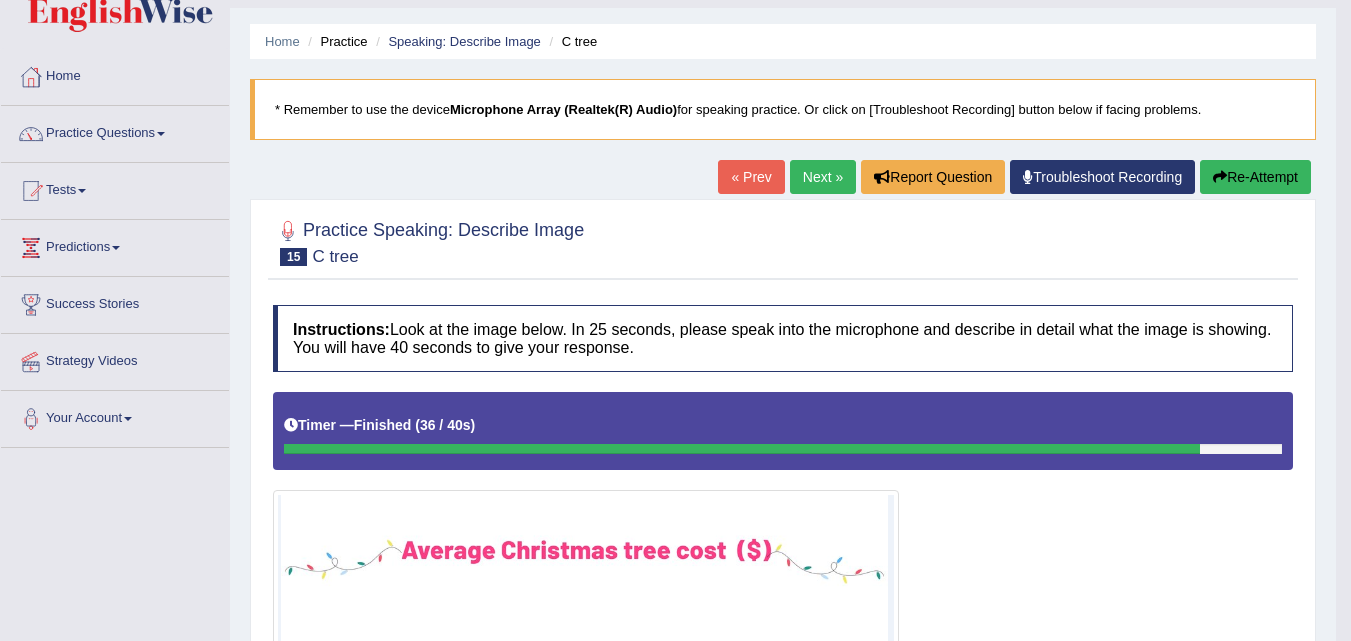 scroll, scrollTop: 0, scrollLeft: 0, axis: both 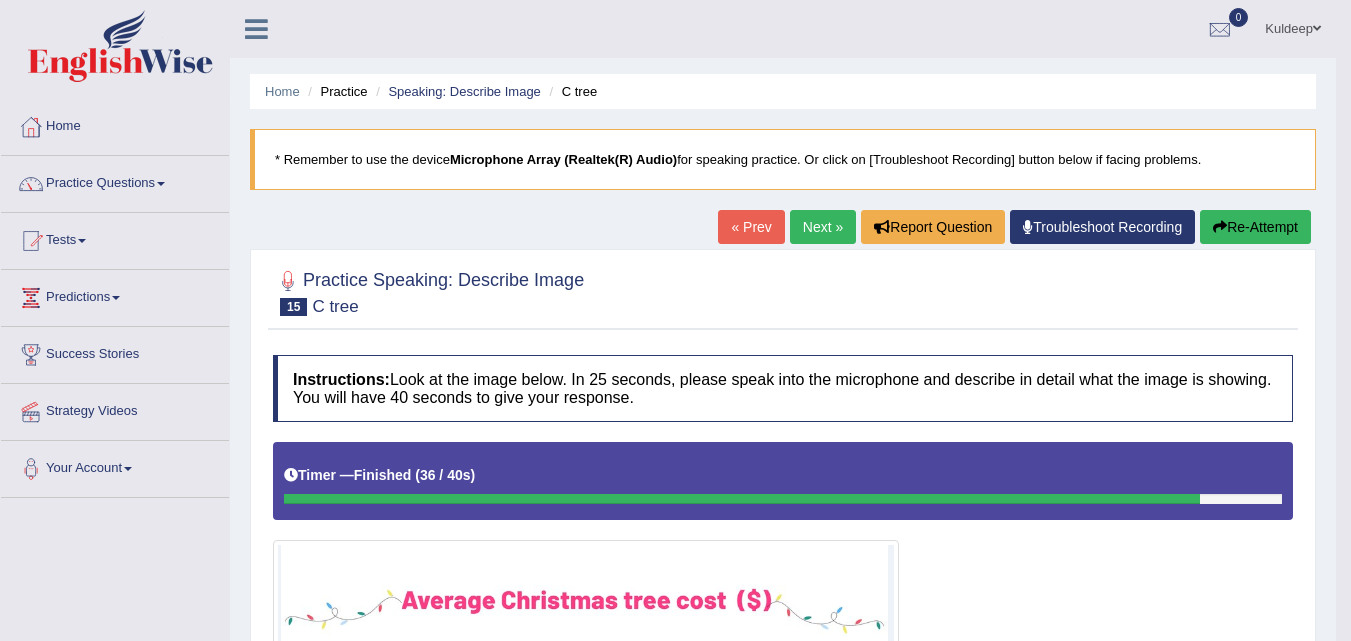 click on "Re-Attempt" at bounding box center (1255, 227) 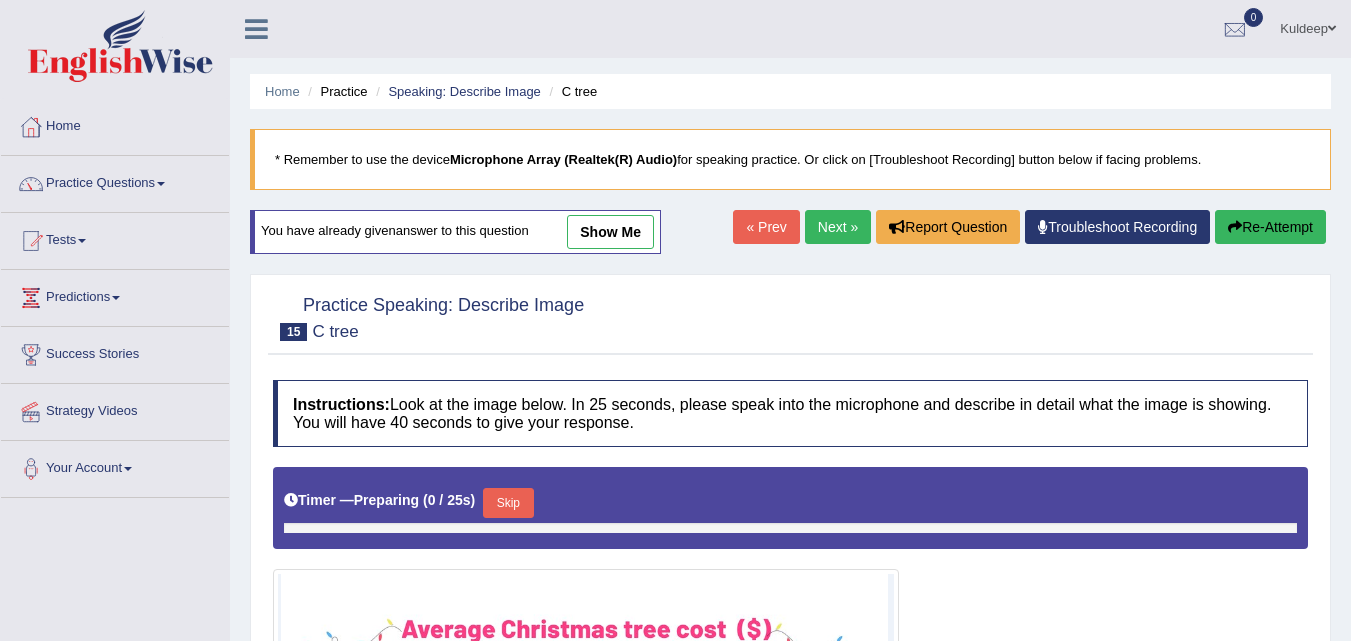 scroll, scrollTop: 215, scrollLeft: 0, axis: vertical 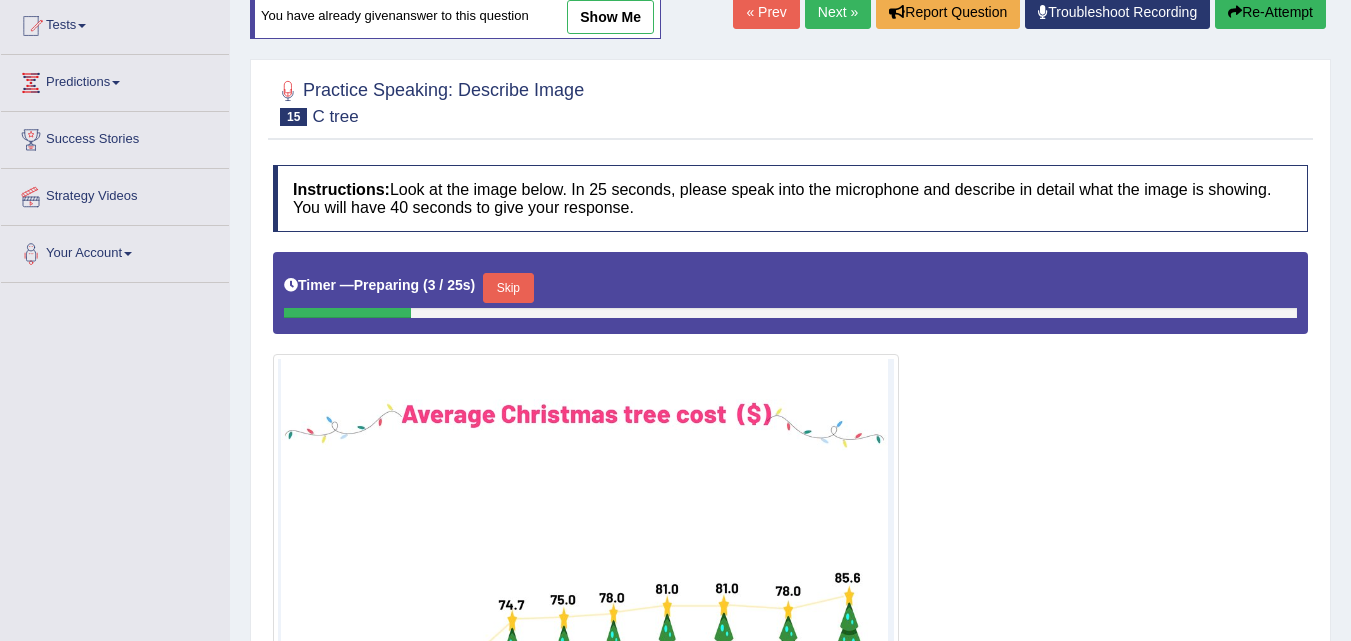 click on "Skip" at bounding box center (508, 288) 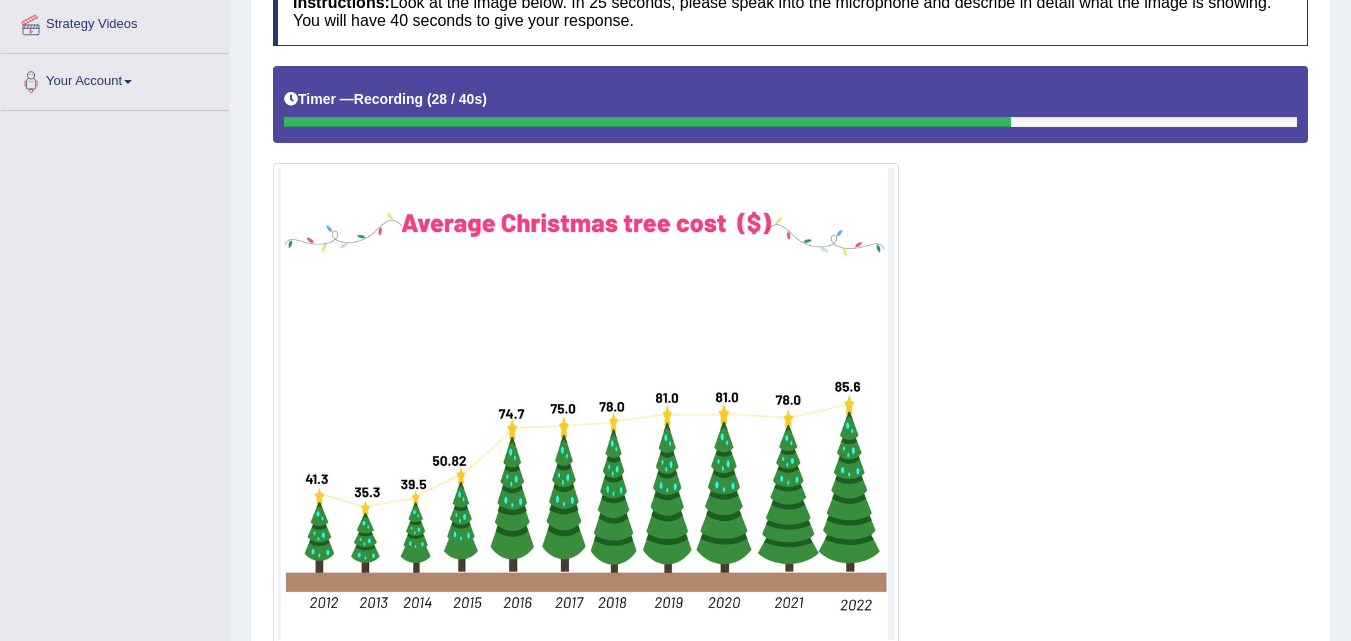 scroll, scrollTop: 545, scrollLeft: 0, axis: vertical 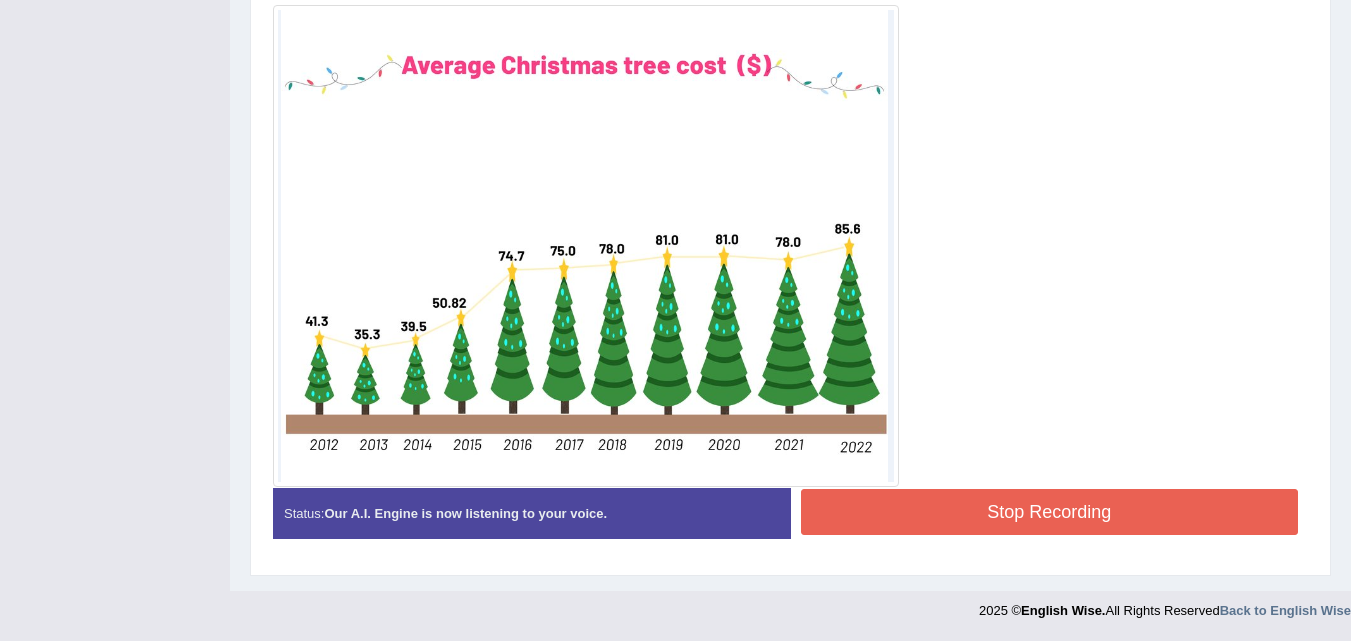 click on "Stop Recording" at bounding box center (1050, 512) 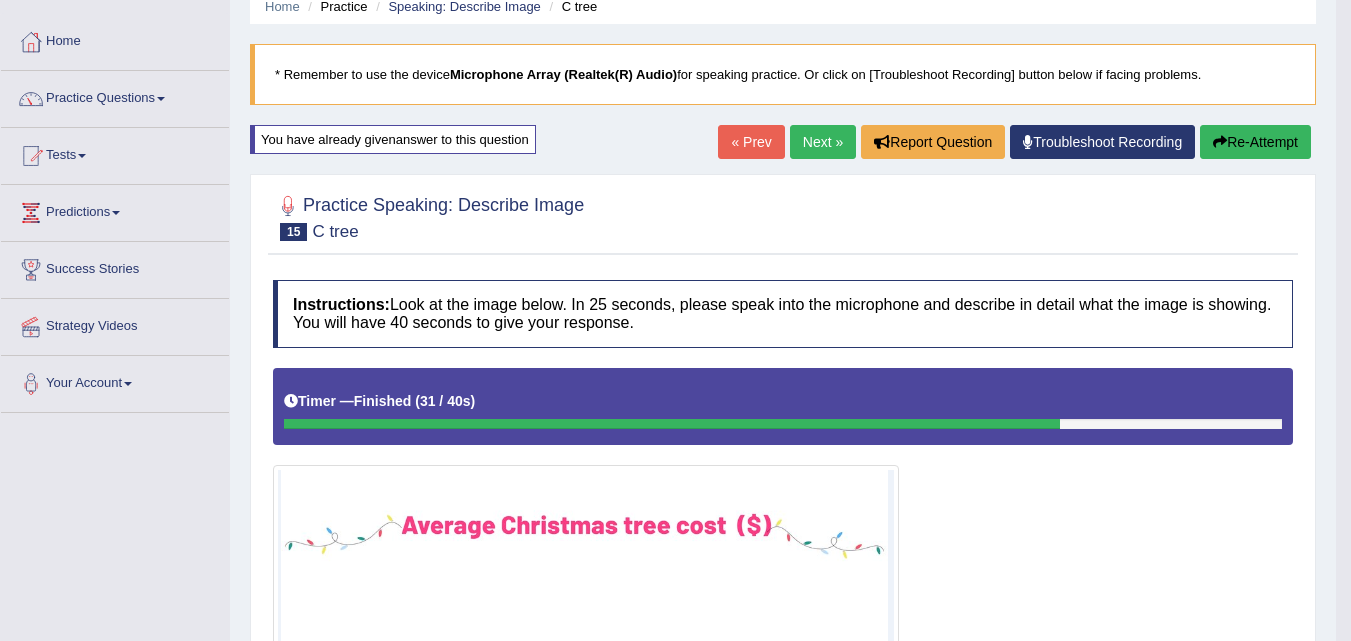 scroll, scrollTop: 0, scrollLeft: 0, axis: both 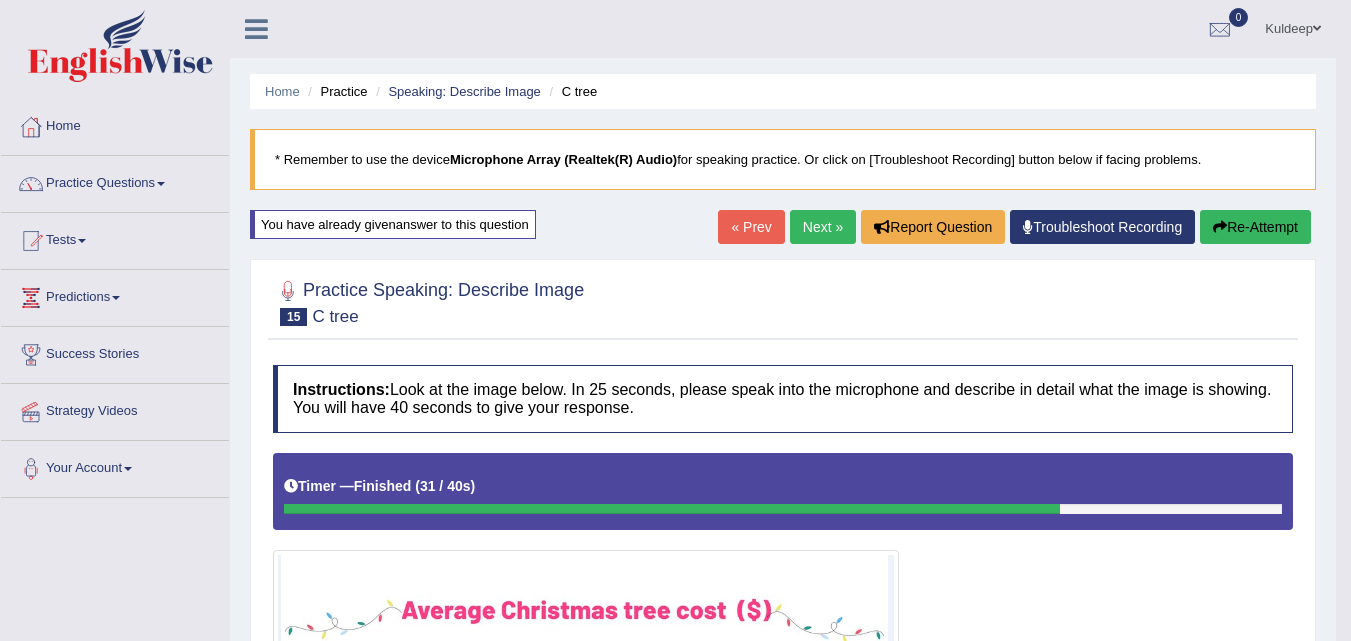 click on "Re-Attempt" at bounding box center [1255, 227] 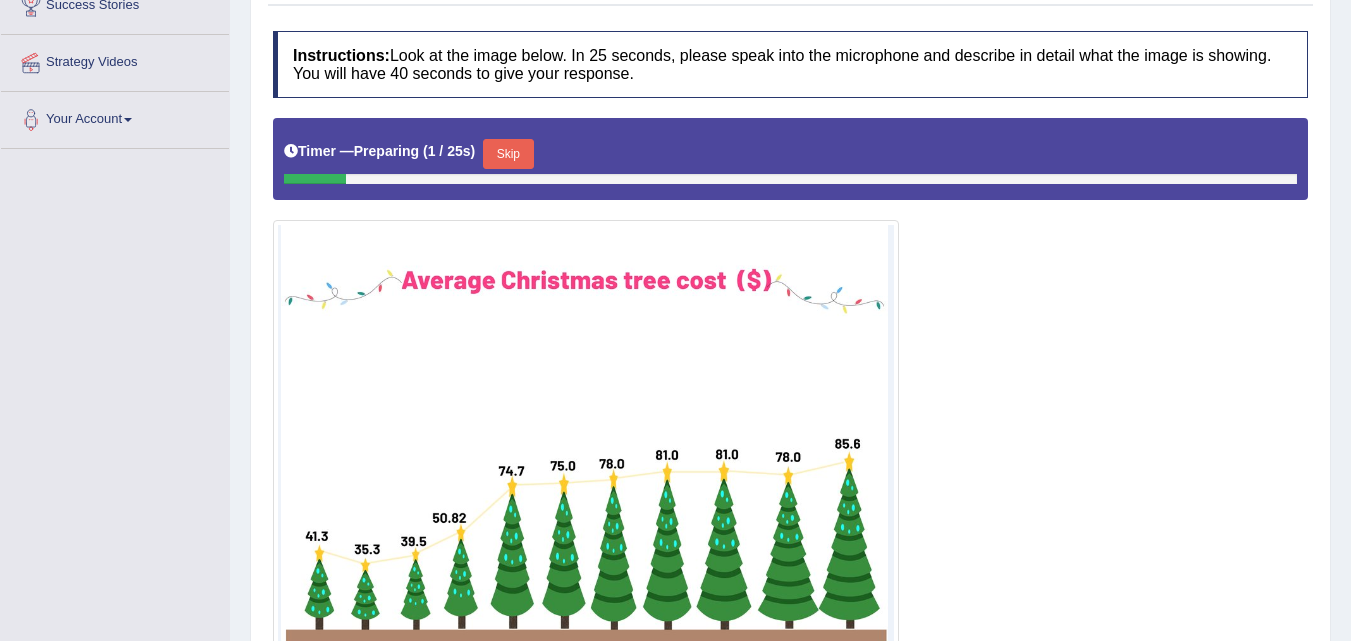 scroll, scrollTop: 347, scrollLeft: 0, axis: vertical 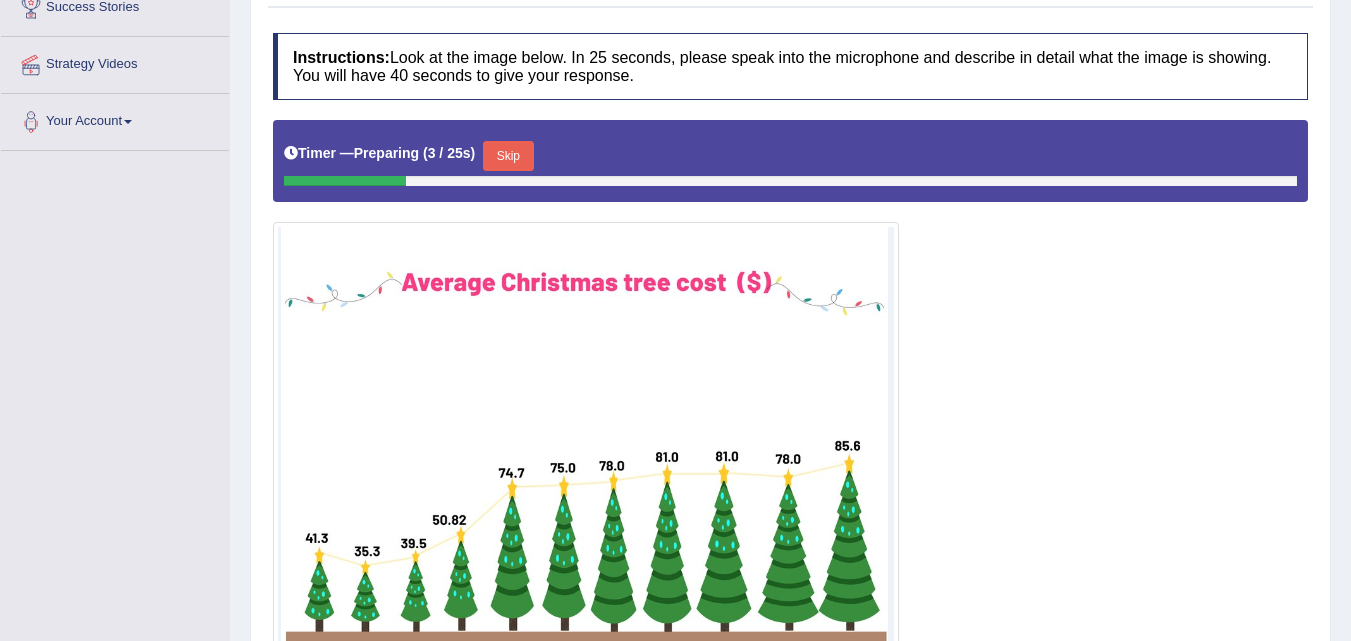 click on "Skip" at bounding box center [508, 156] 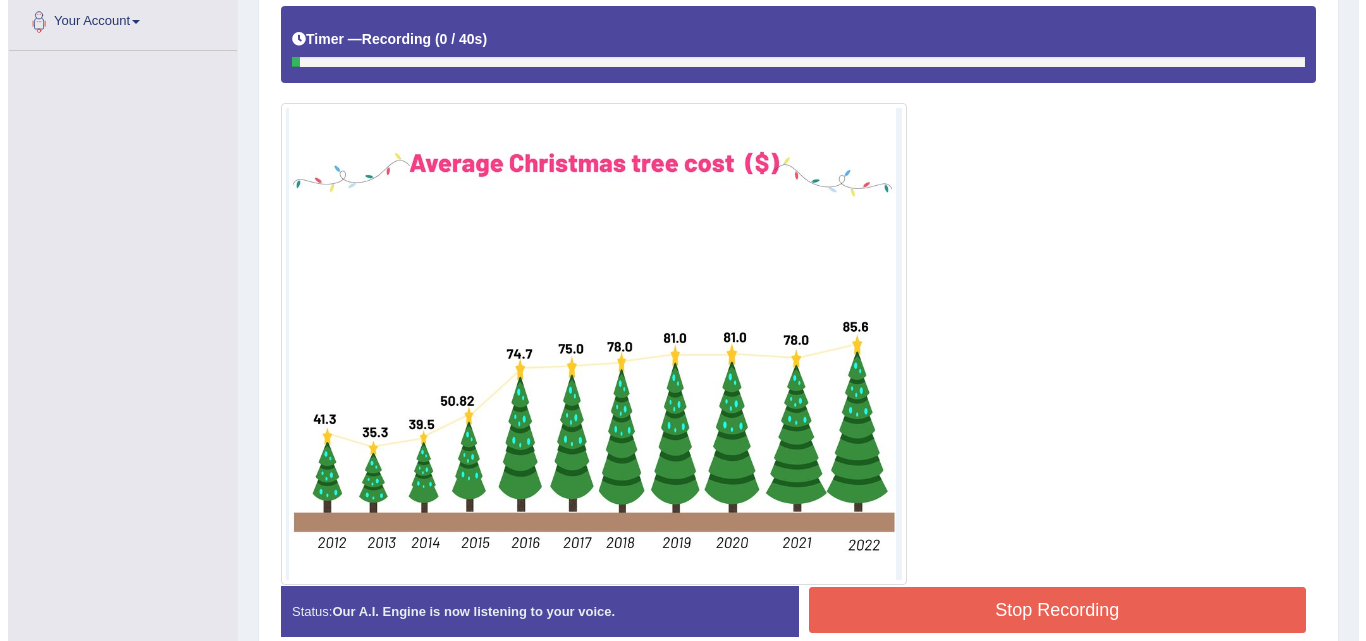 scroll, scrollTop: 451, scrollLeft: 0, axis: vertical 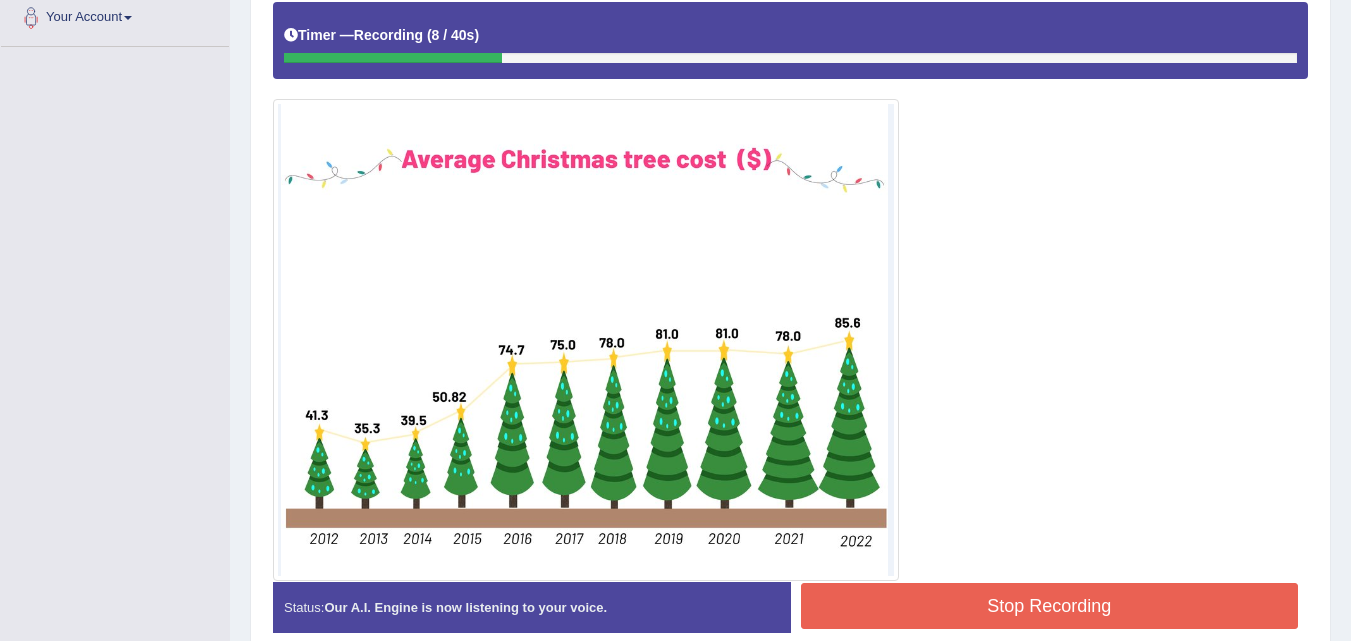 click on "Stop Recording" at bounding box center (1050, 606) 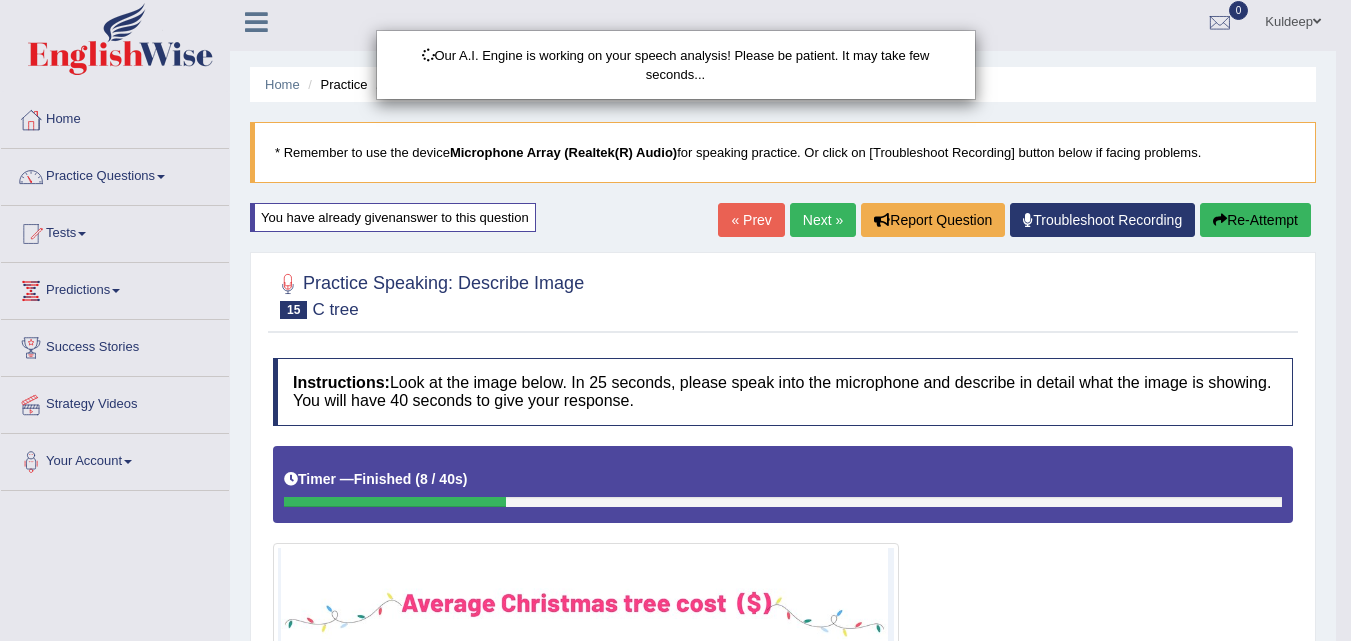 scroll, scrollTop: 5, scrollLeft: 0, axis: vertical 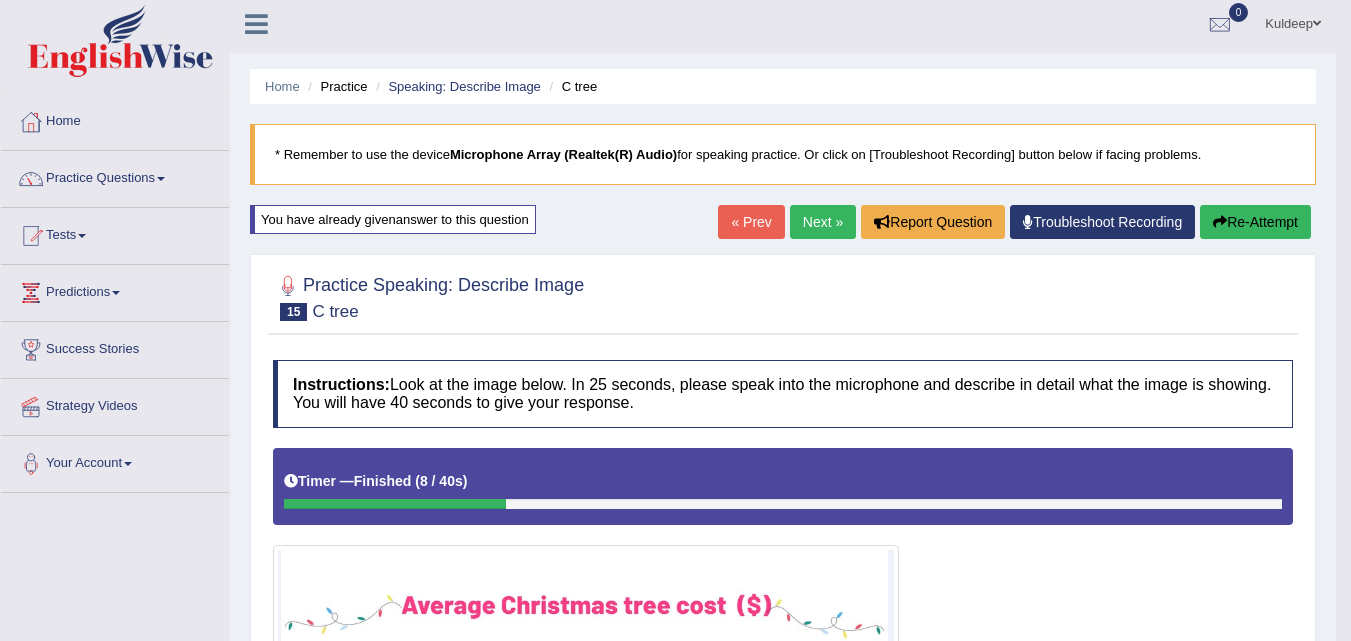 click on "Re-Attempt" at bounding box center (1255, 222) 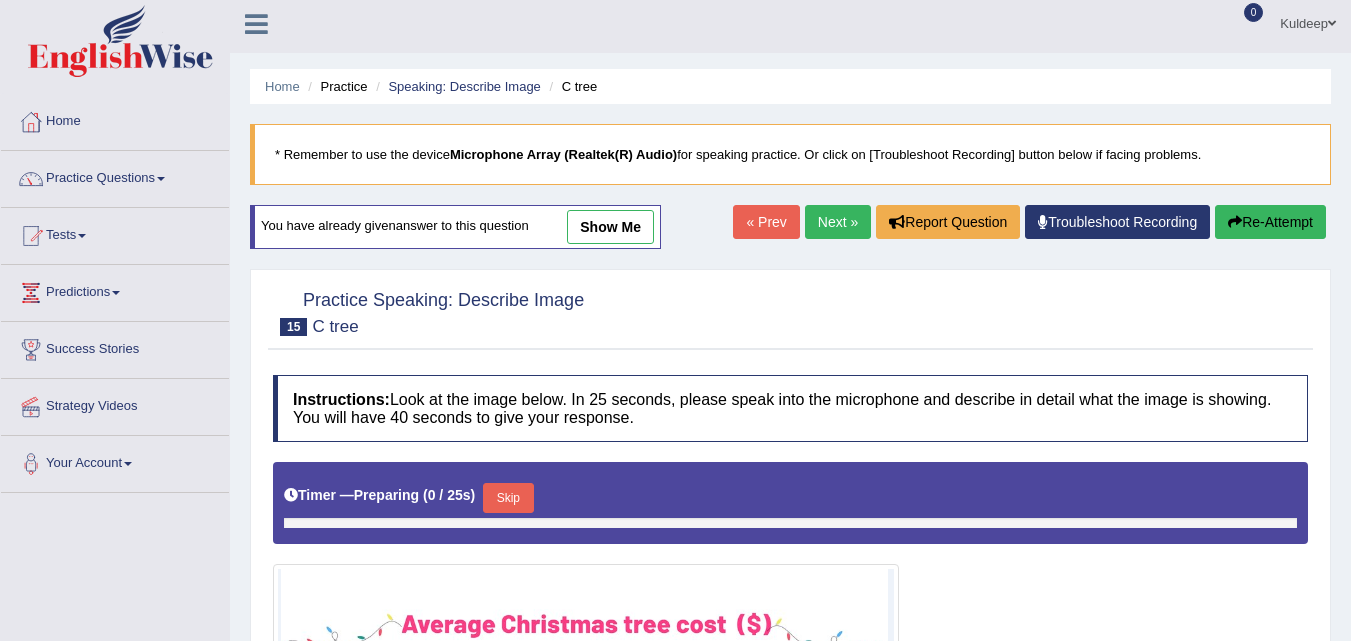 scroll, scrollTop: 246, scrollLeft: 0, axis: vertical 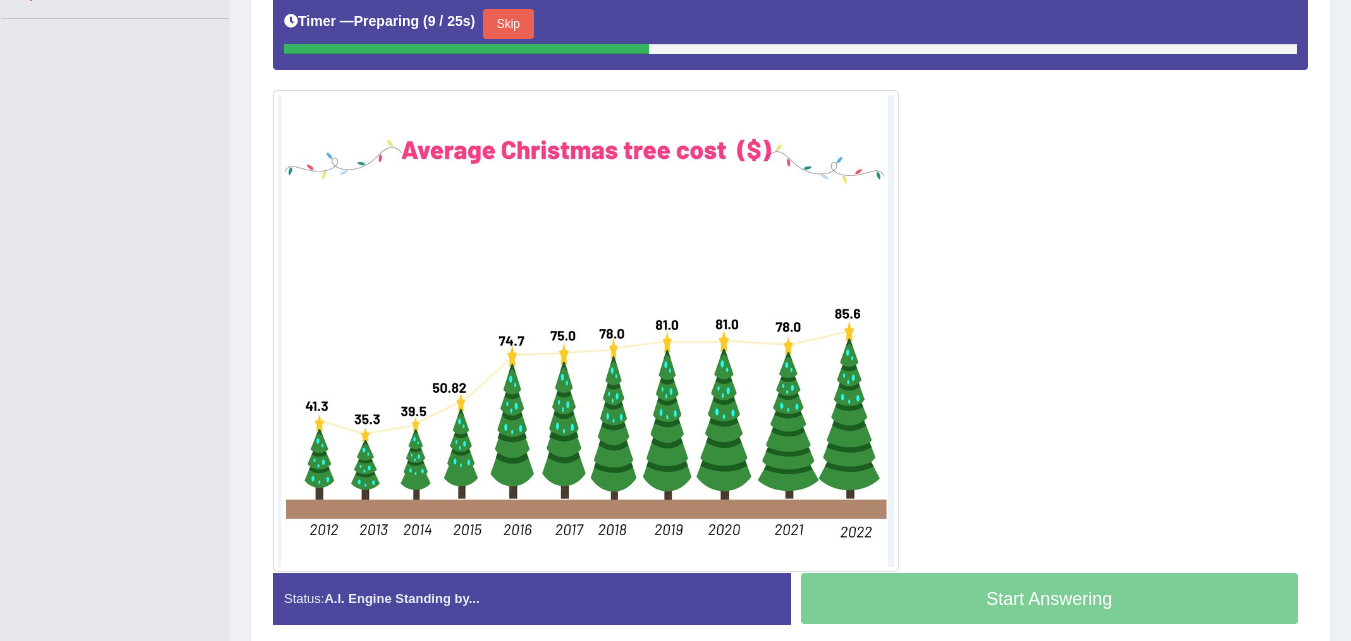 click on "Skip" at bounding box center (508, 24) 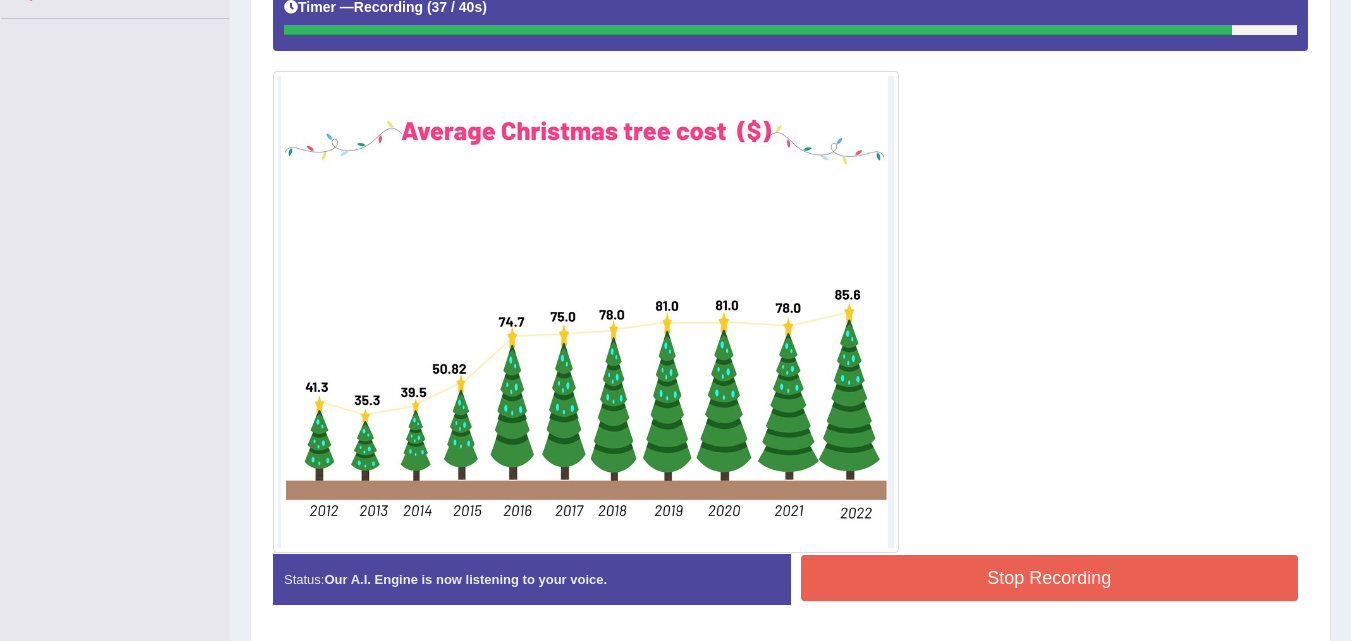 click on "Stop Recording" at bounding box center [1050, 578] 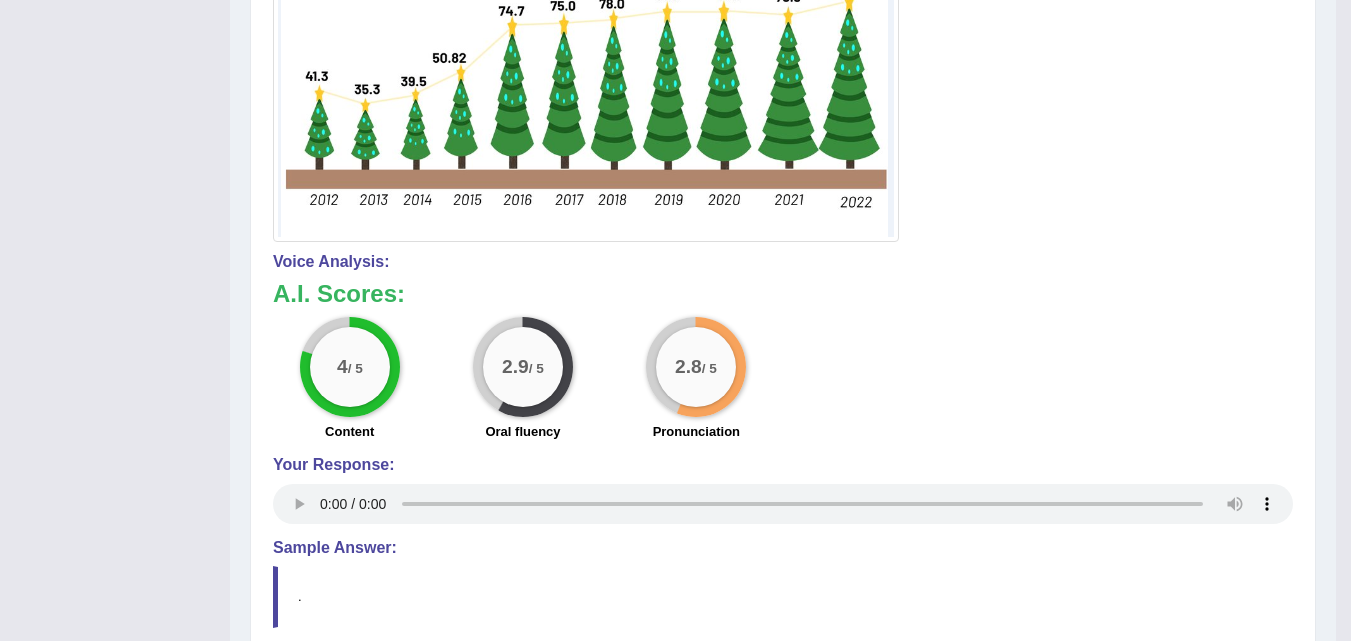 scroll, scrollTop: 0, scrollLeft: 0, axis: both 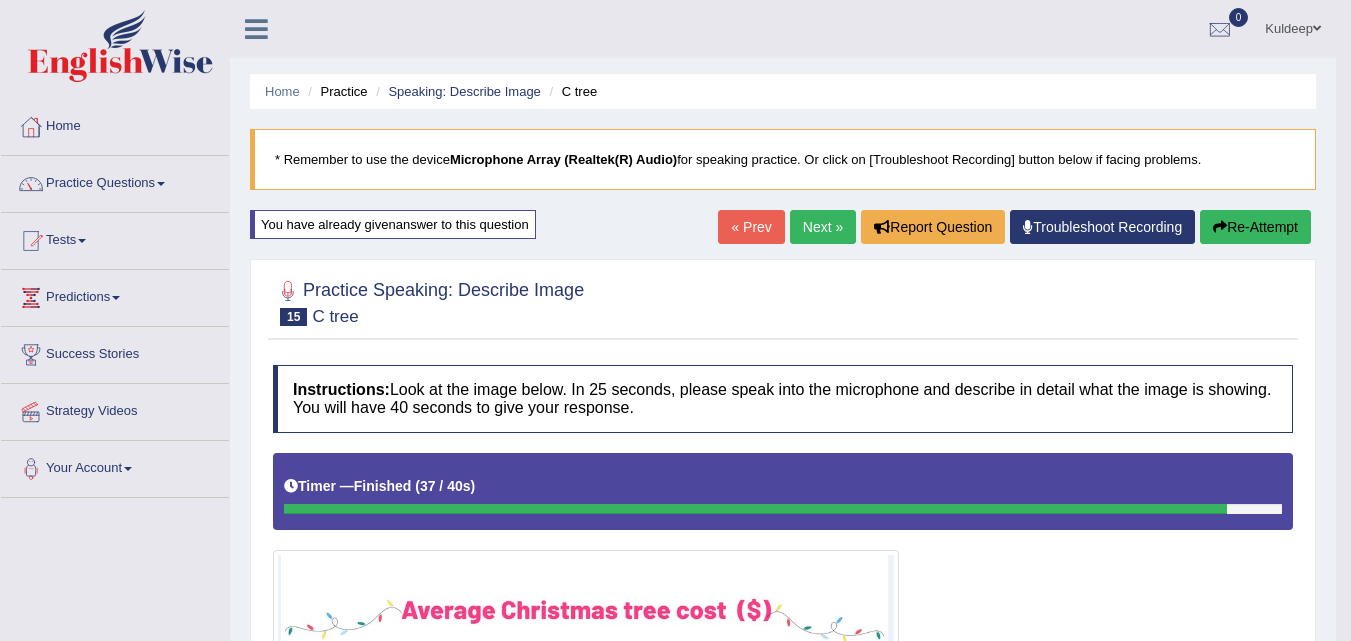 click on "Next »" at bounding box center [823, 227] 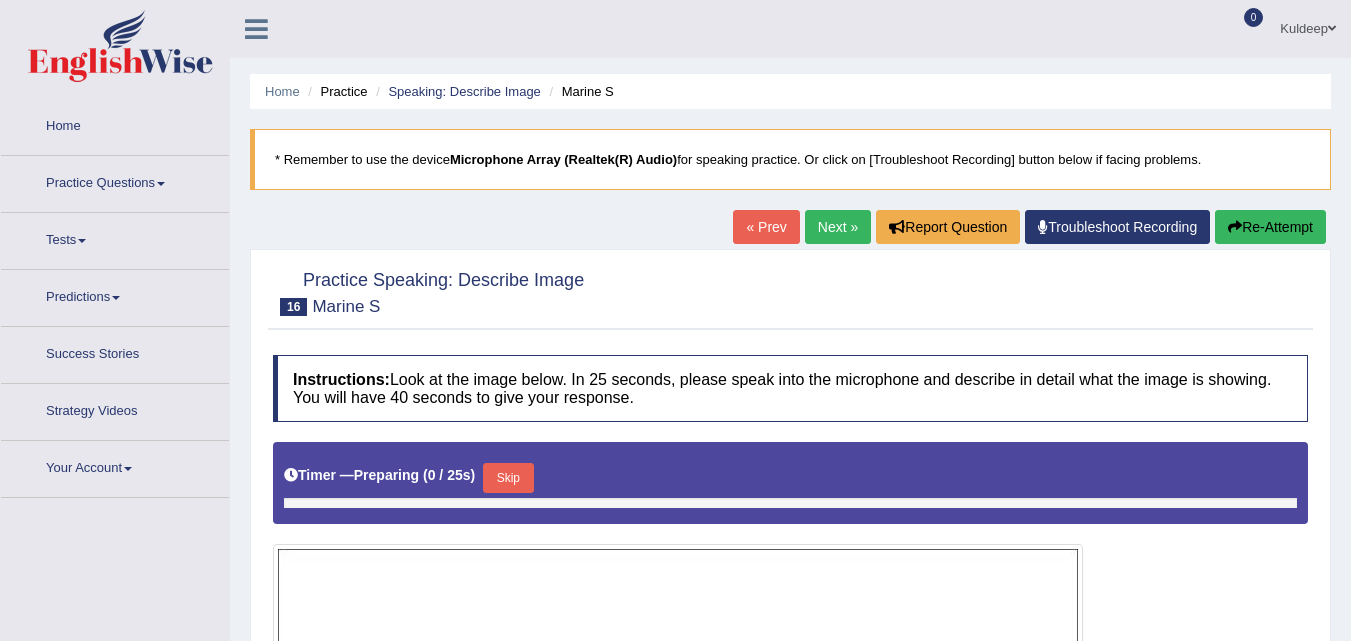 scroll, scrollTop: 0, scrollLeft: 0, axis: both 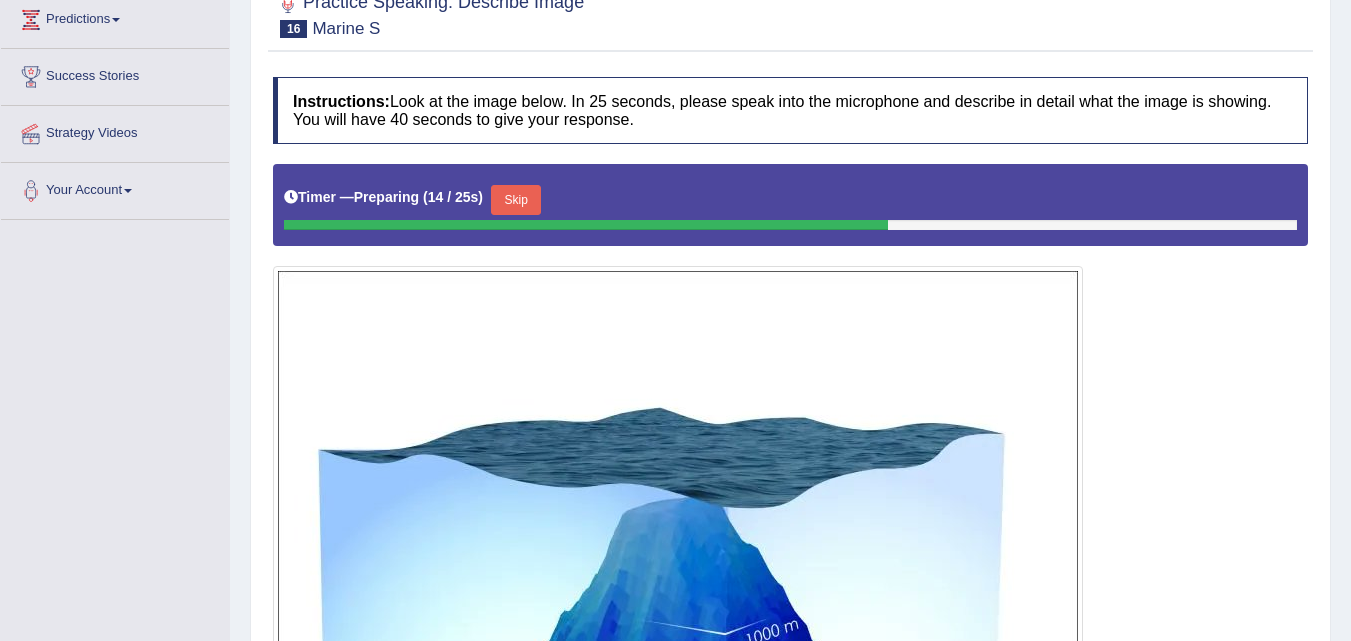 click on "Skip" at bounding box center [516, 200] 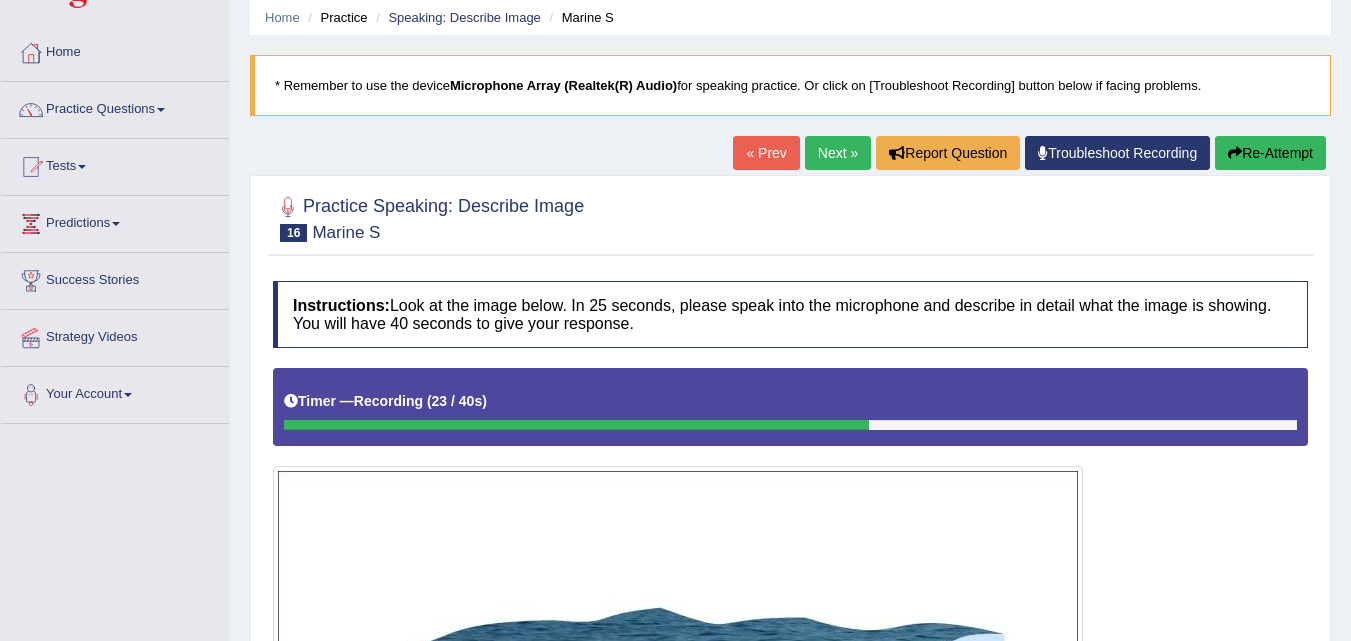 scroll, scrollTop: 0, scrollLeft: 0, axis: both 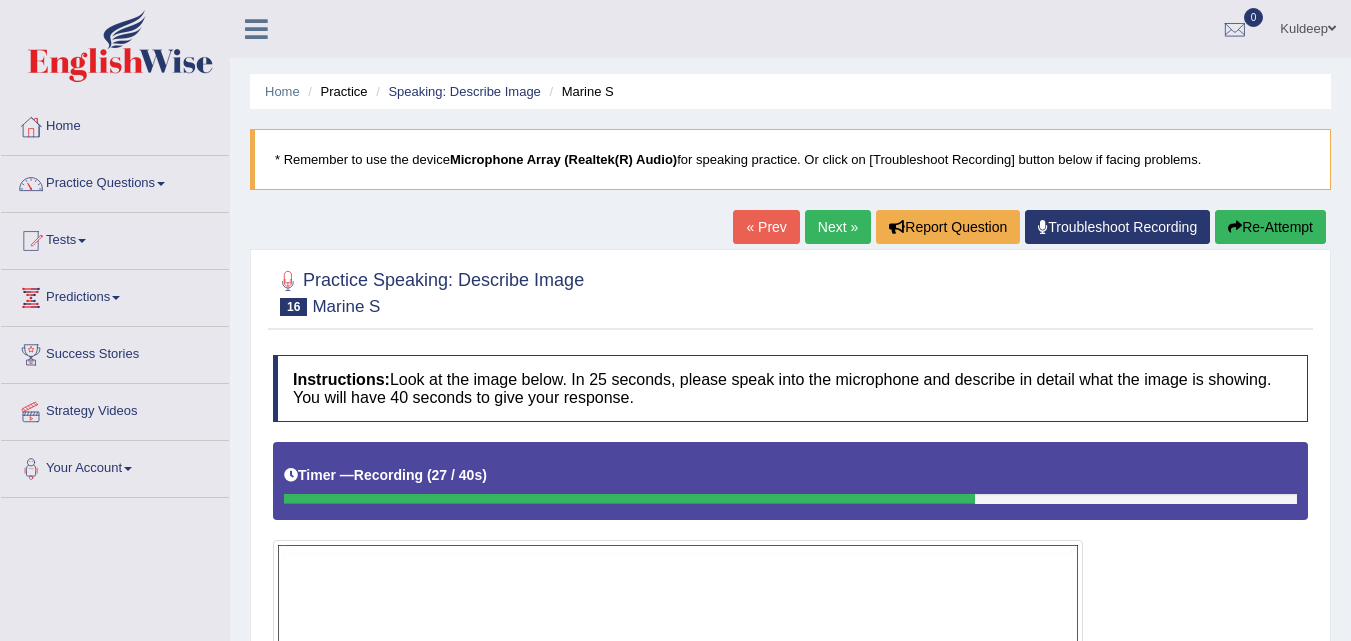 click on "« Prev" at bounding box center [766, 227] 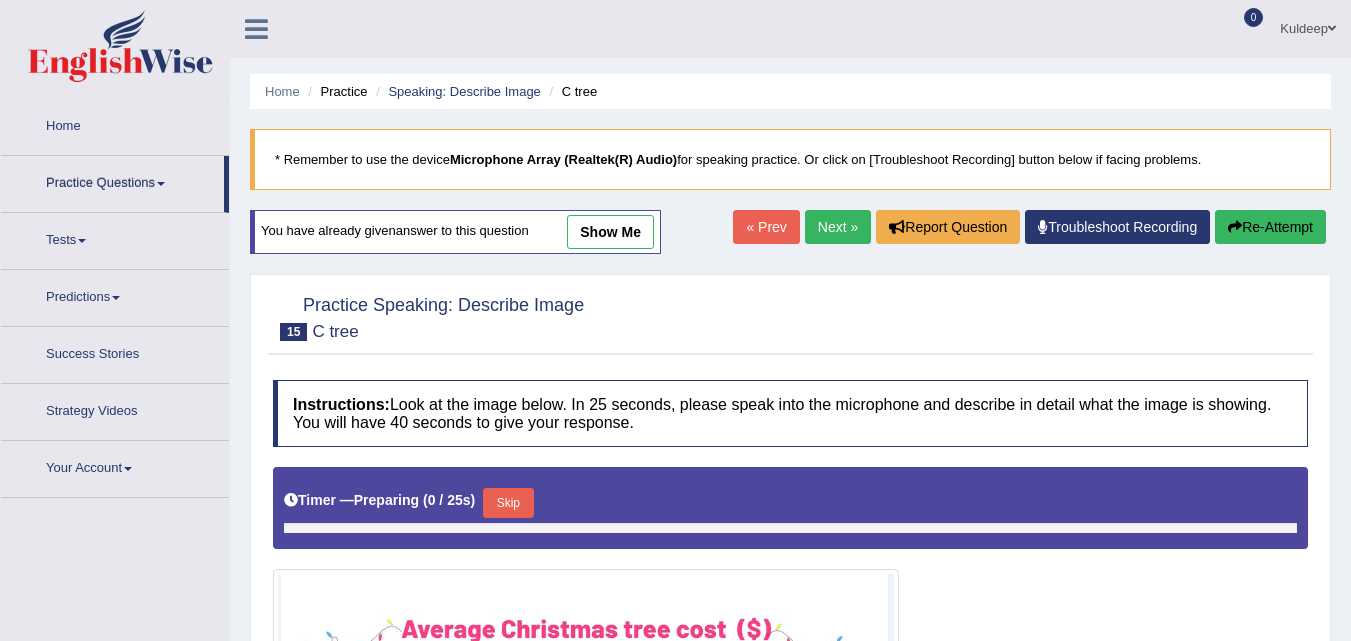 scroll, scrollTop: 0, scrollLeft: 0, axis: both 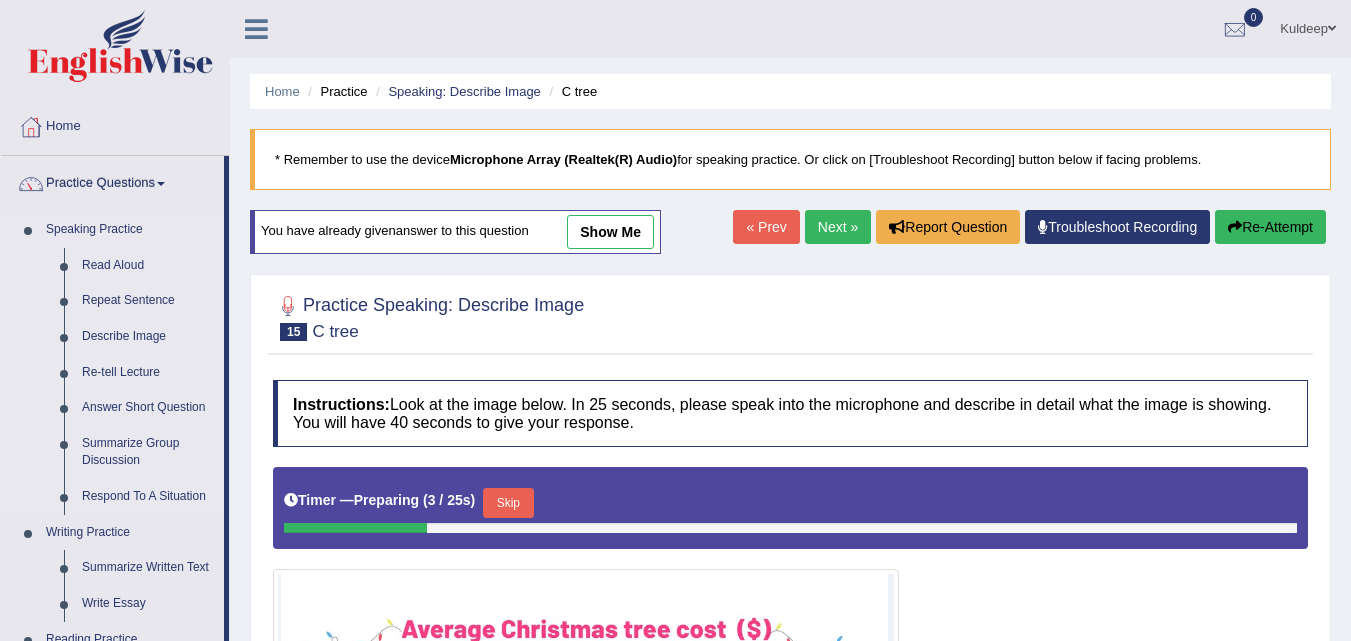 click on "Re-tell Lecture" at bounding box center [148, 373] 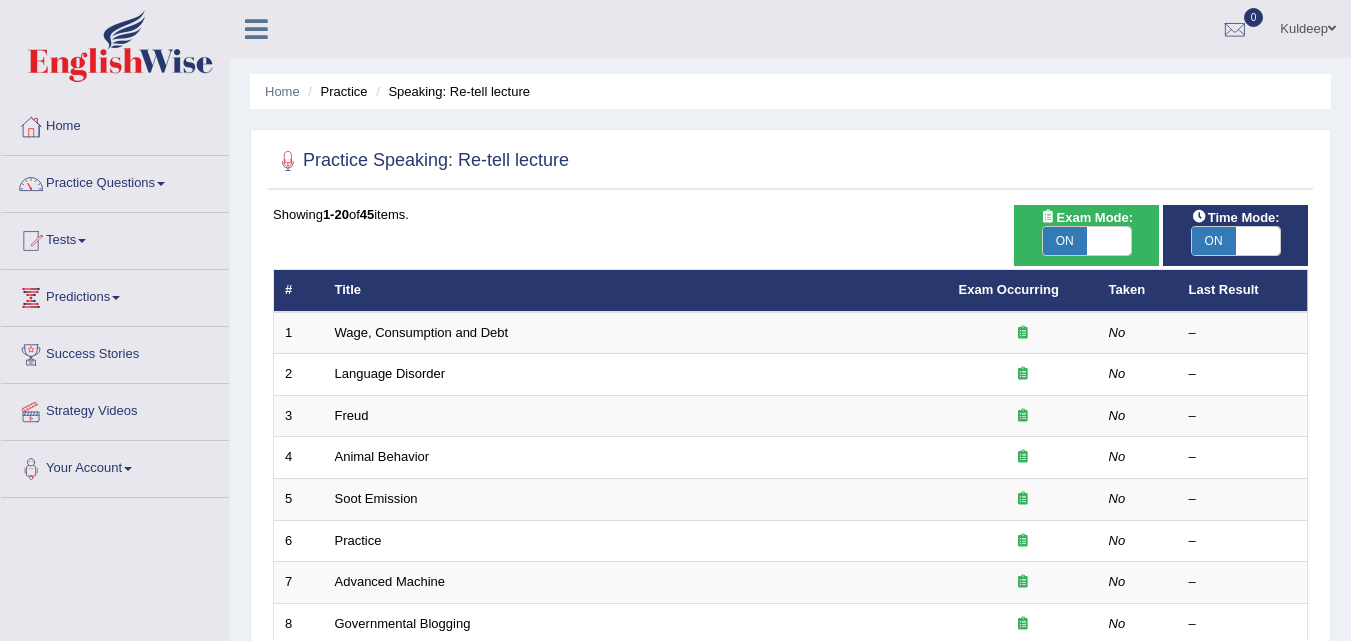 scroll, scrollTop: 0, scrollLeft: 0, axis: both 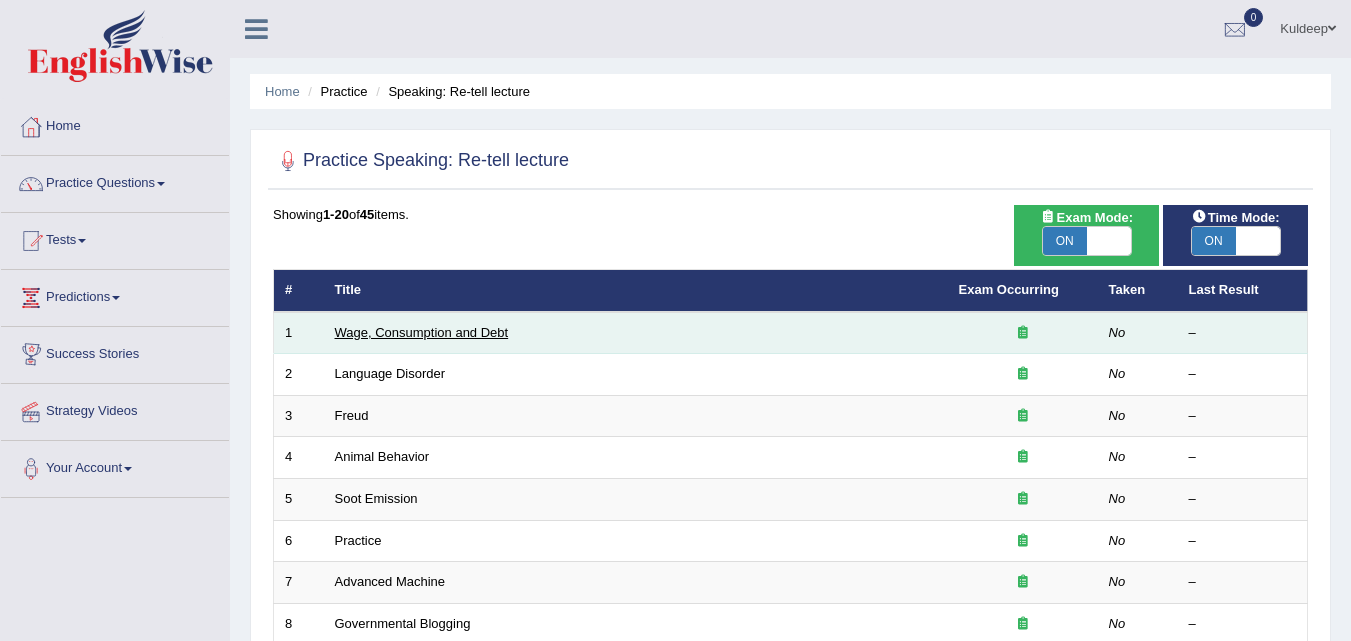 click on "Wage, Consumption and Debt" at bounding box center [422, 332] 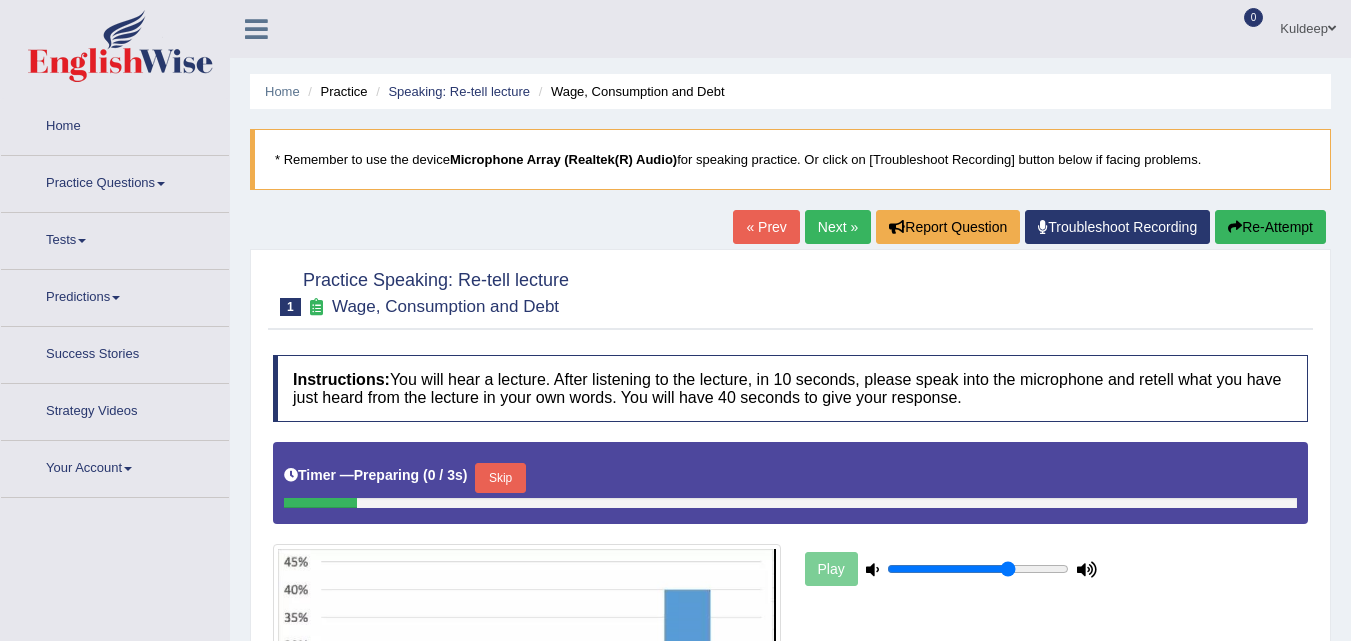 scroll, scrollTop: 0, scrollLeft: 0, axis: both 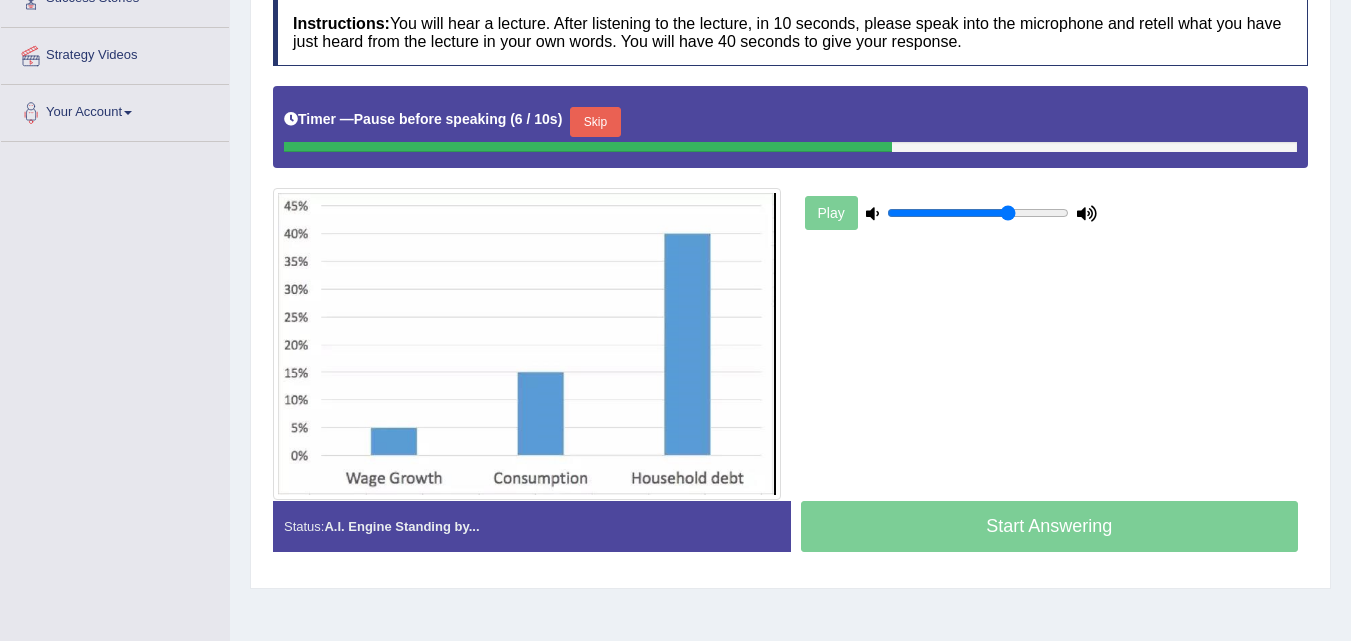 click on "Skip" at bounding box center [595, 122] 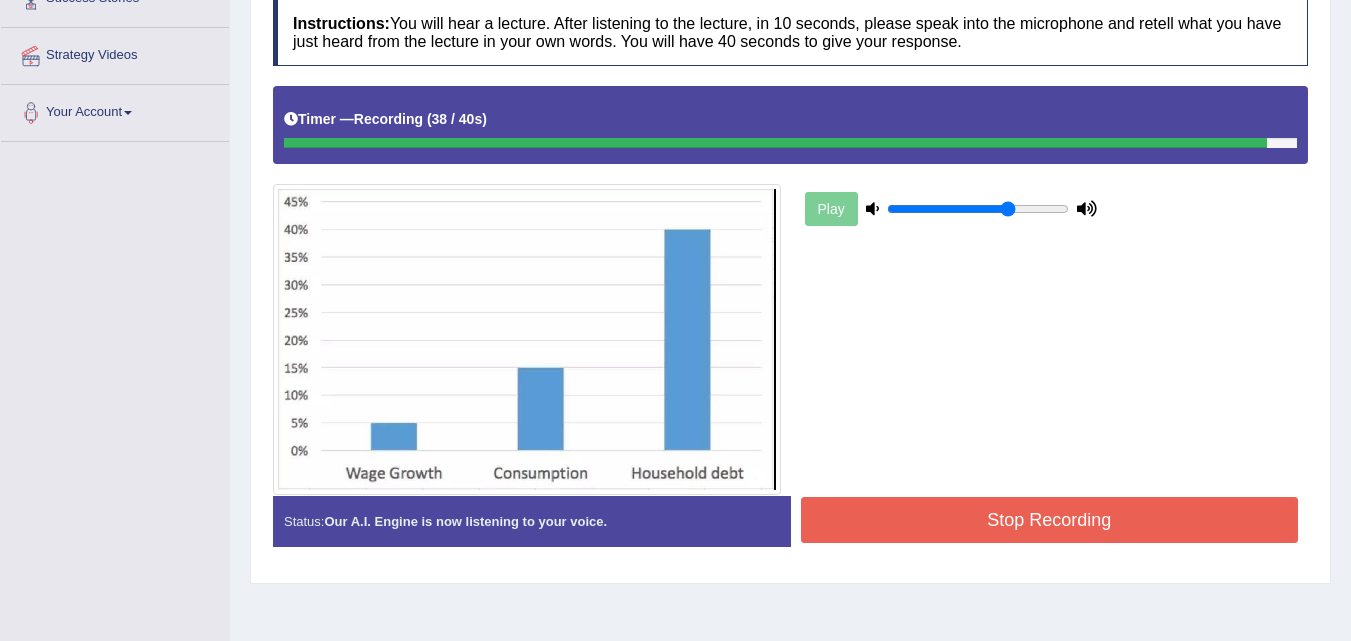 click on "Stop Recording" at bounding box center [1050, 520] 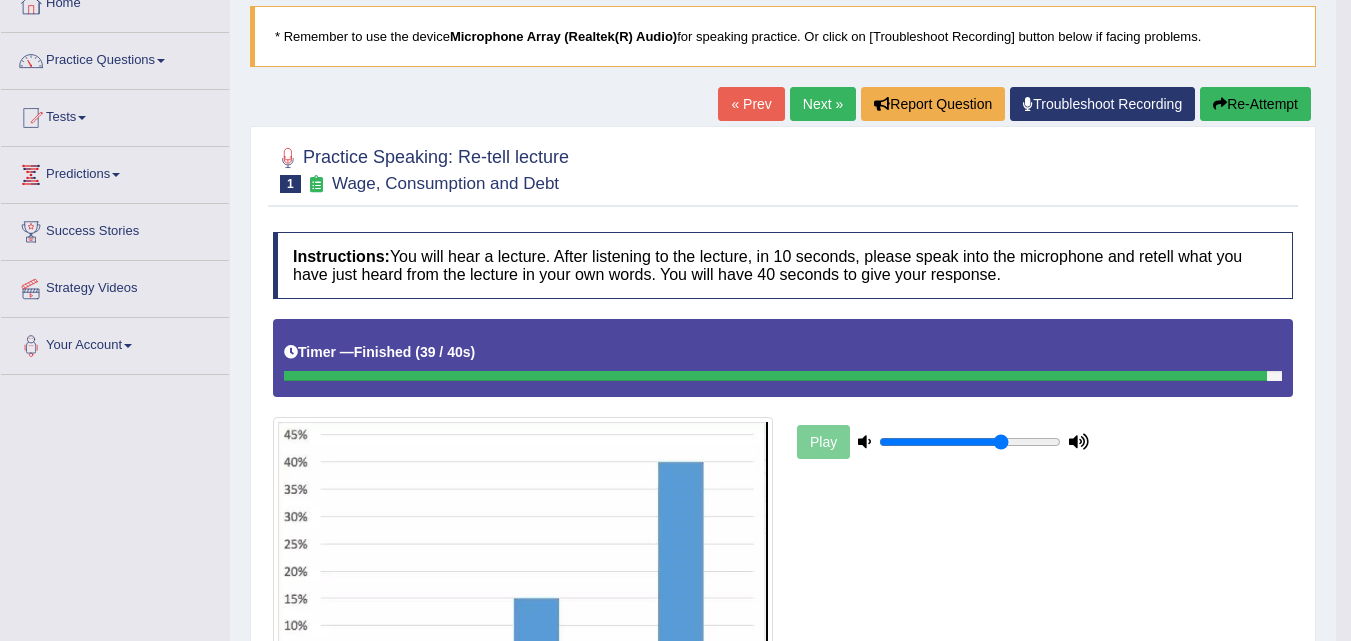scroll, scrollTop: 0, scrollLeft: 0, axis: both 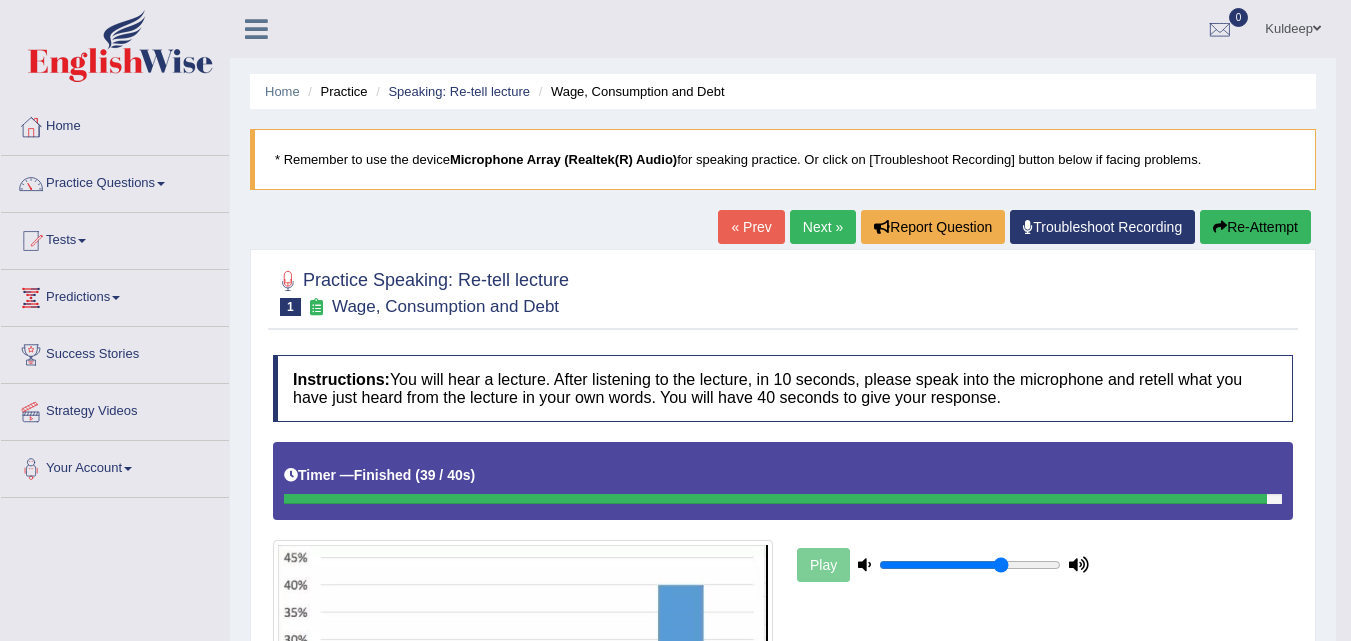 click on "Next »" at bounding box center (823, 227) 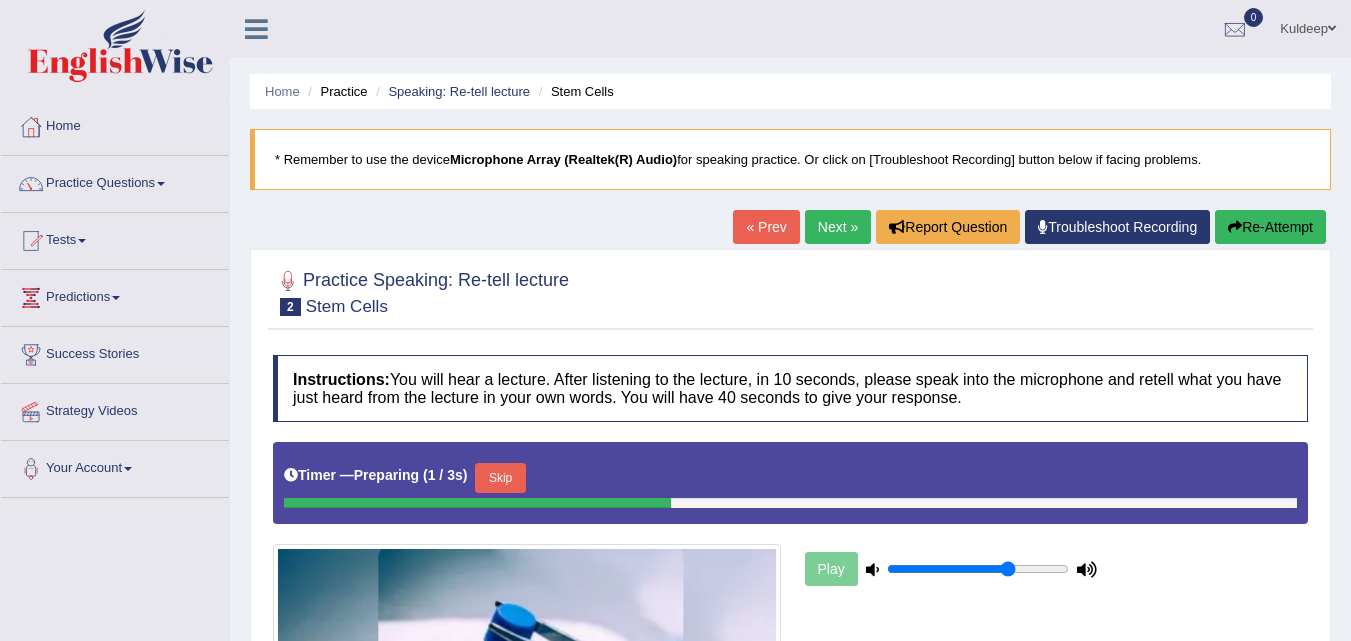 scroll, scrollTop: 267, scrollLeft: 0, axis: vertical 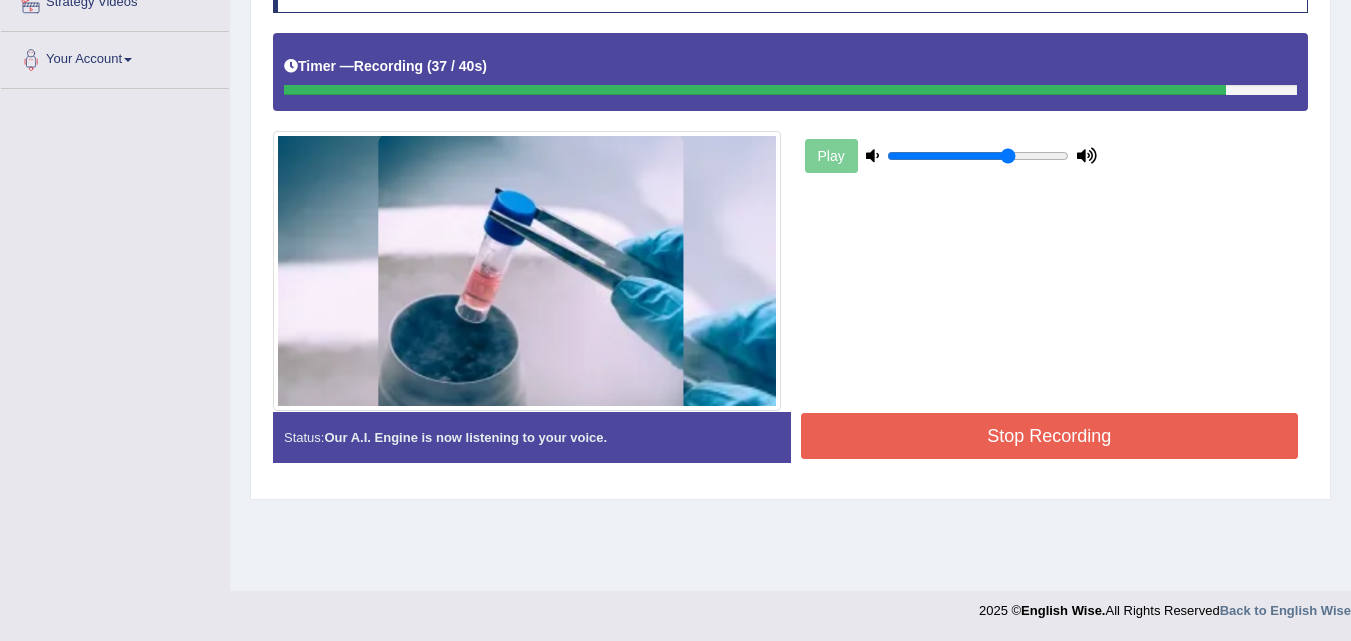 click on "Stop Recording" at bounding box center (1050, 436) 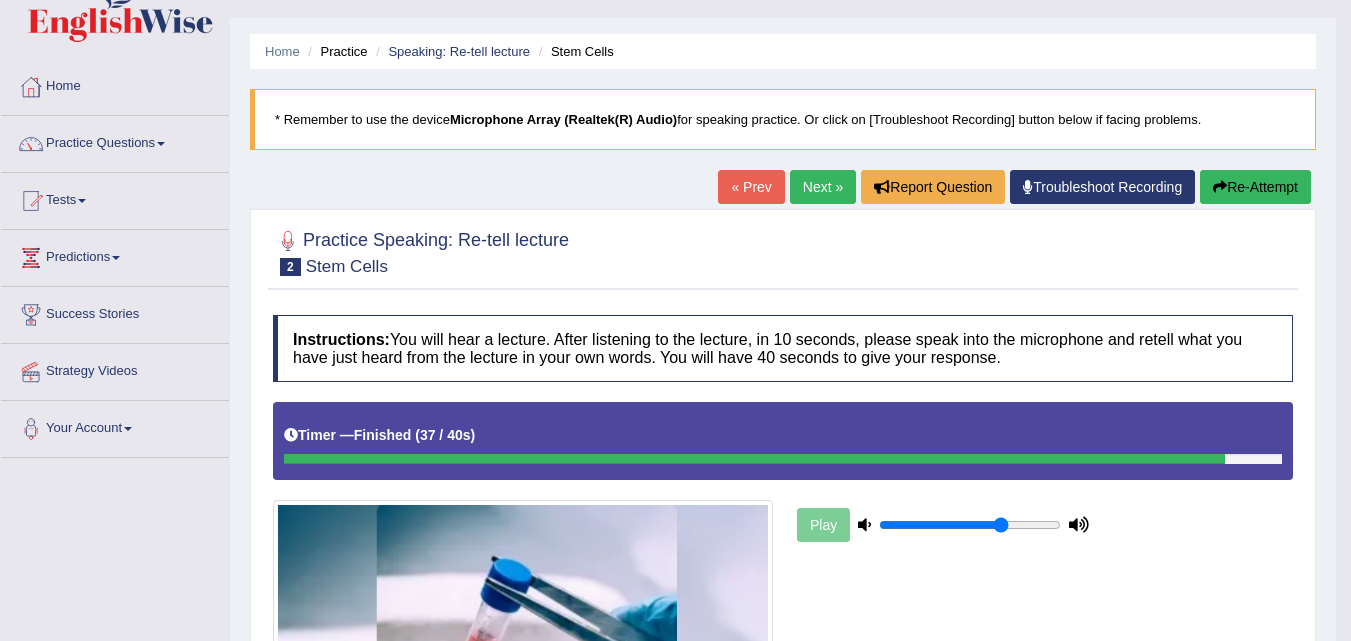scroll, scrollTop: 0, scrollLeft: 0, axis: both 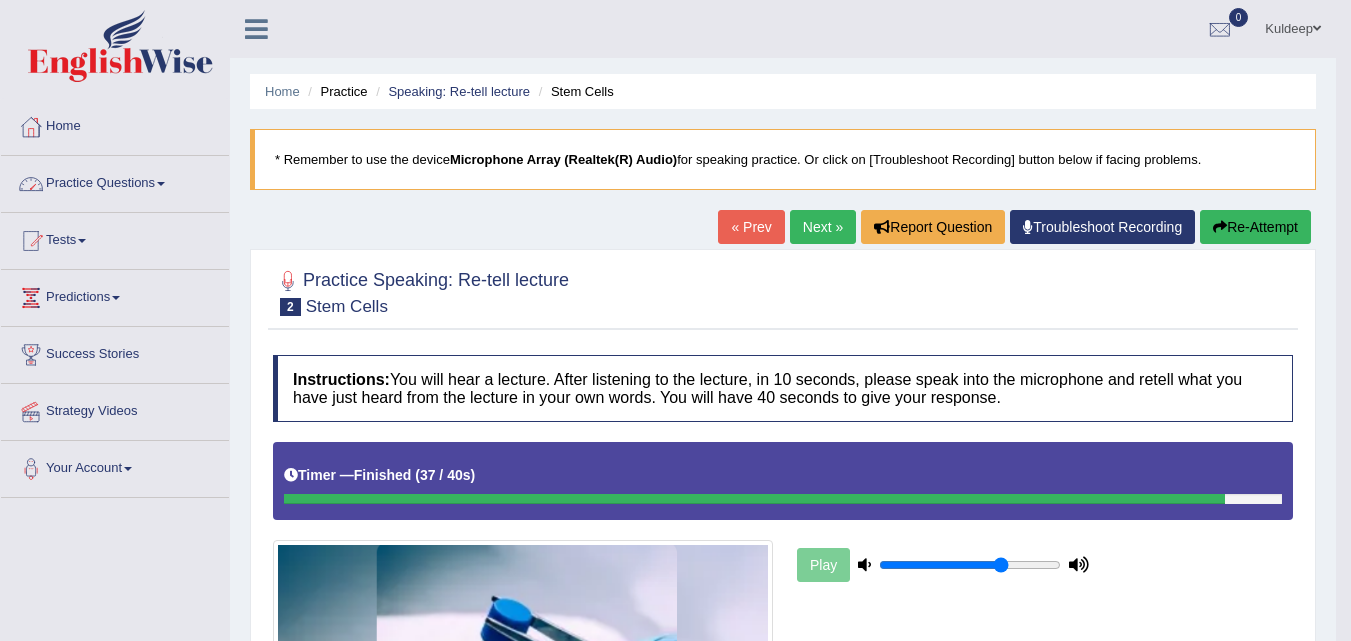 click at bounding box center [161, 184] 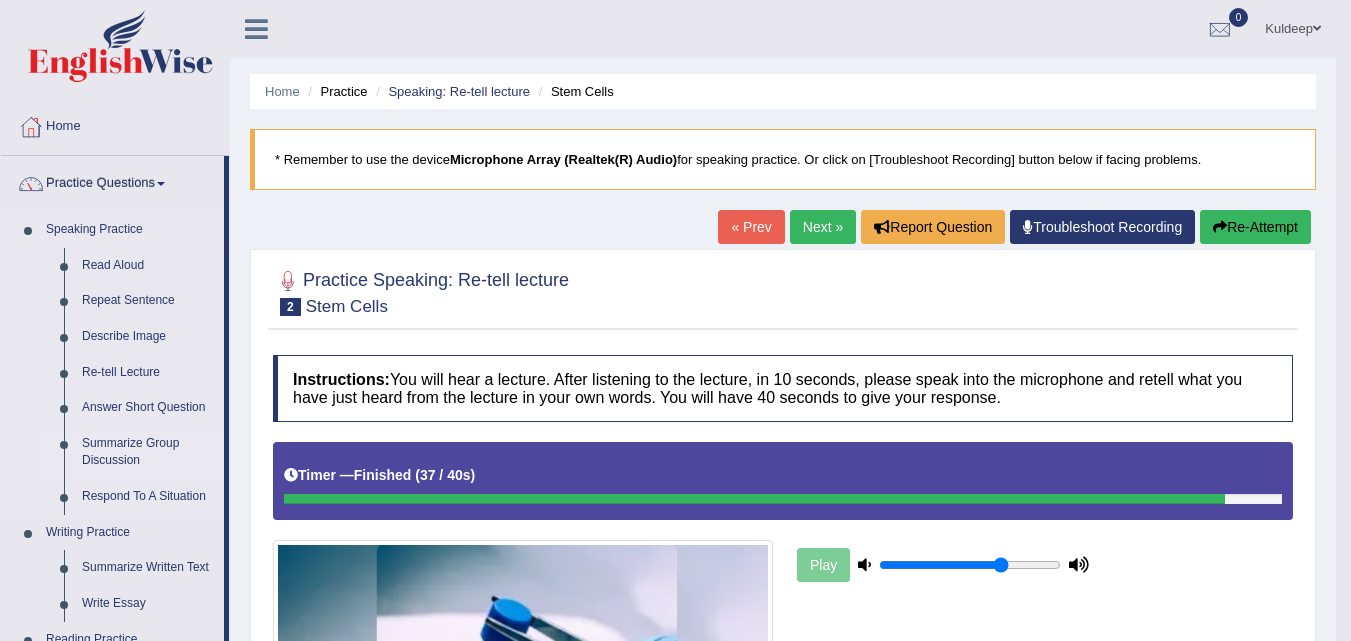 click on "Summarize Group Discussion" at bounding box center [148, 452] 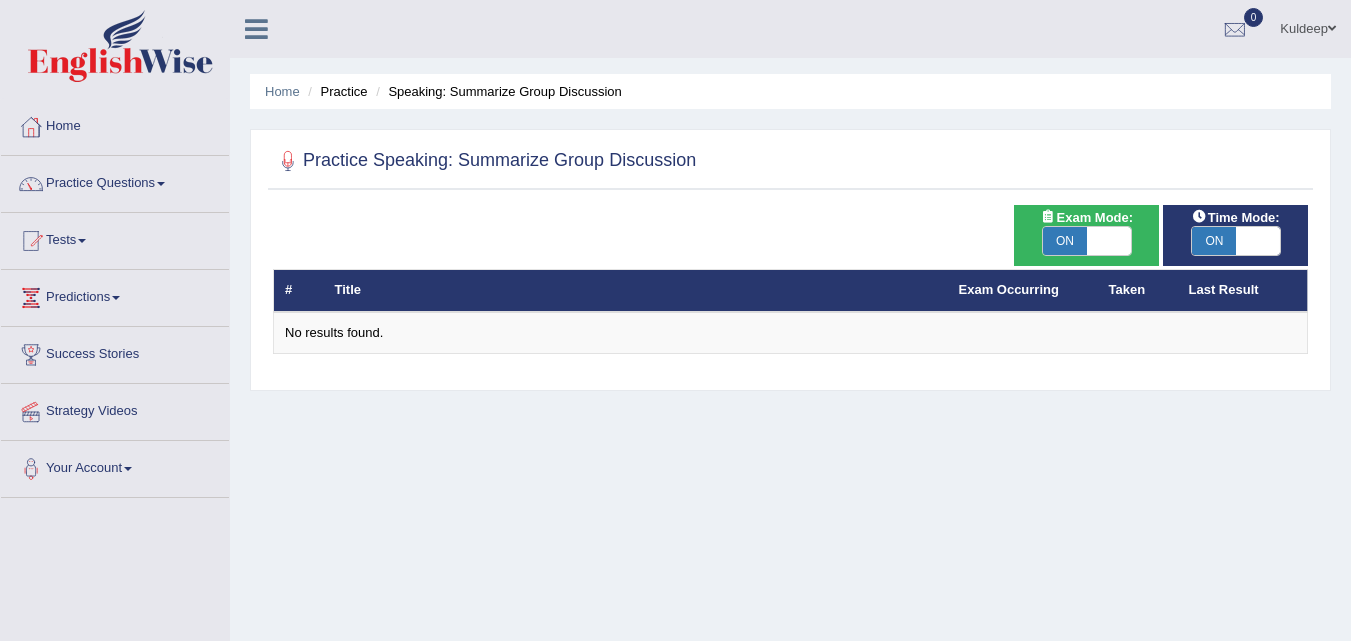 scroll, scrollTop: 0, scrollLeft: 0, axis: both 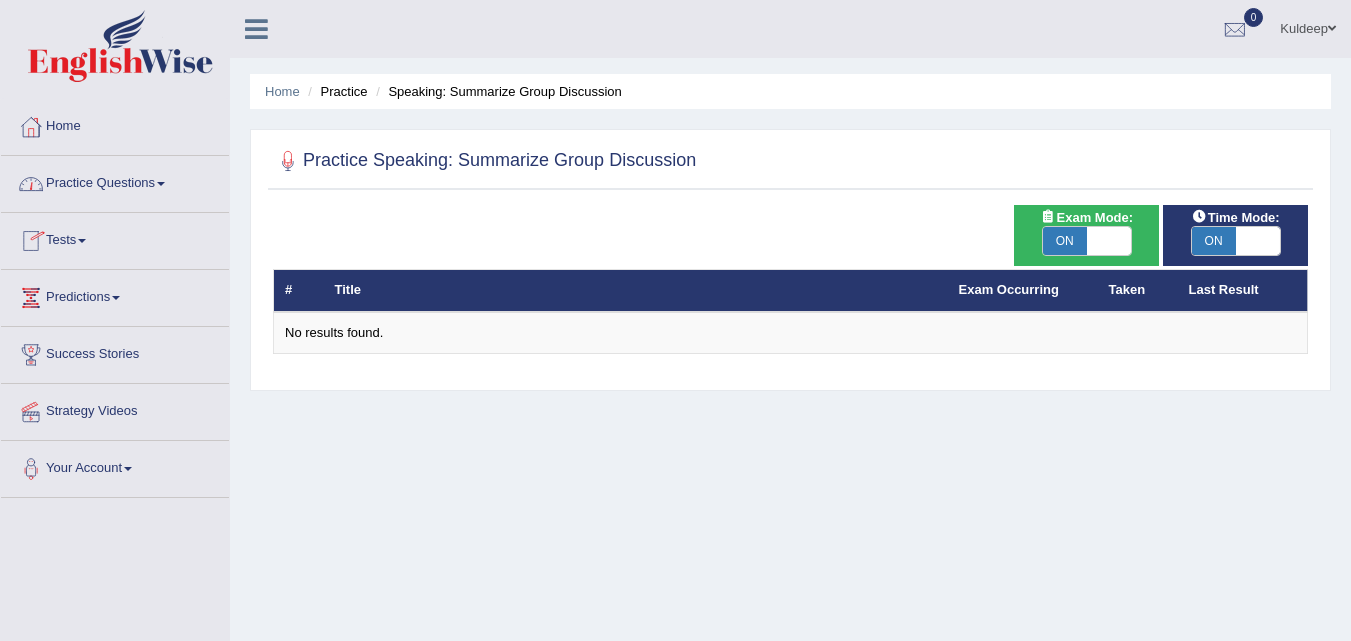 click on "Practice Questions" at bounding box center (115, 181) 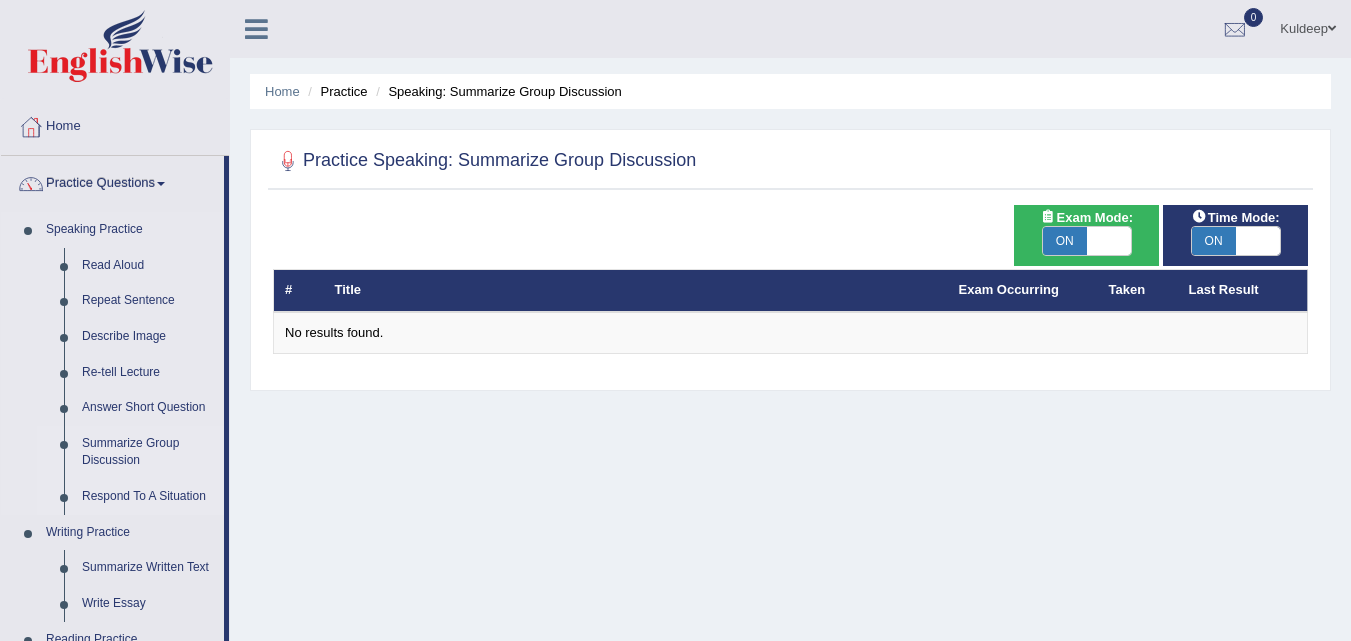 click on "Respond To A Situation" at bounding box center [148, 497] 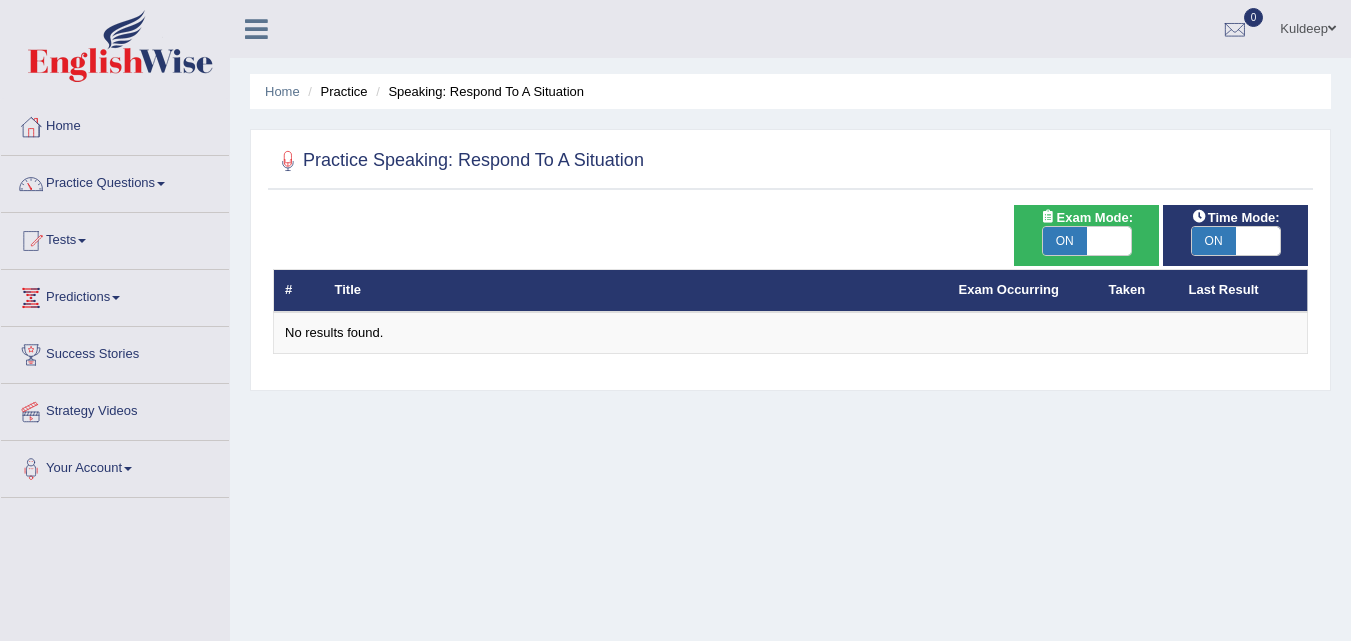 scroll, scrollTop: 0, scrollLeft: 0, axis: both 